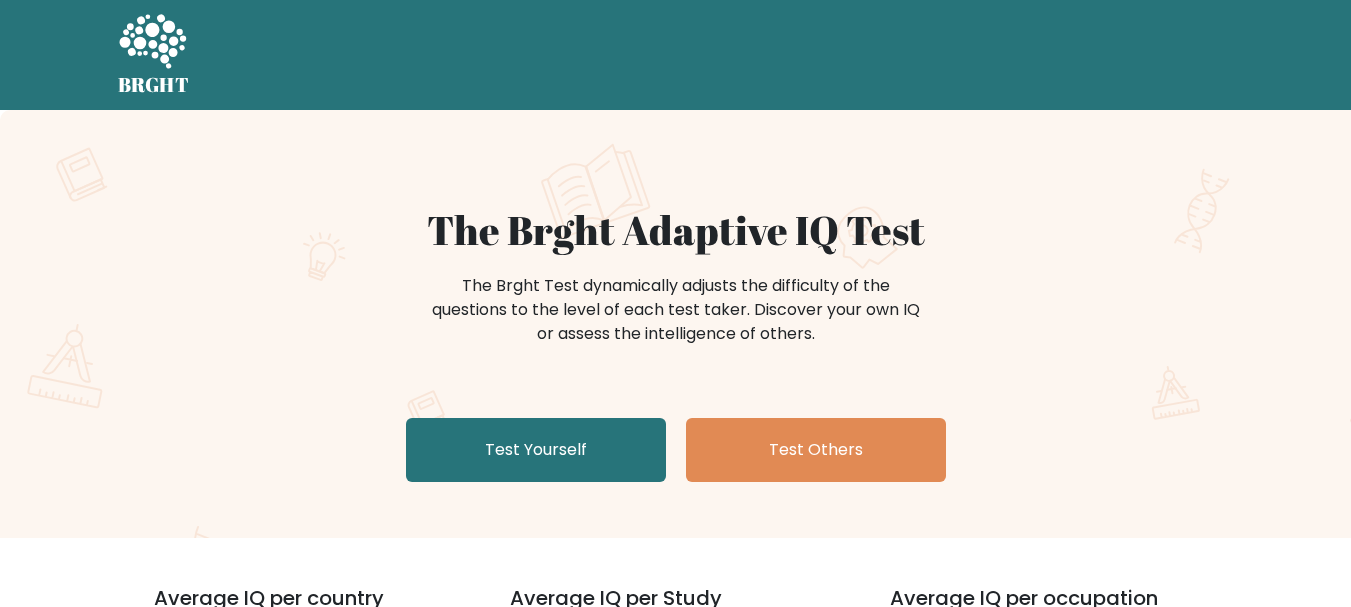 scroll, scrollTop: 0, scrollLeft: 0, axis: both 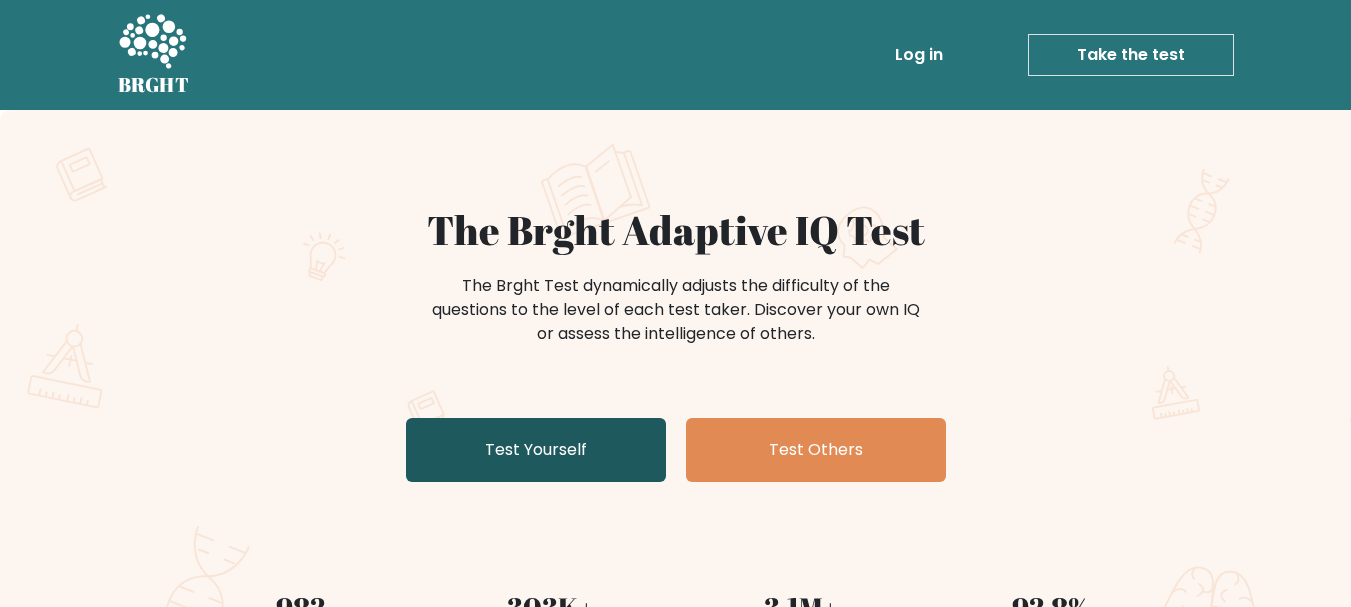 click on "Test Yourself" at bounding box center (536, 450) 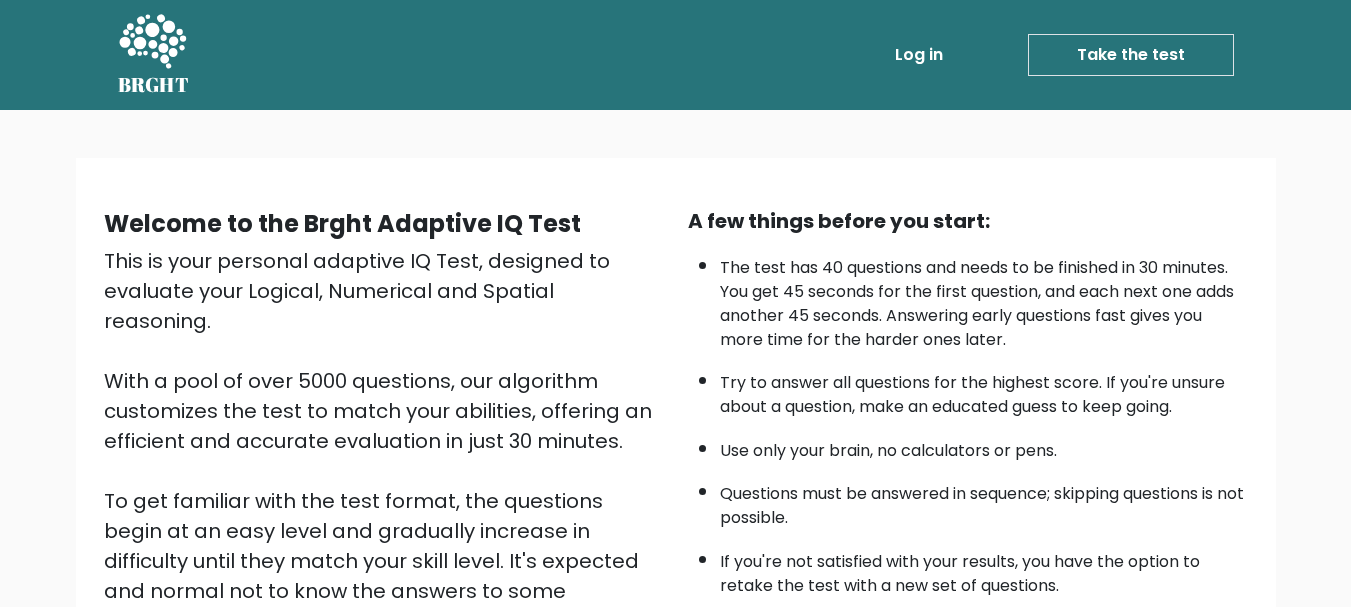 scroll, scrollTop: 0, scrollLeft: 0, axis: both 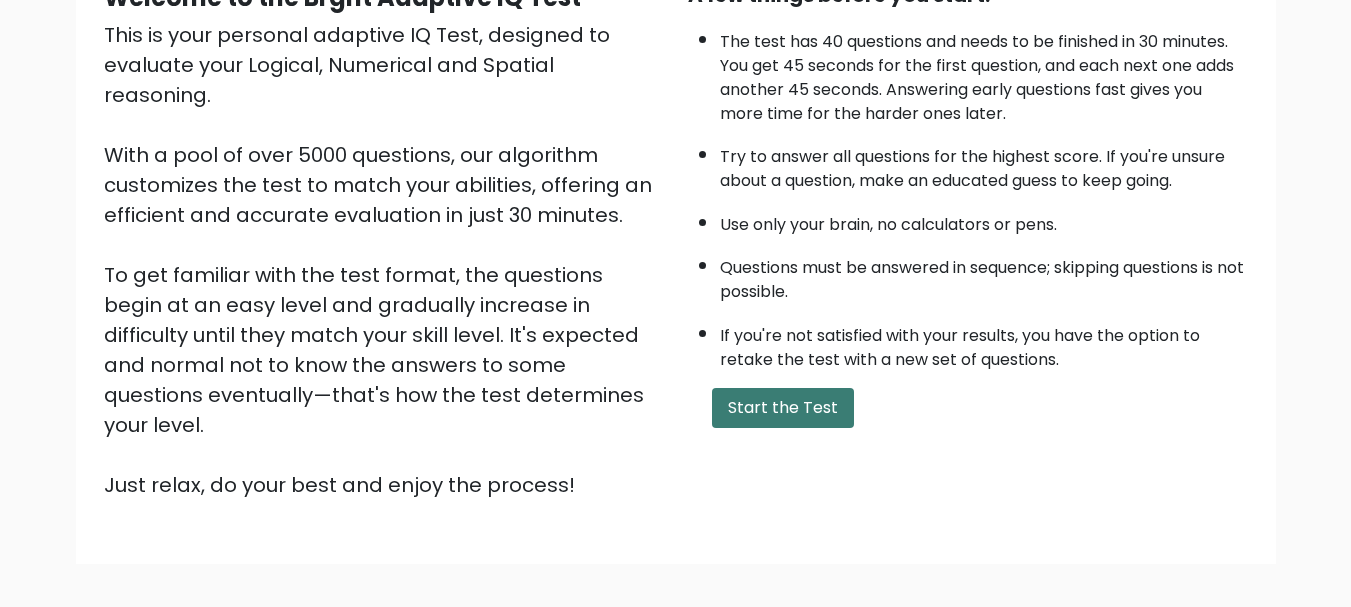 click on "Start the Test" at bounding box center (783, 408) 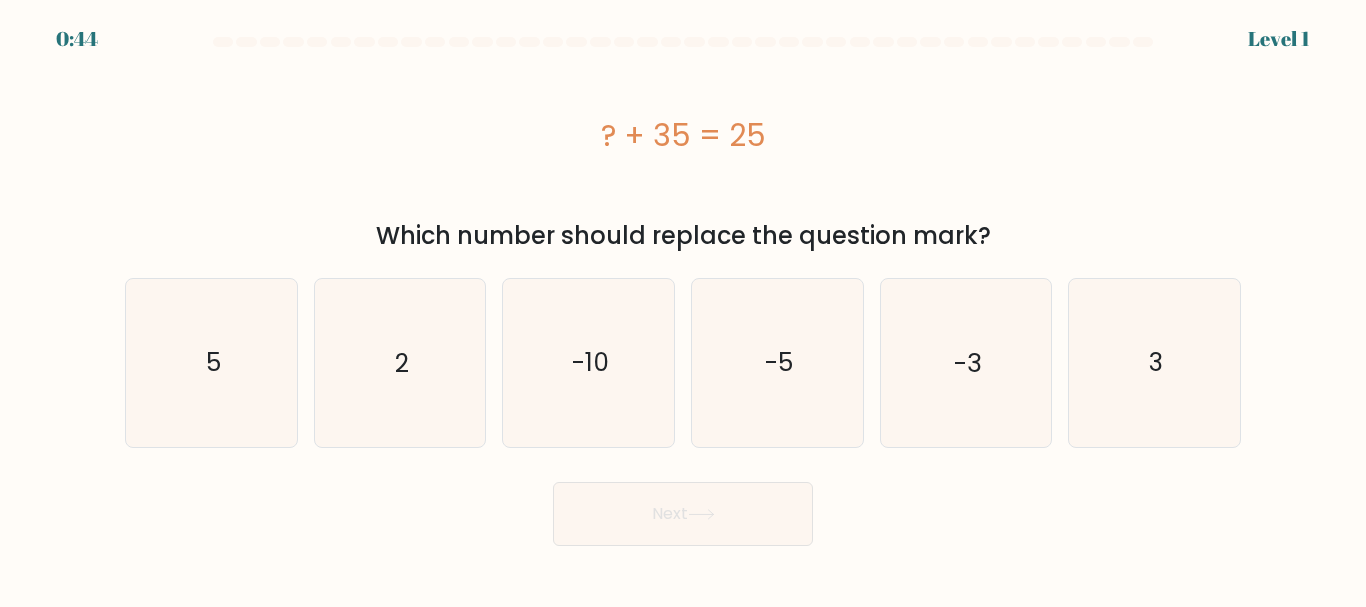scroll, scrollTop: 0, scrollLeft: 0, axis: both 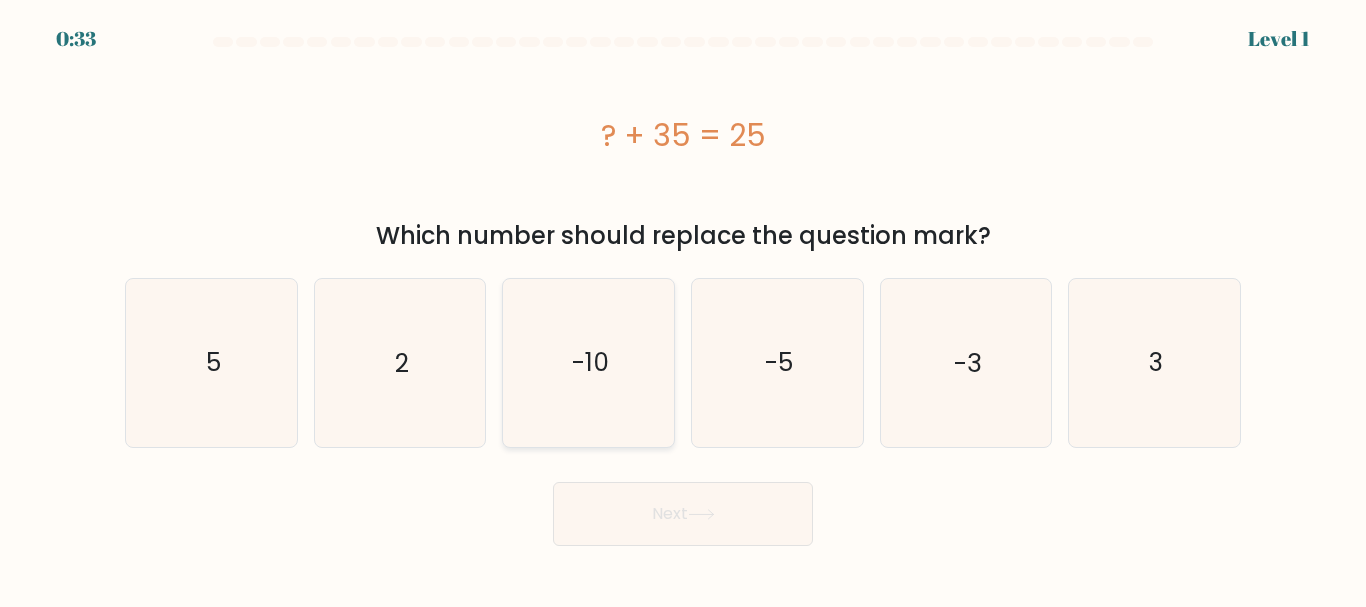 click on "-10" 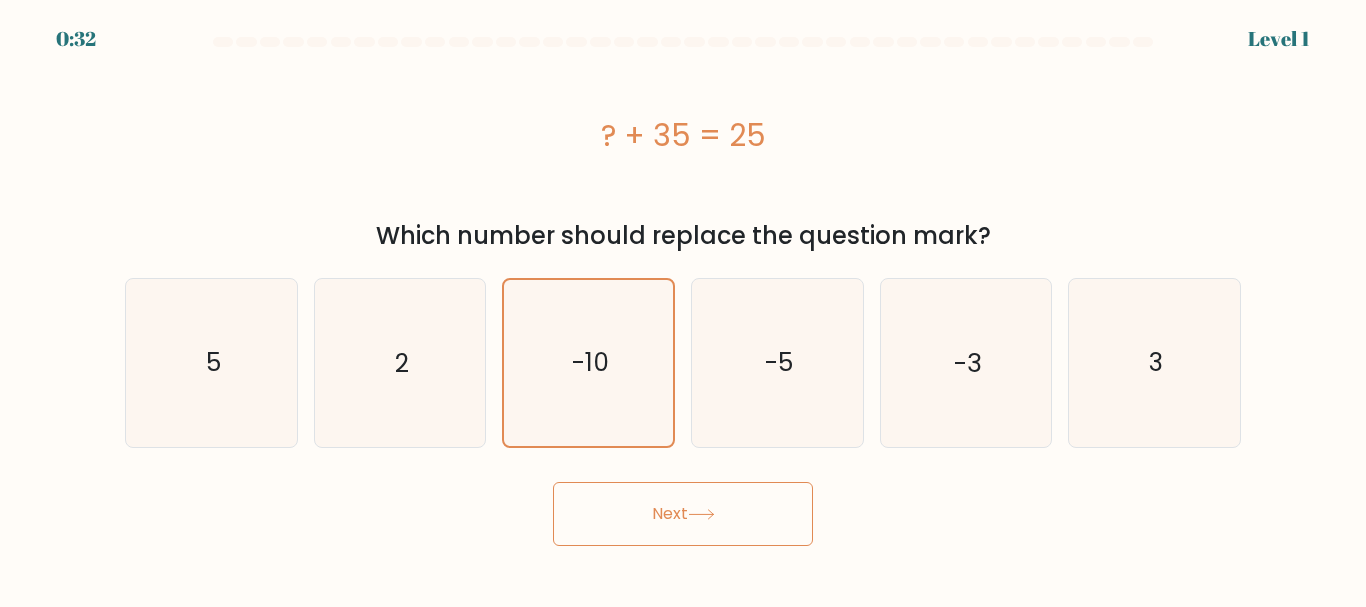 click on "Next" at bounding box center (683, 514) 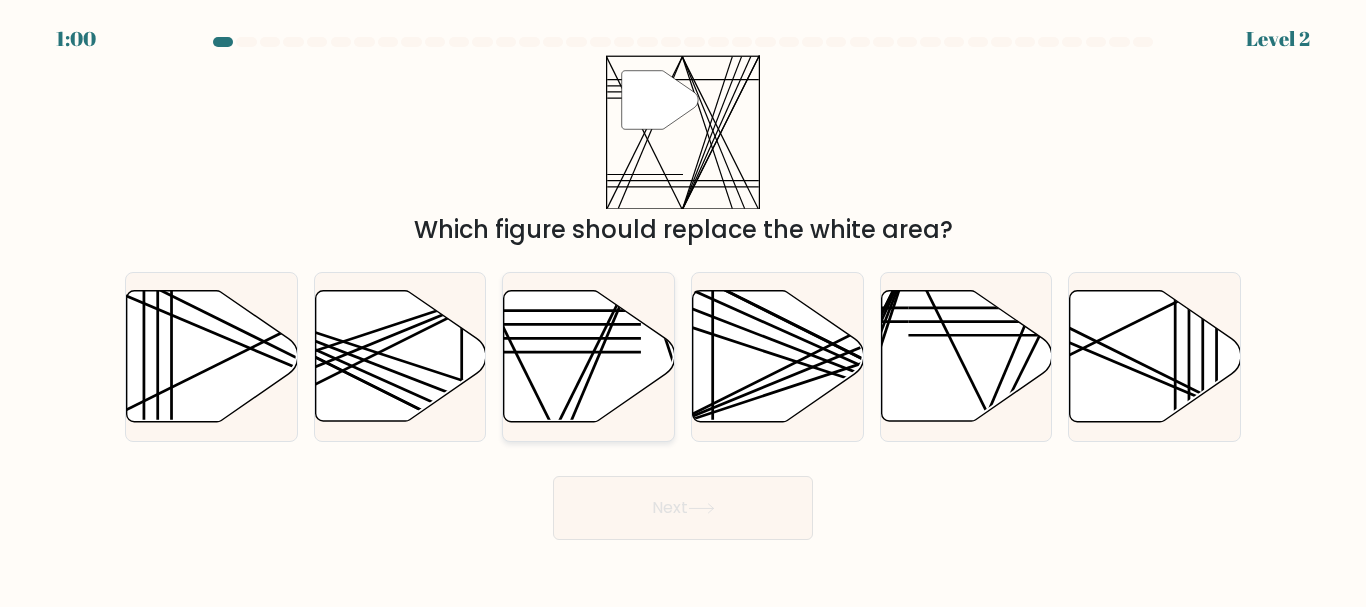 click 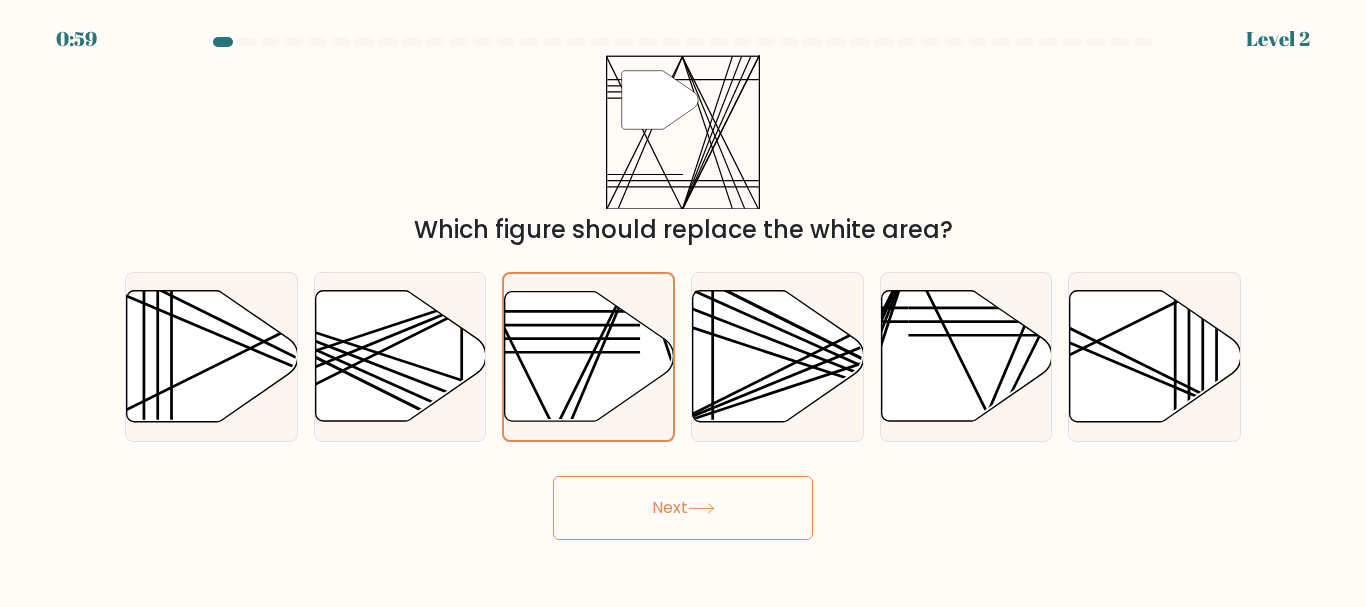 click on "Next" at bounding box center [683, 508] 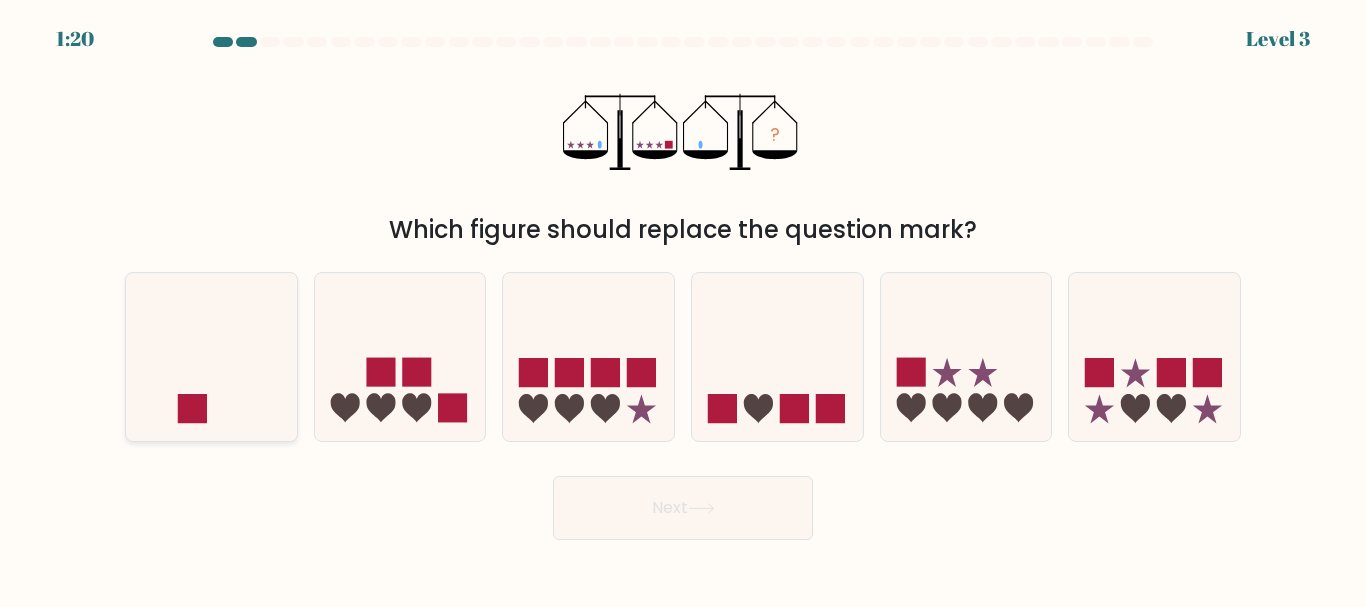 click 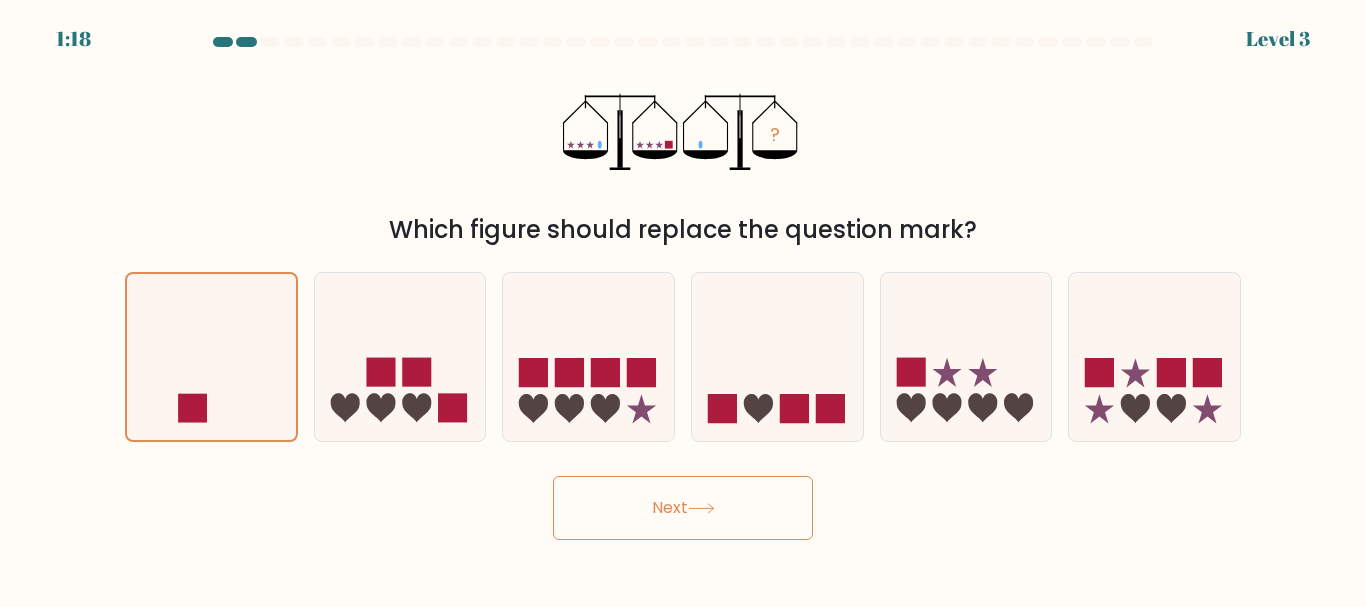 click on "Next" at bounding box center (683, 508) 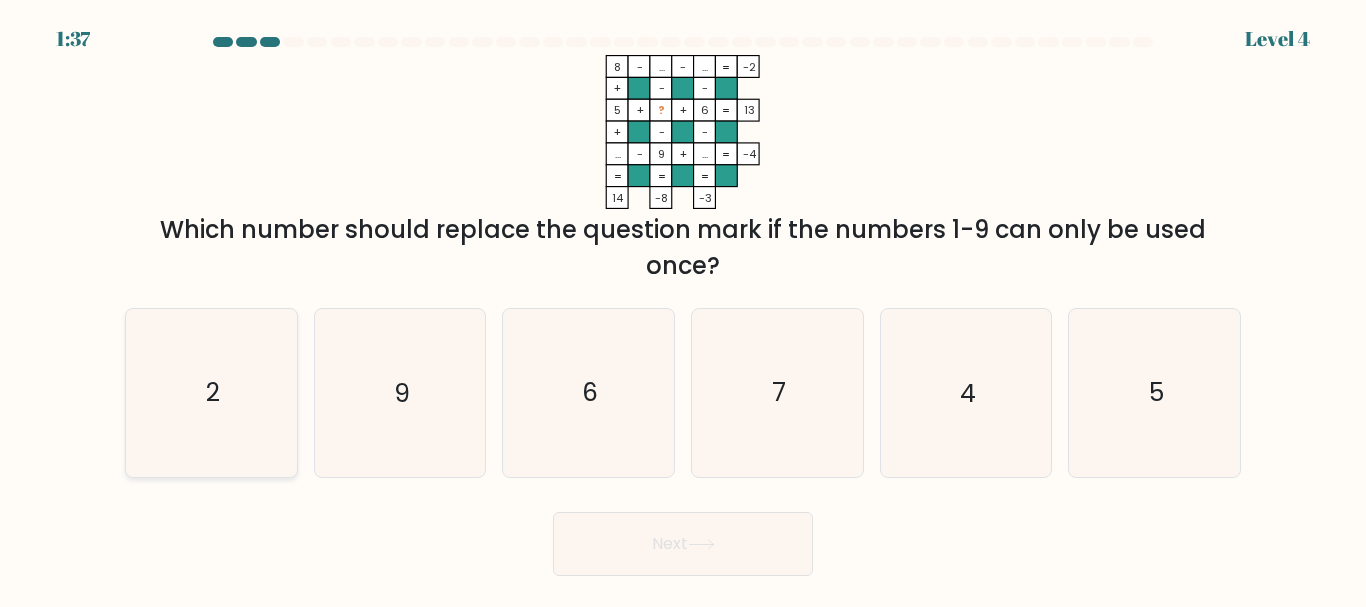 click on "2" 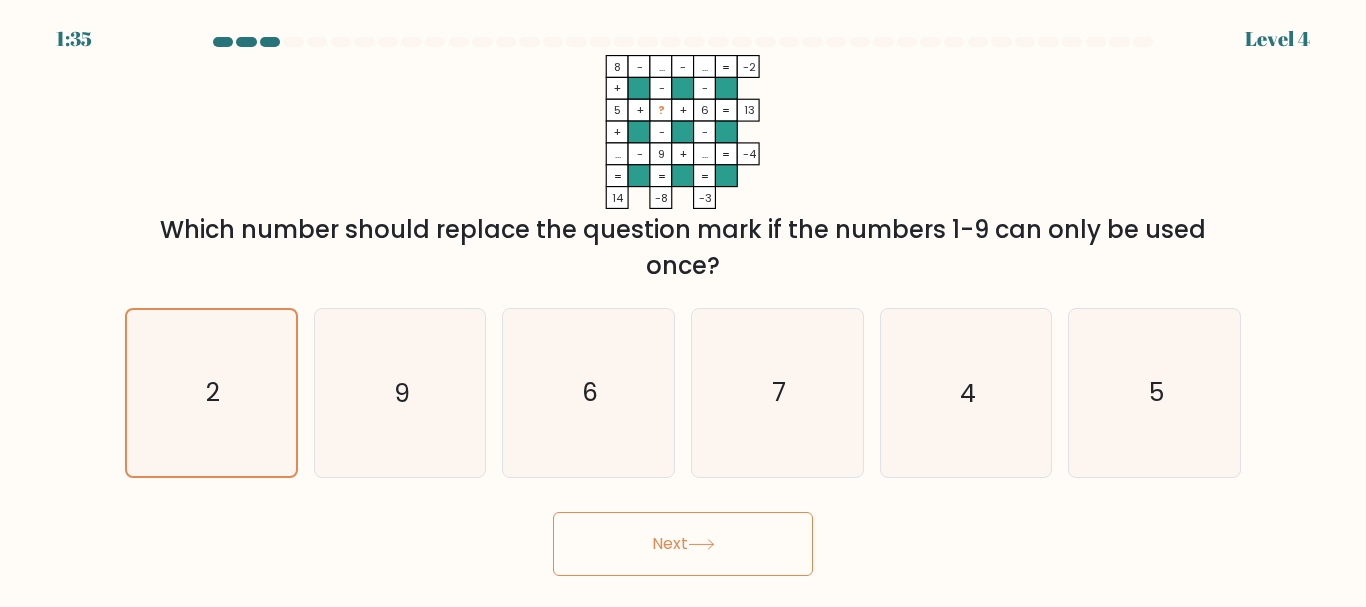 click 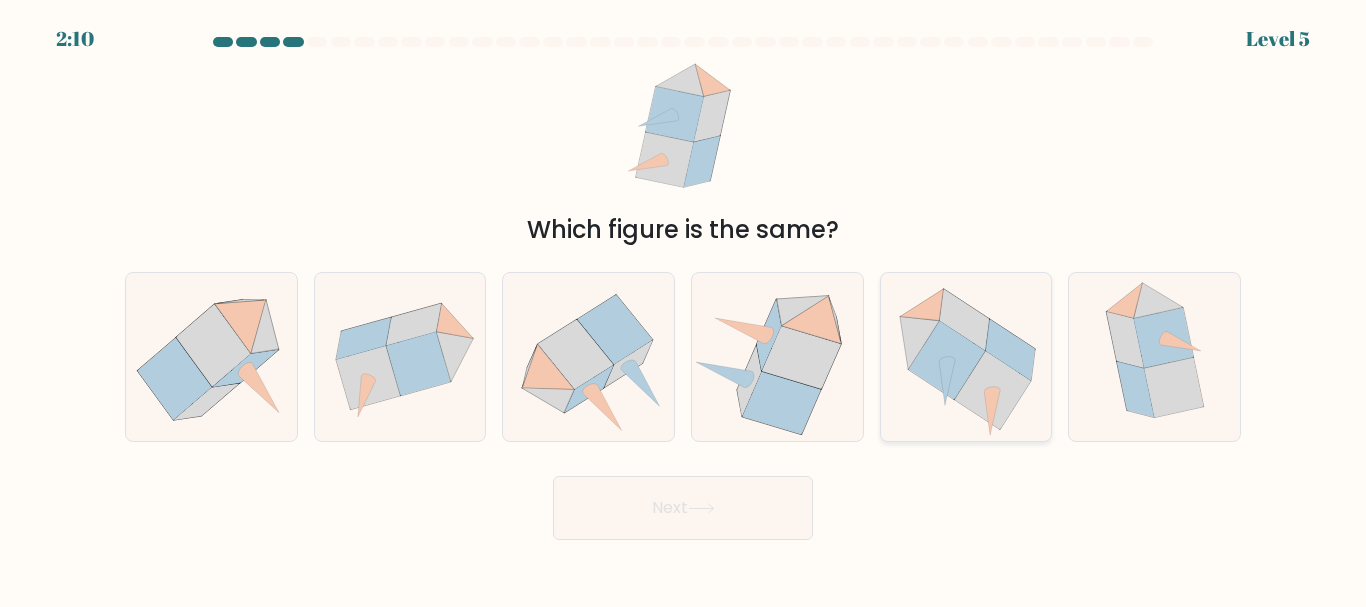 click 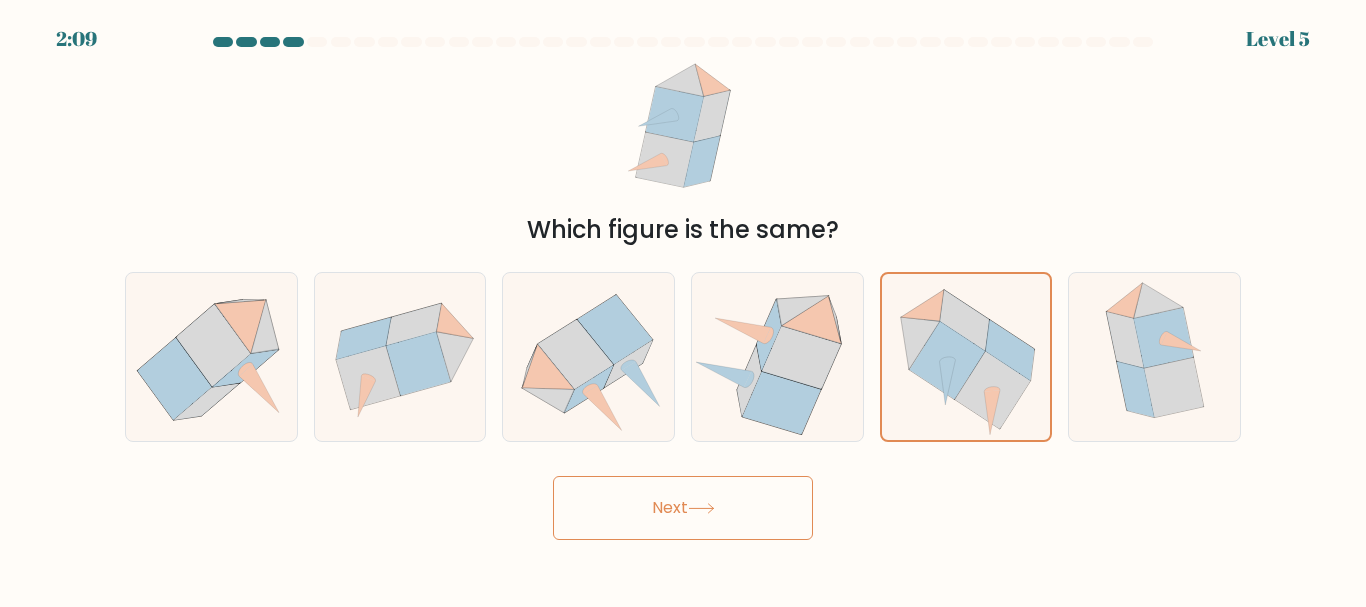 click on "Next" at bounding box center (683, 508) 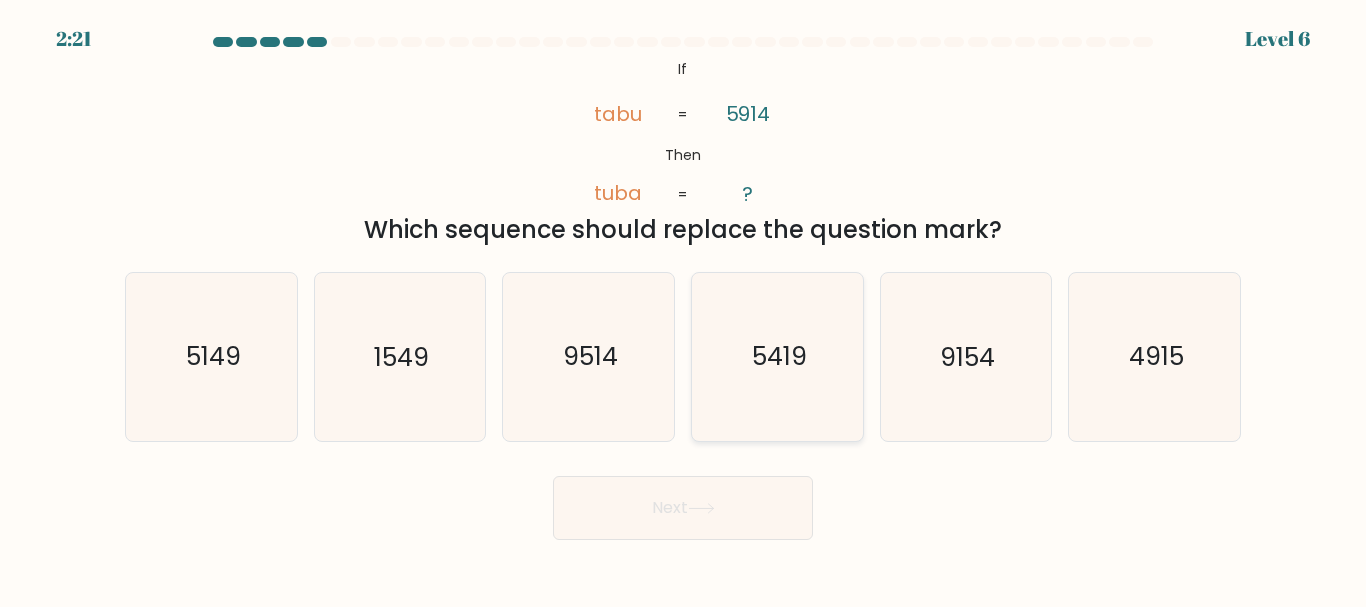click on "5419" 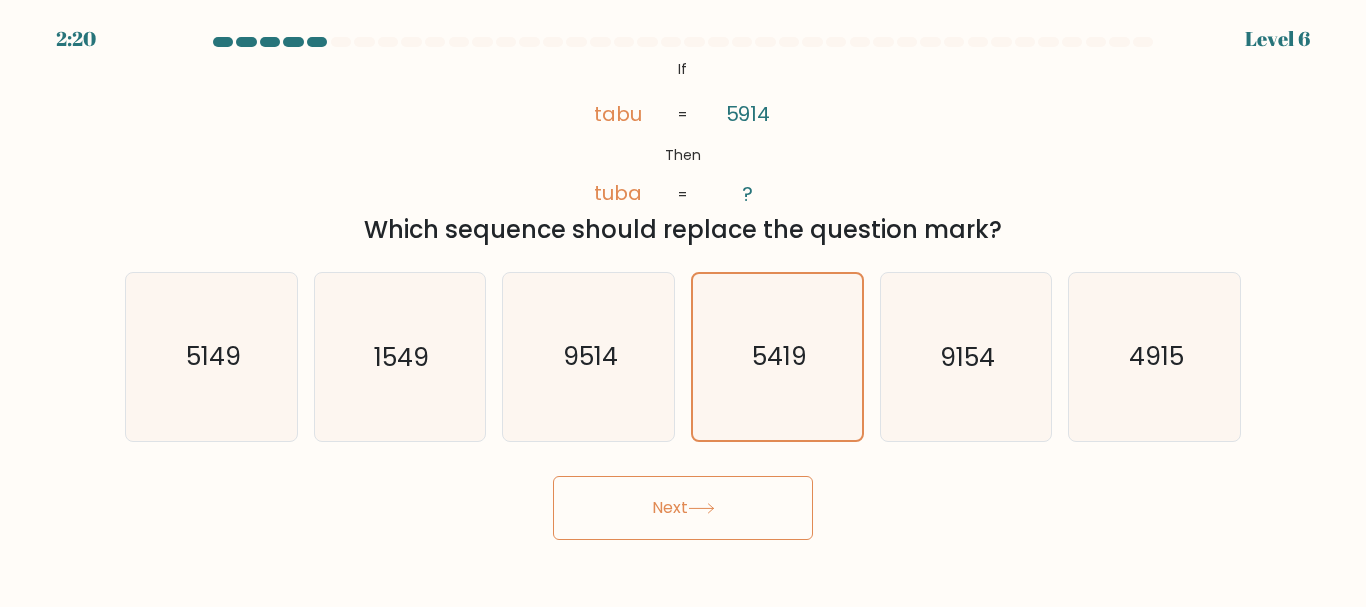 click on "Next" at bounding box center (683, 508) 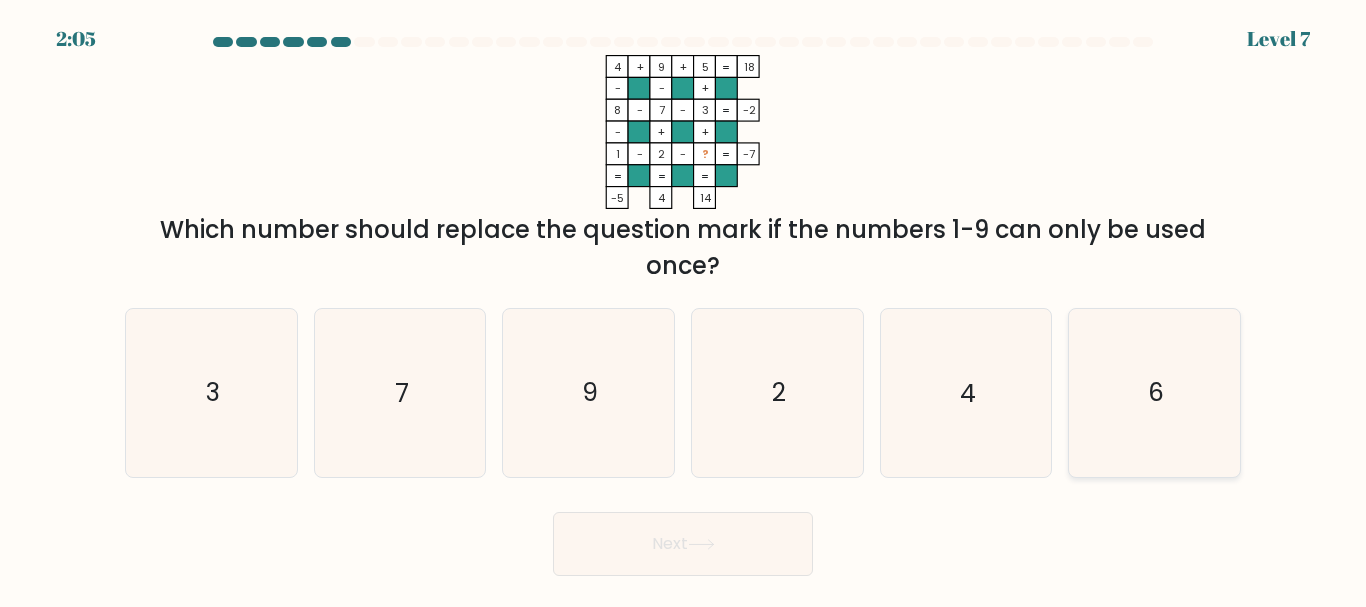 click on "6" 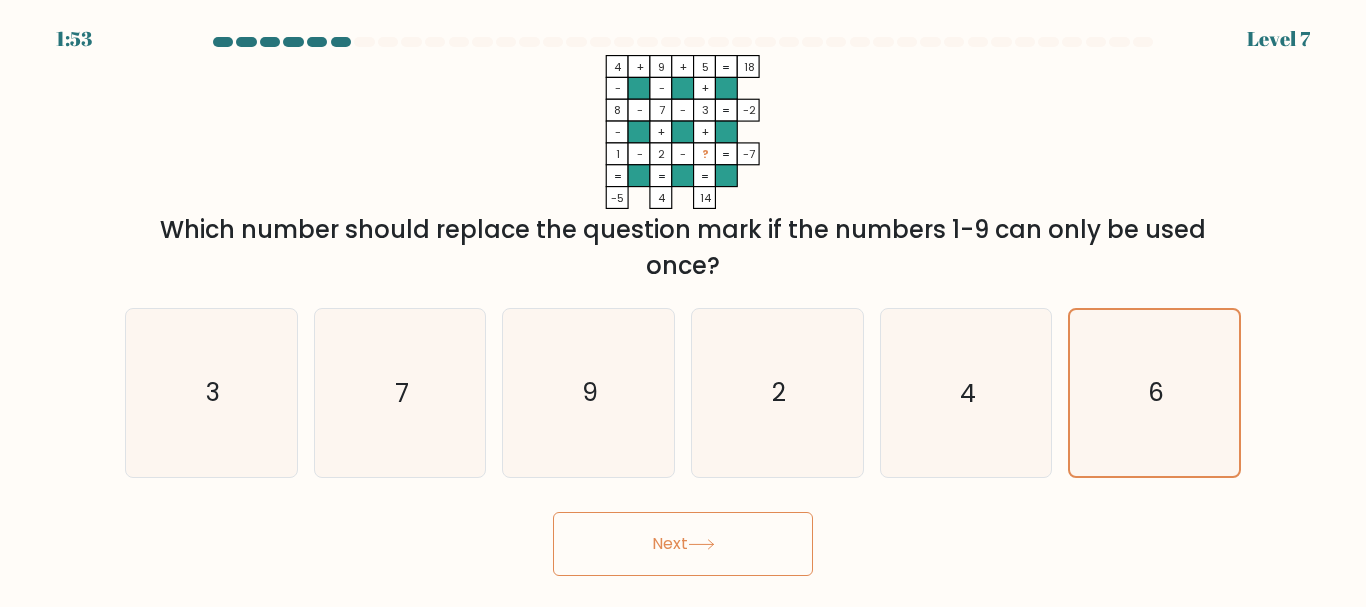 click on "Next" at bounding box center [683, 544] 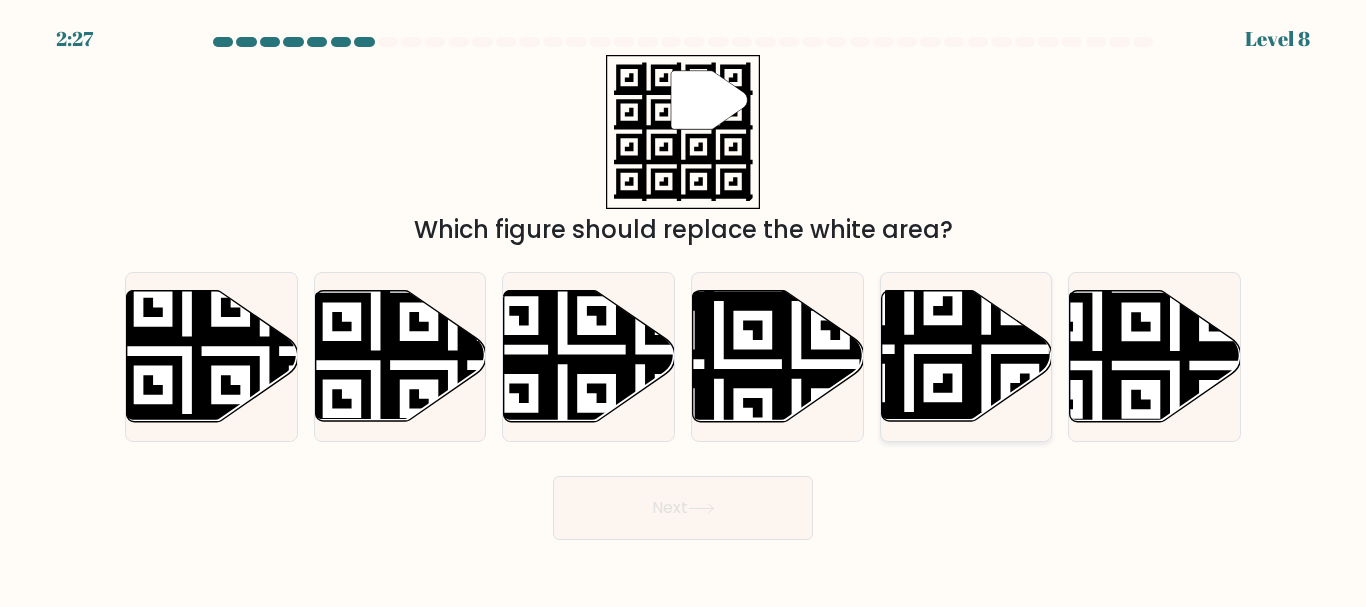 click 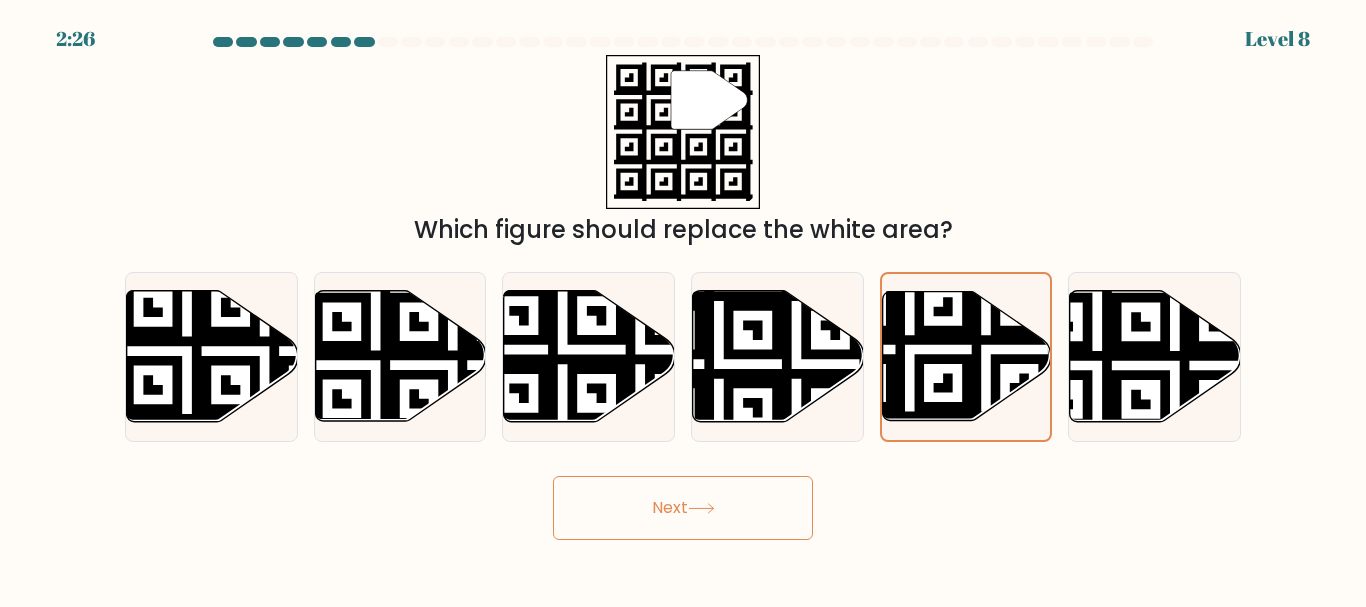 click on "Next" at bounding box center (683, 508) 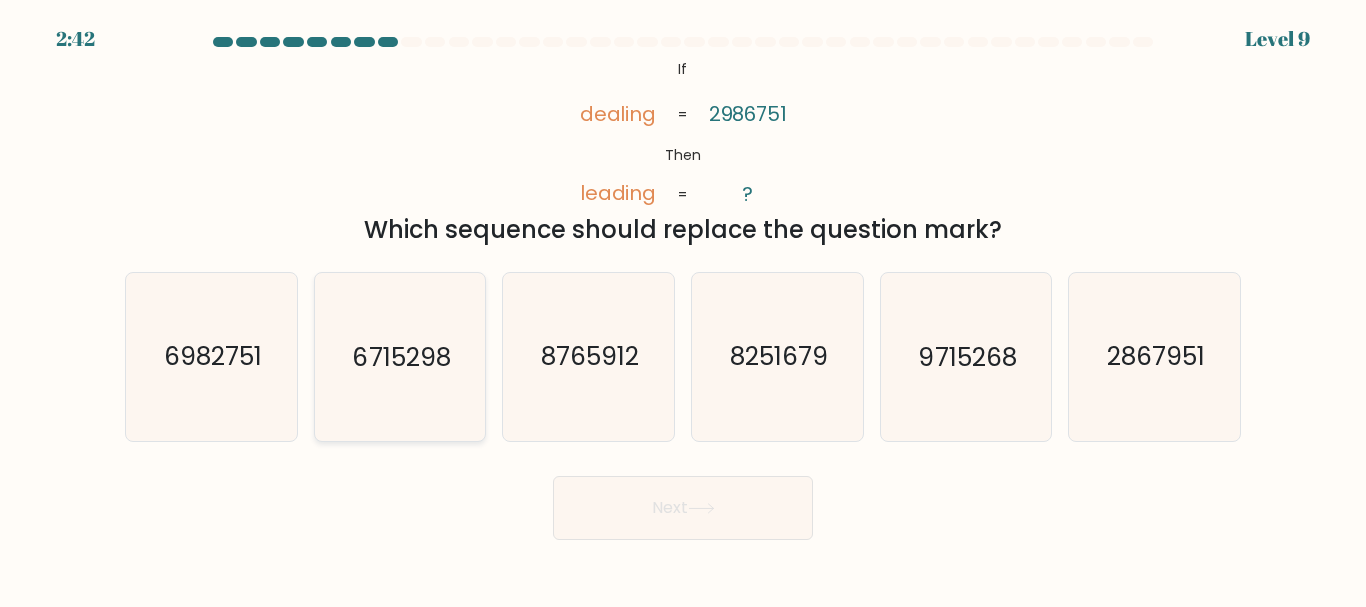 click on "6715298" 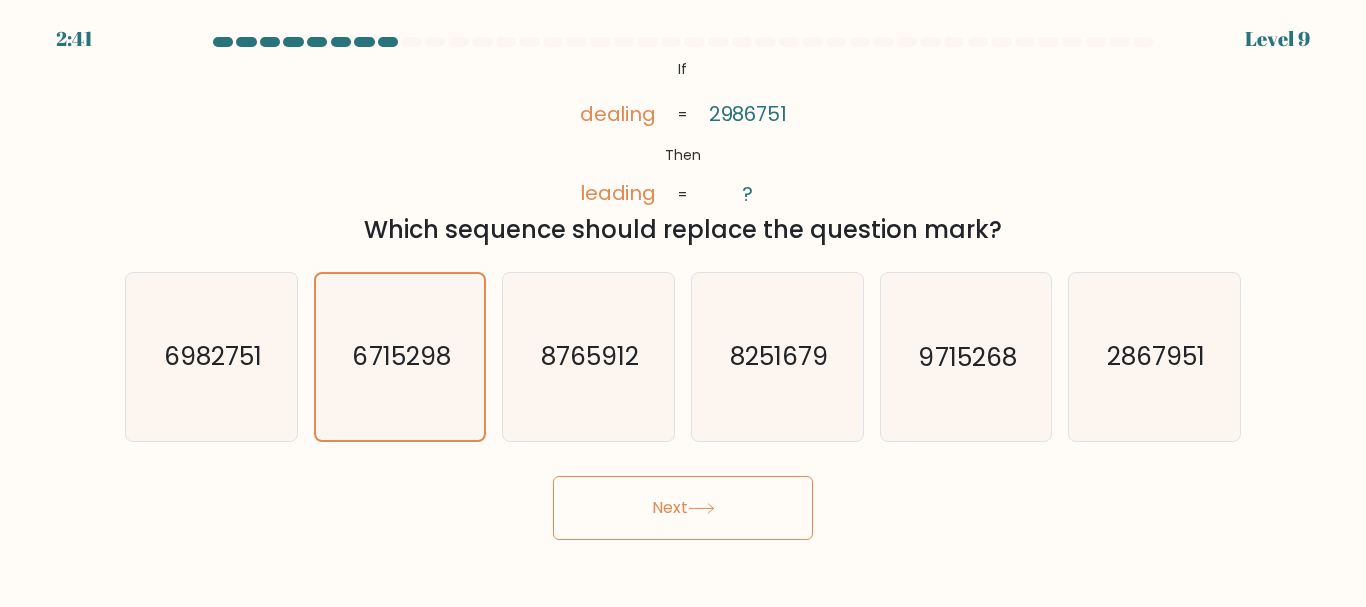 click on "Next" at bounding box center [683, 508] 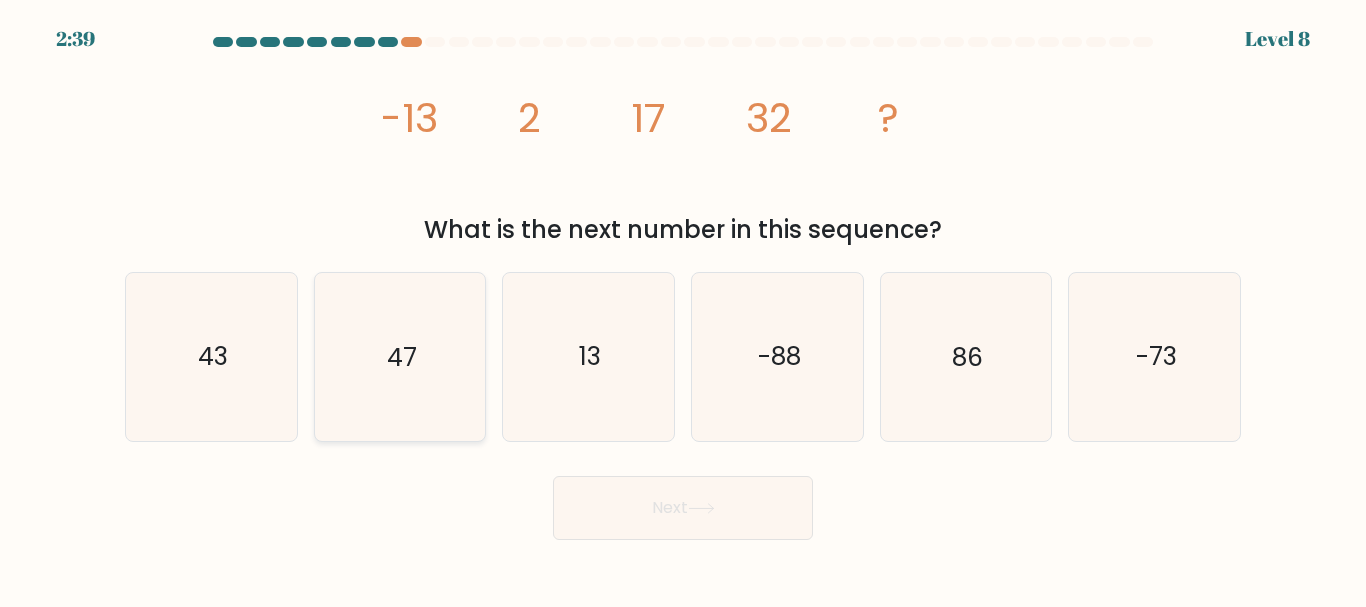 click on "47" 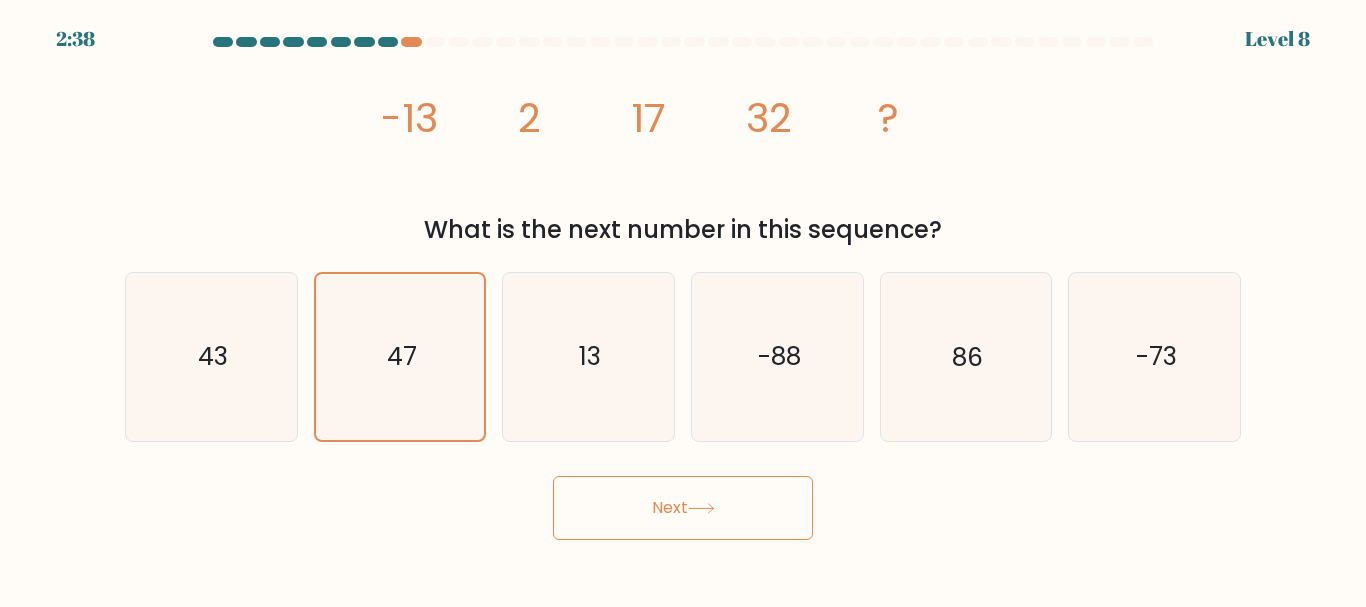 click on "Next" at bounding box center (683, 508) 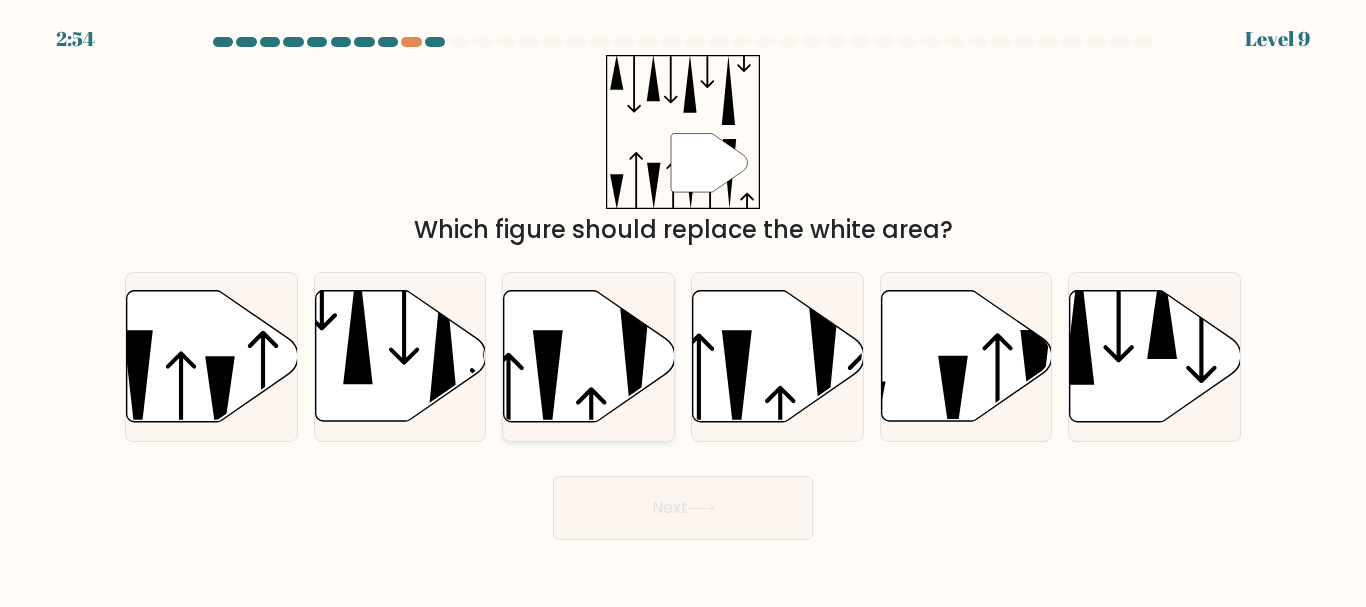 click 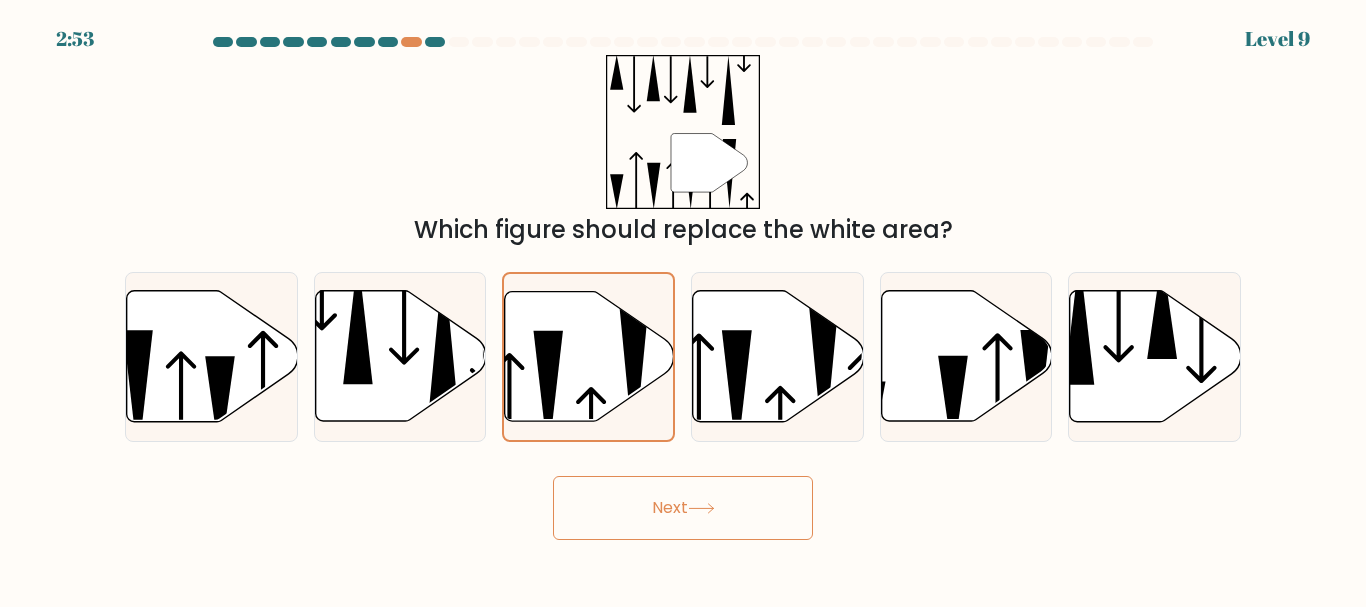 click on "Next" at bounding box center [683, 508] 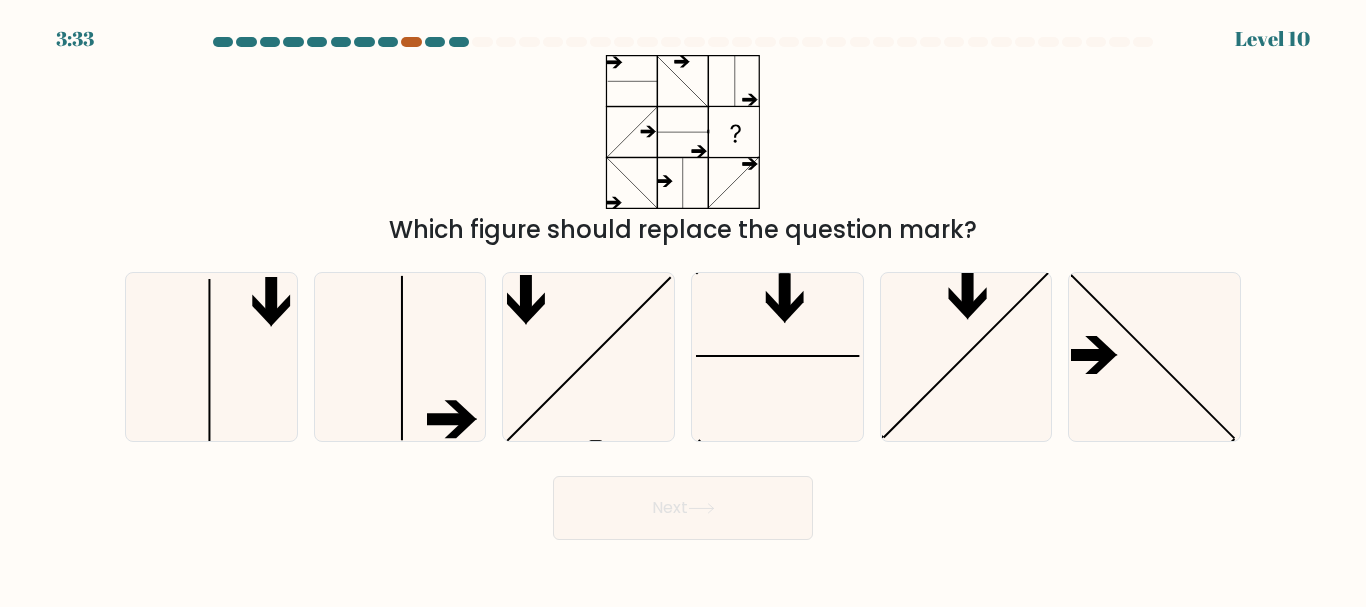 click at bounding box center (411, 42) 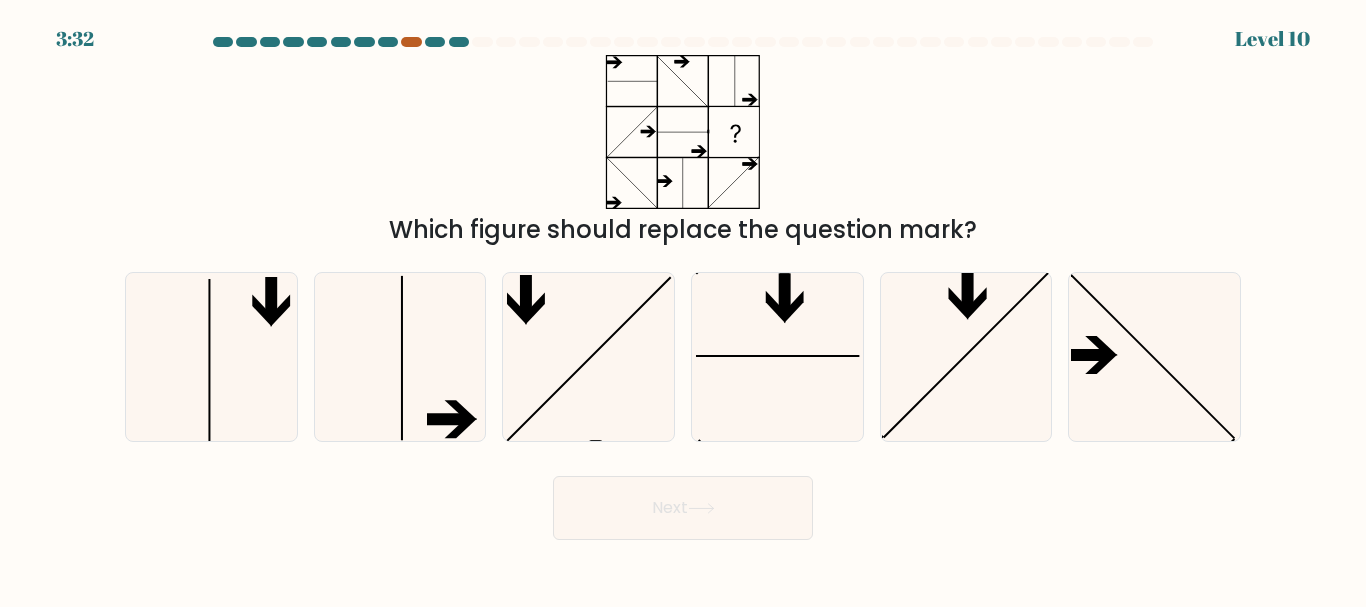 click at bounding box center [411, 42] 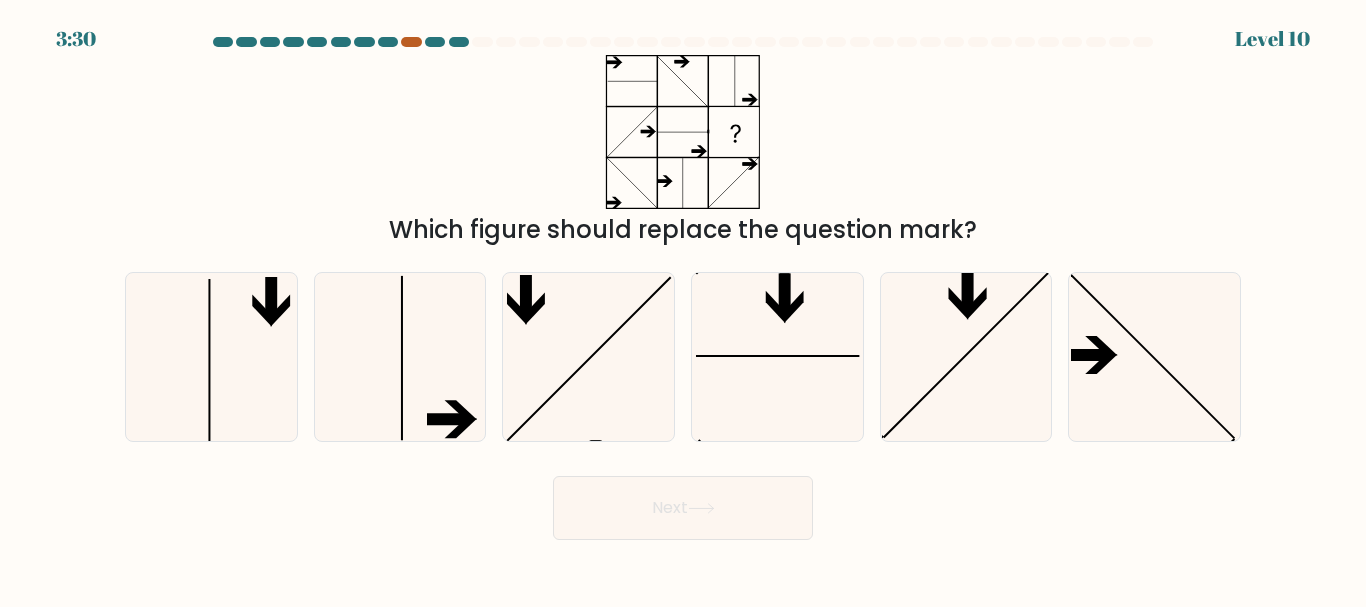 click at bounding box center [411, 42] 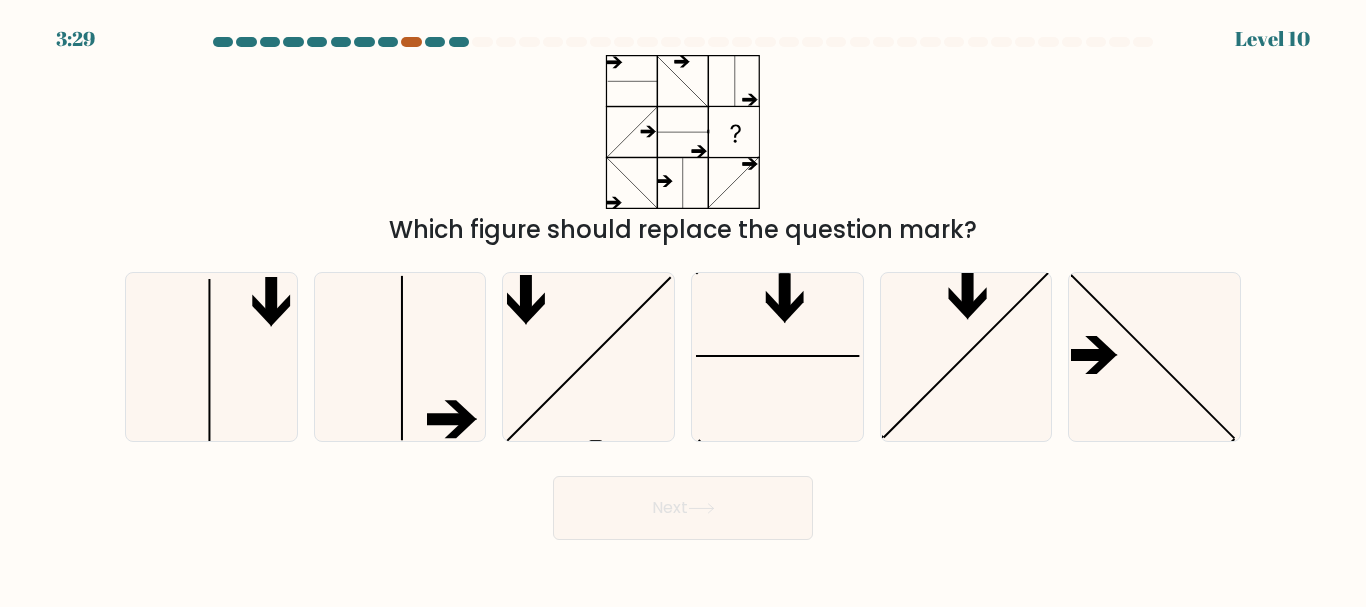 click at bounding box center (411, 42) 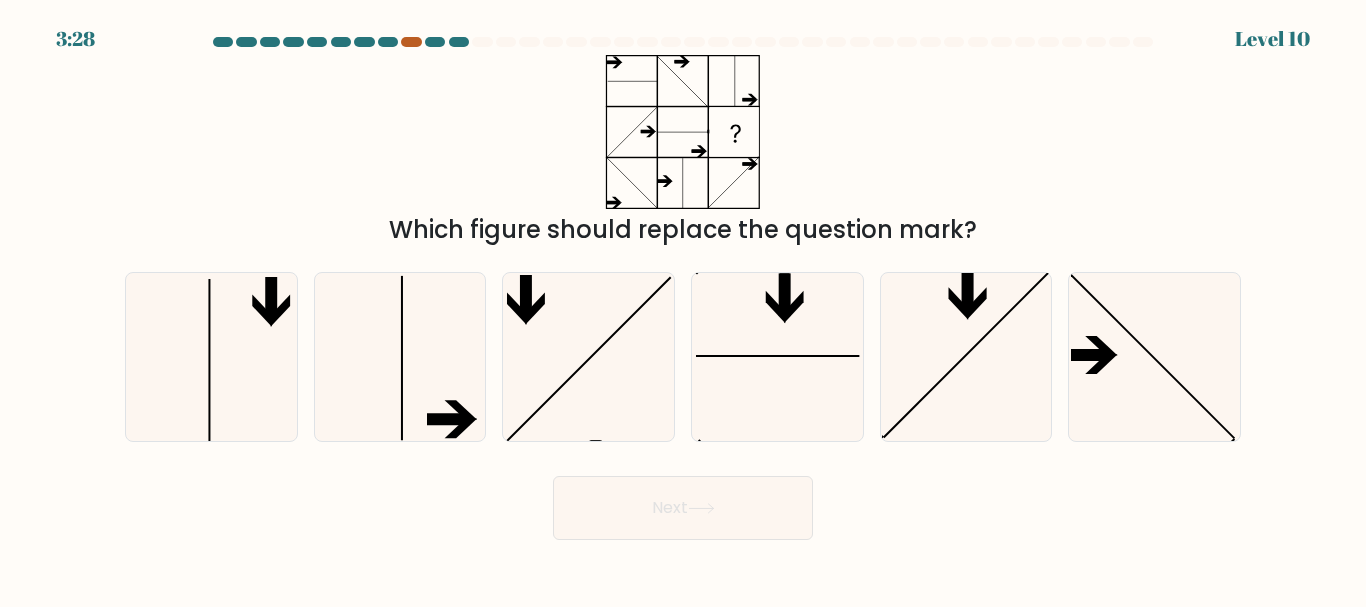 click at bounding box center [411, 42] 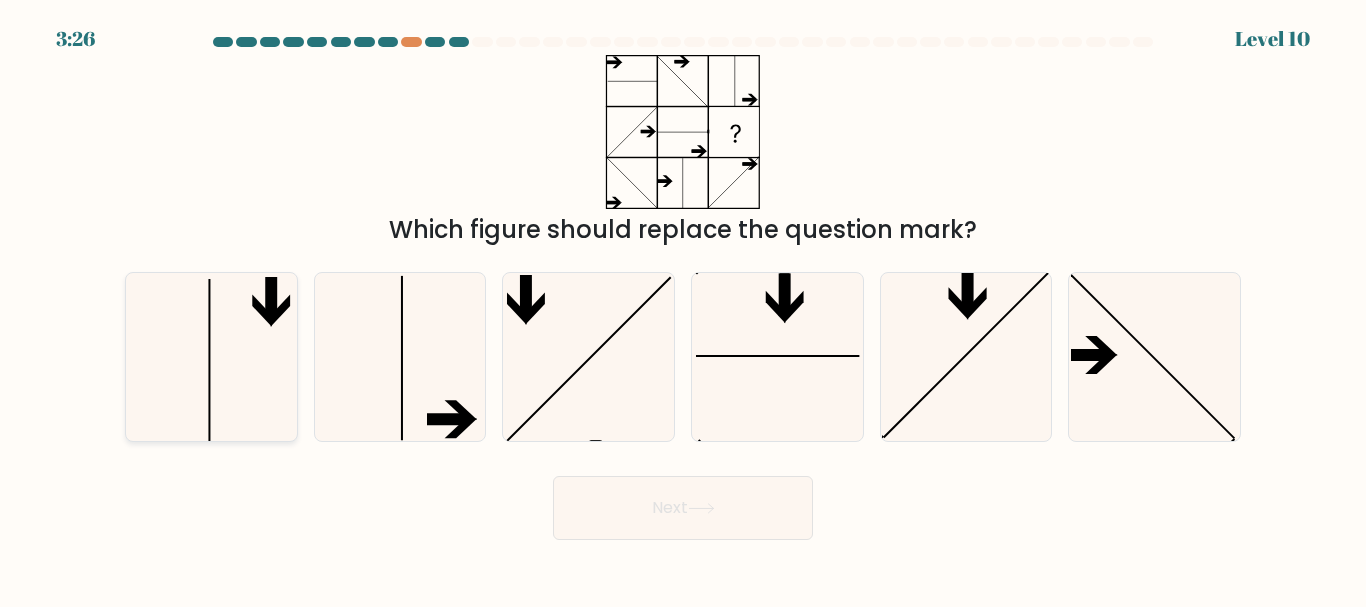 click 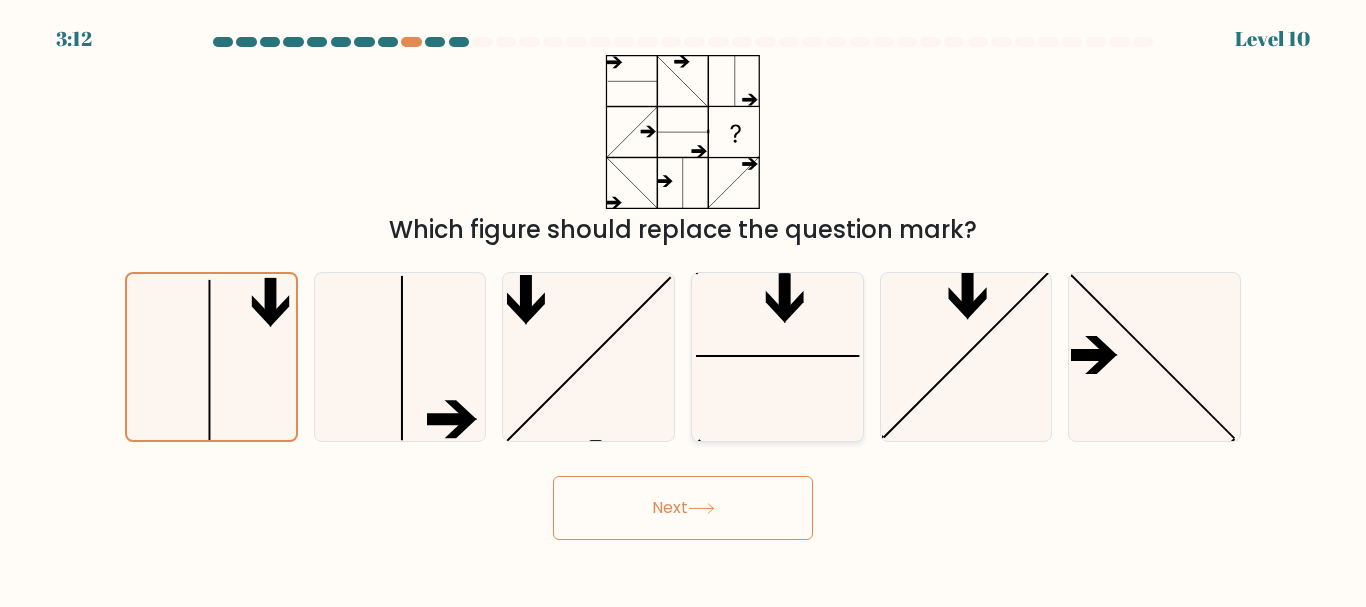 click 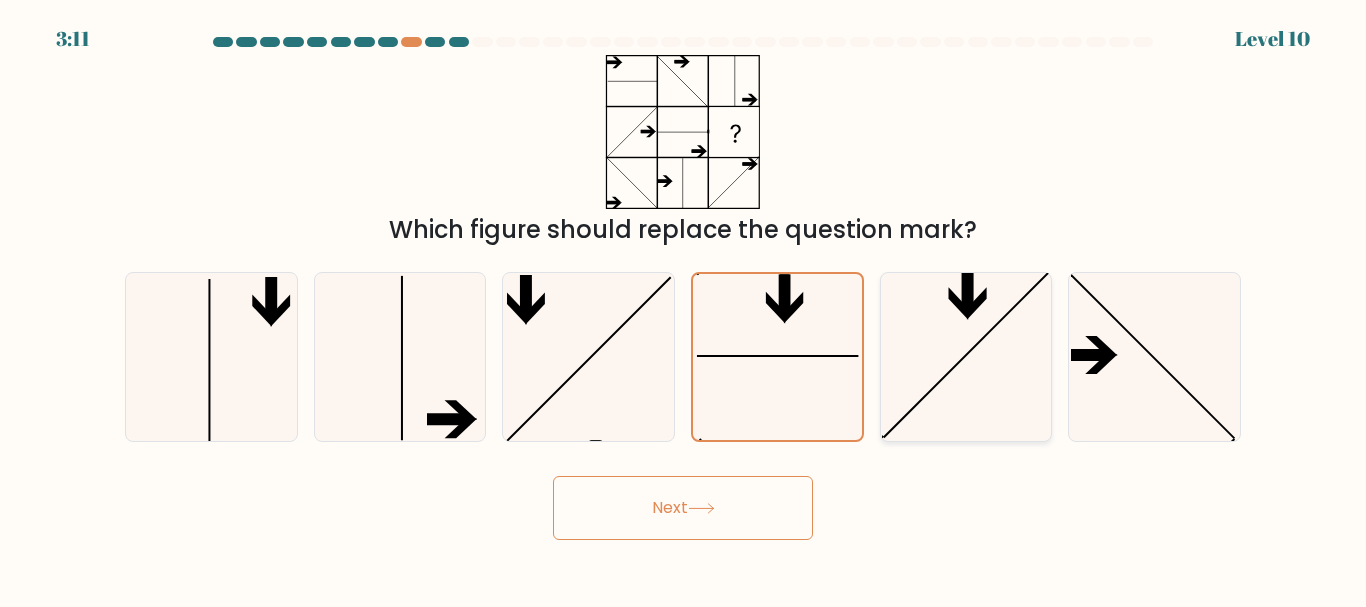 click 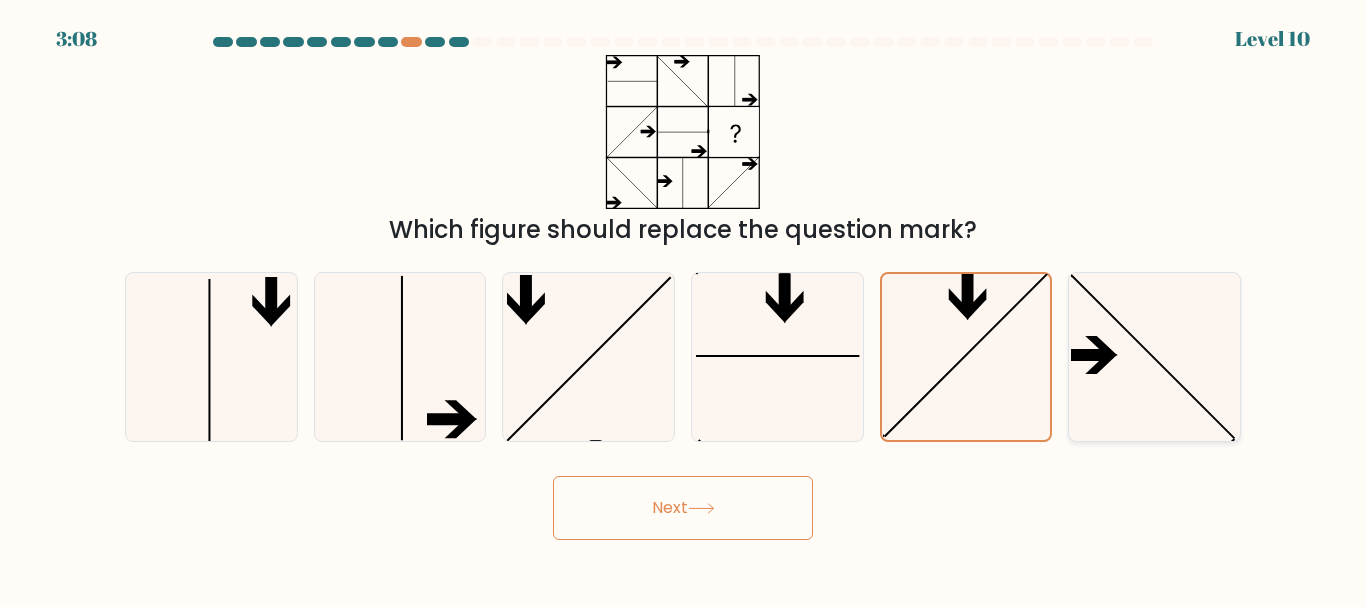 click 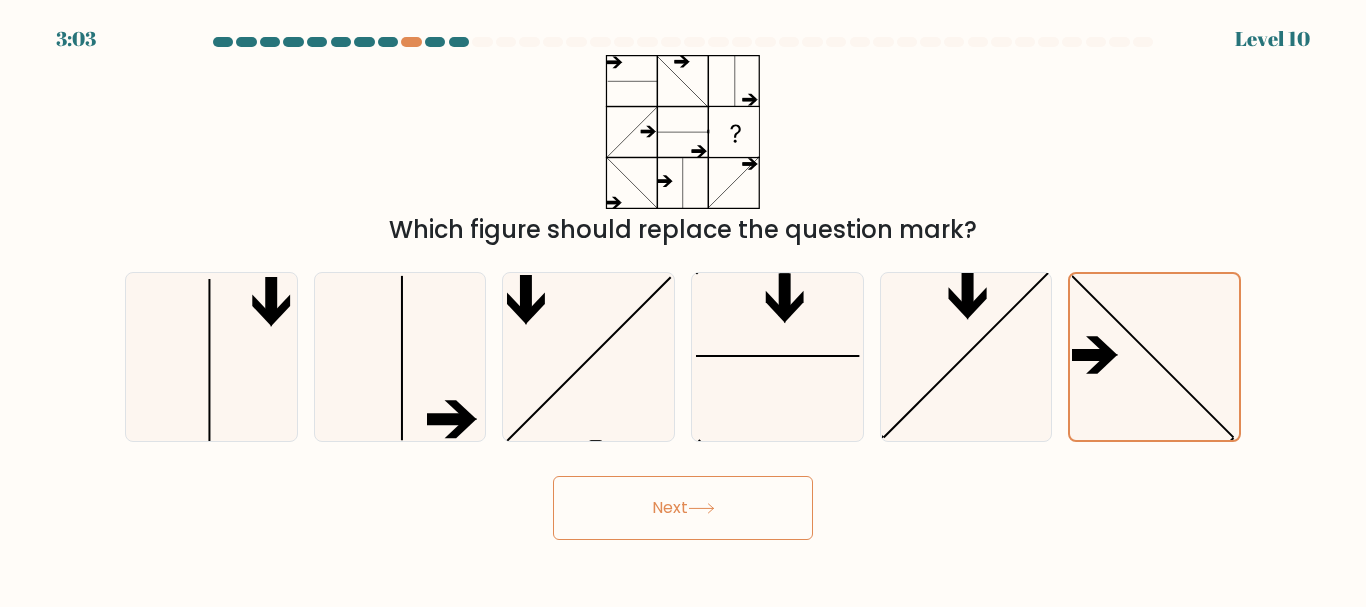 click on "Next" at bounding box center (683, 508) 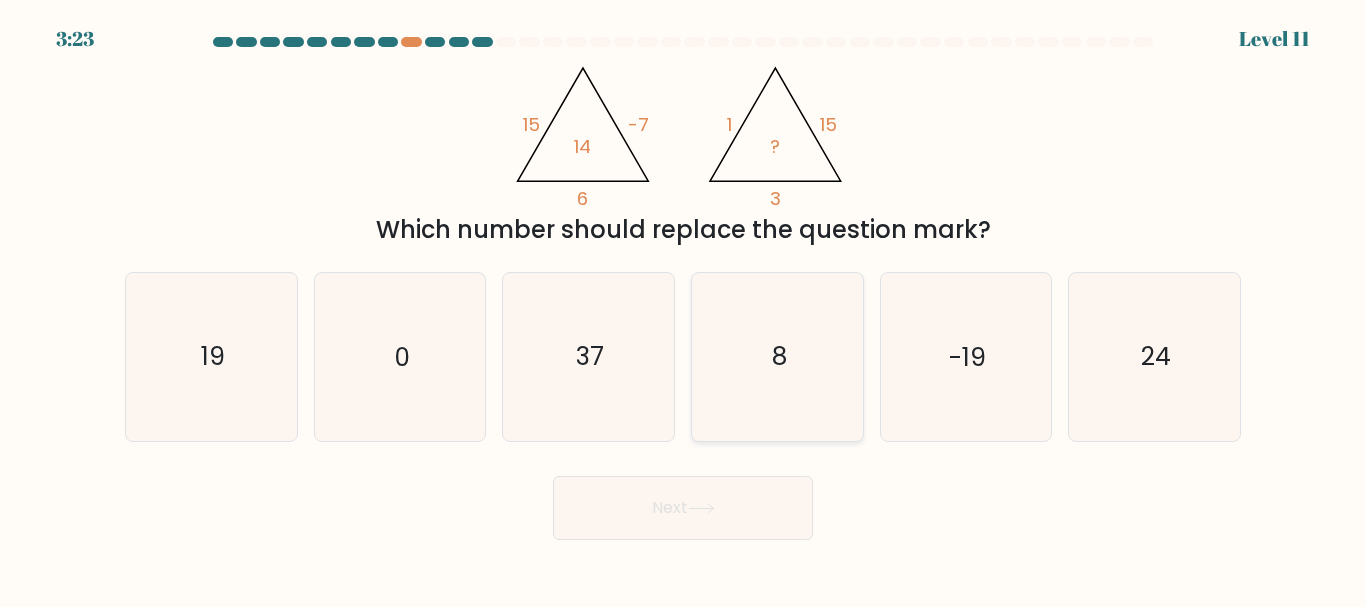 click on "8" 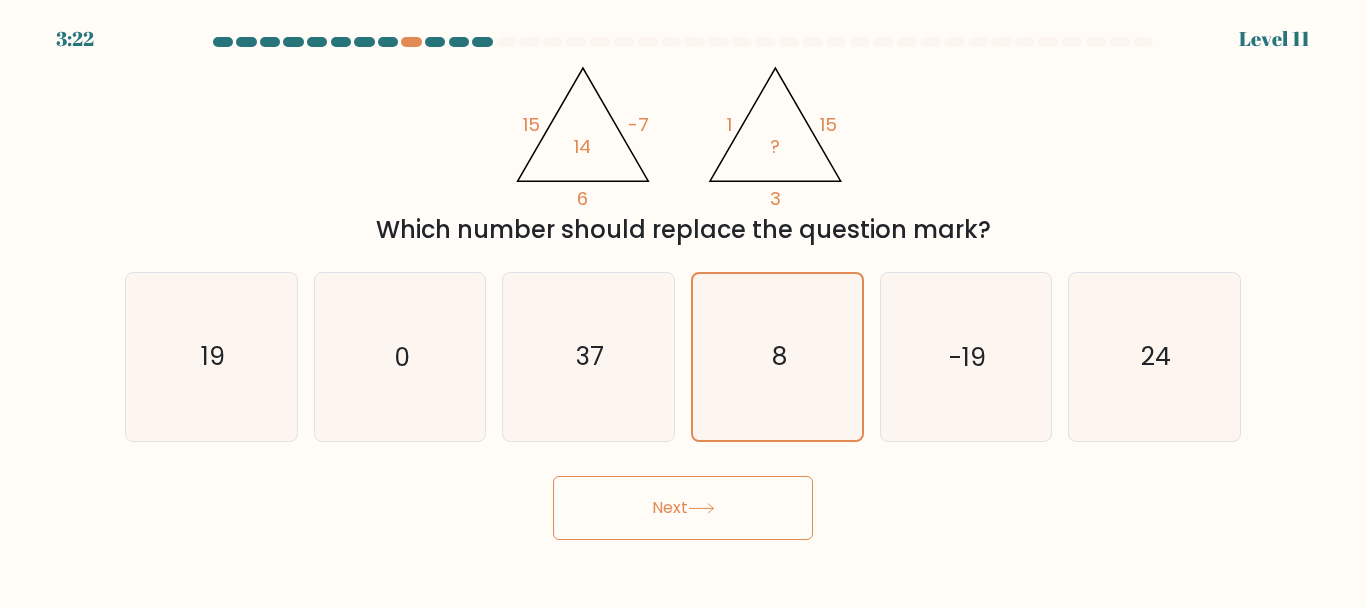 click on "Next" at bounding box center [683, 508] 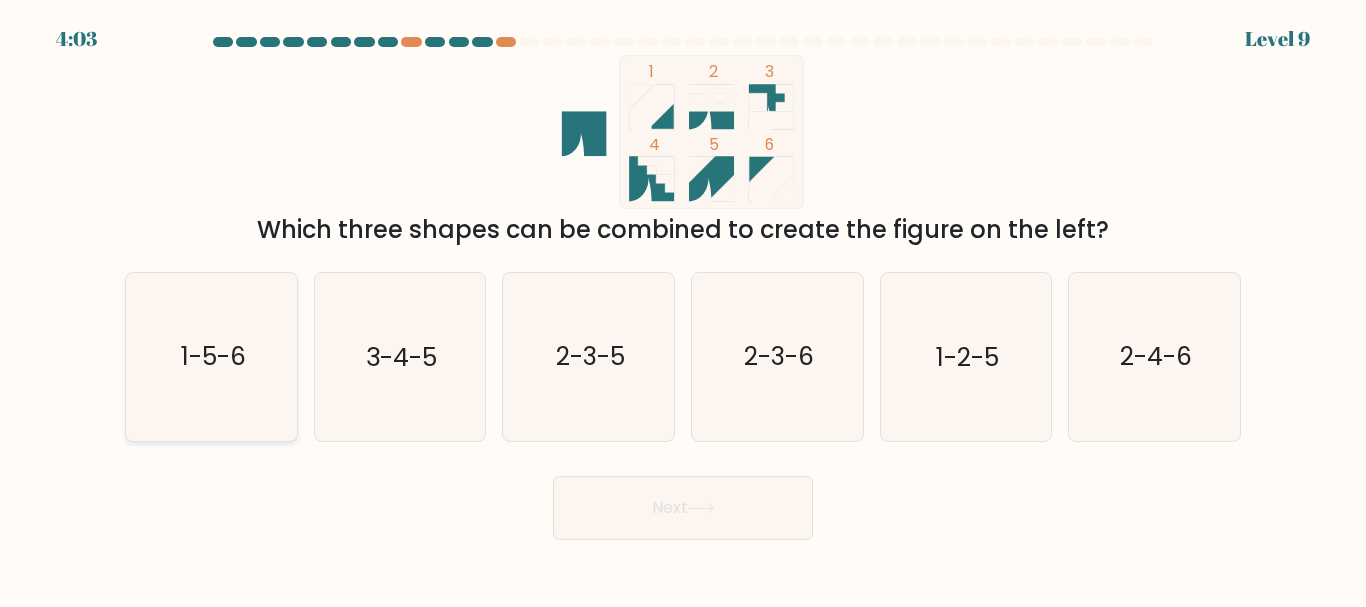 click on "1-5-6" 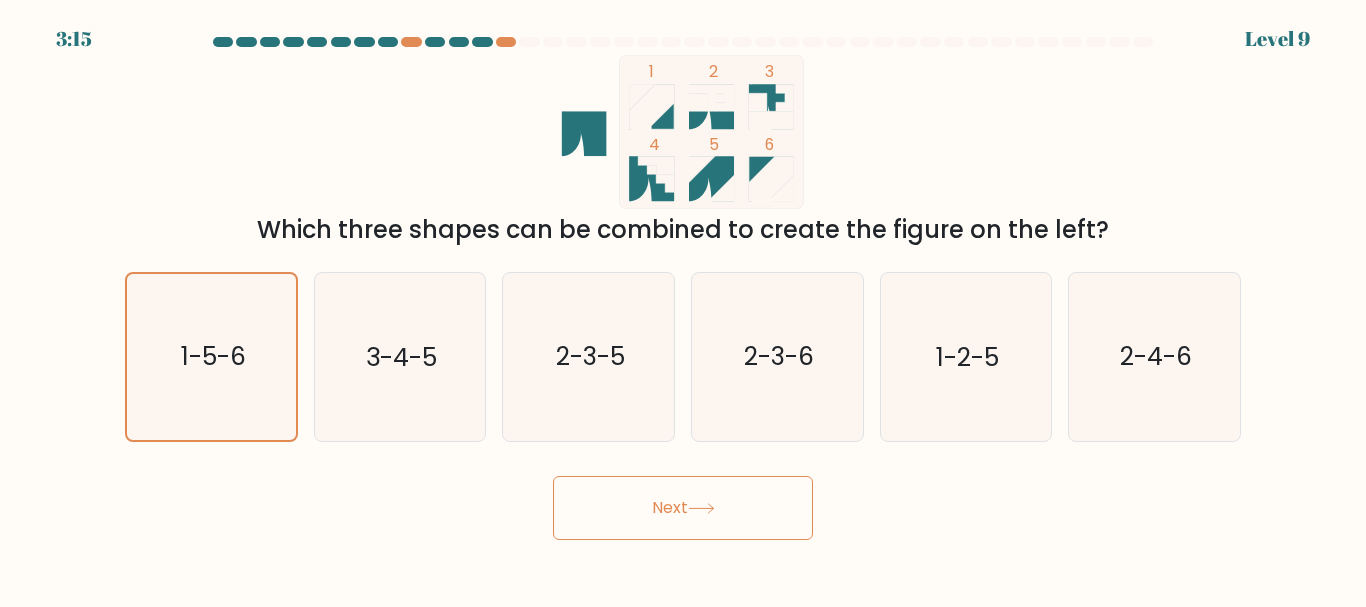 click on "Next" at bounding box center (683, 508) 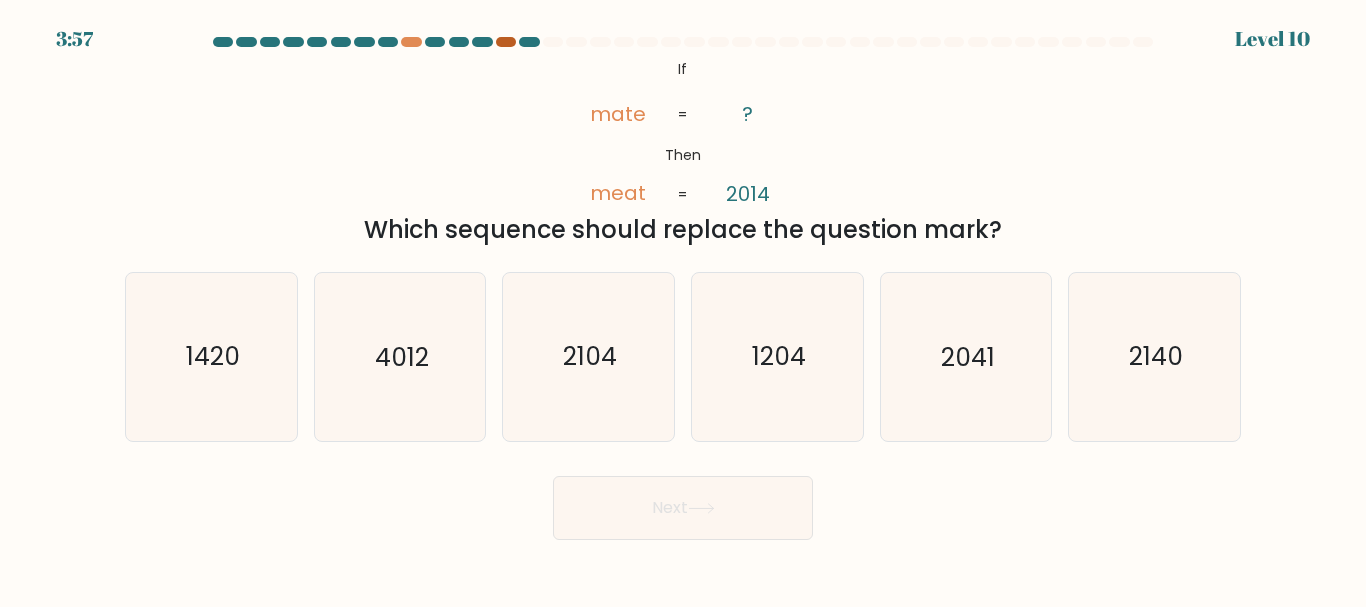 click at bounding box center (506, 42) 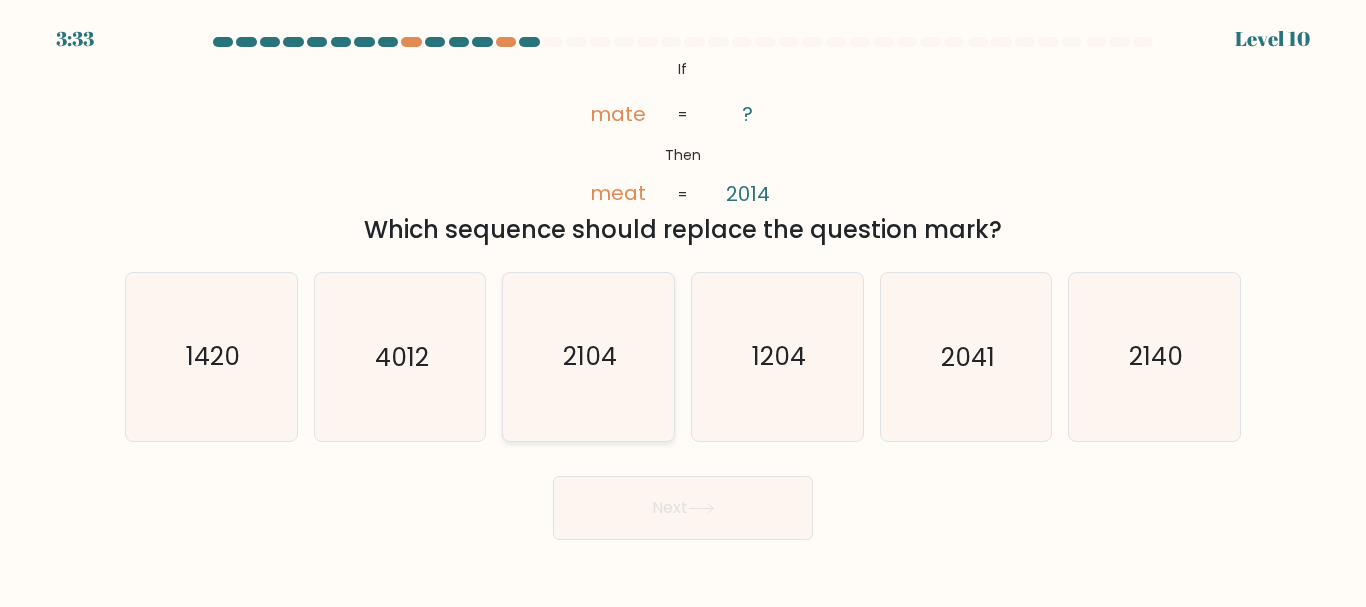 click on "2104" 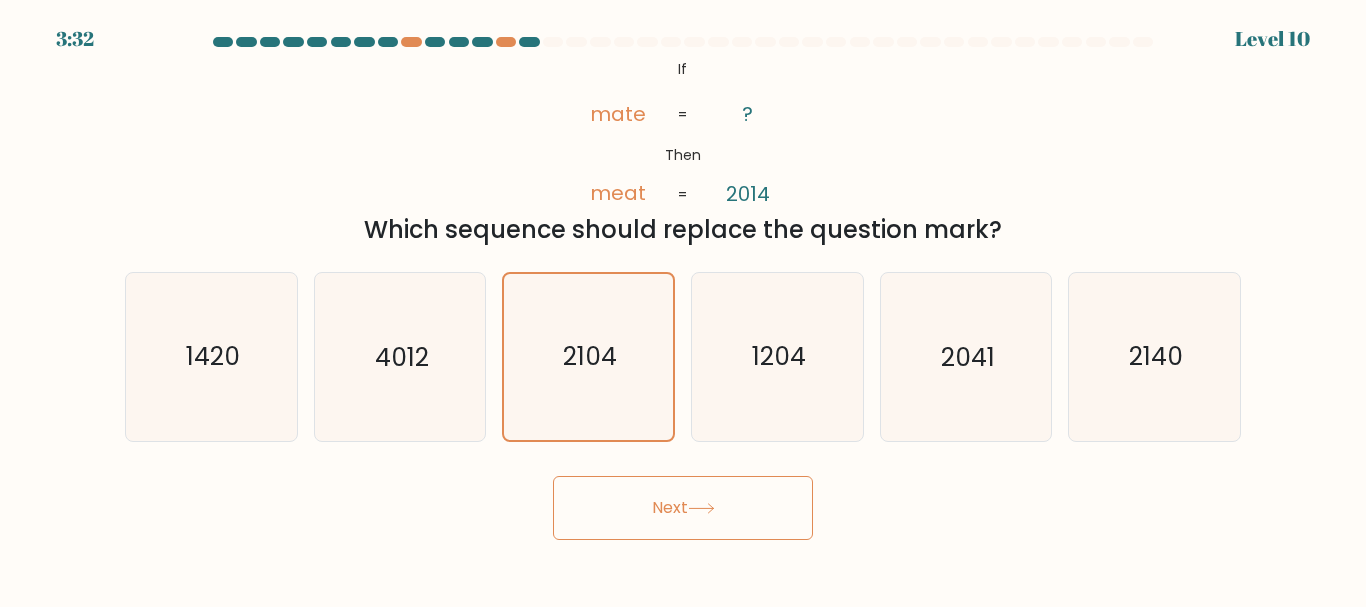 click on "Next" at bounding box center (683, 508) 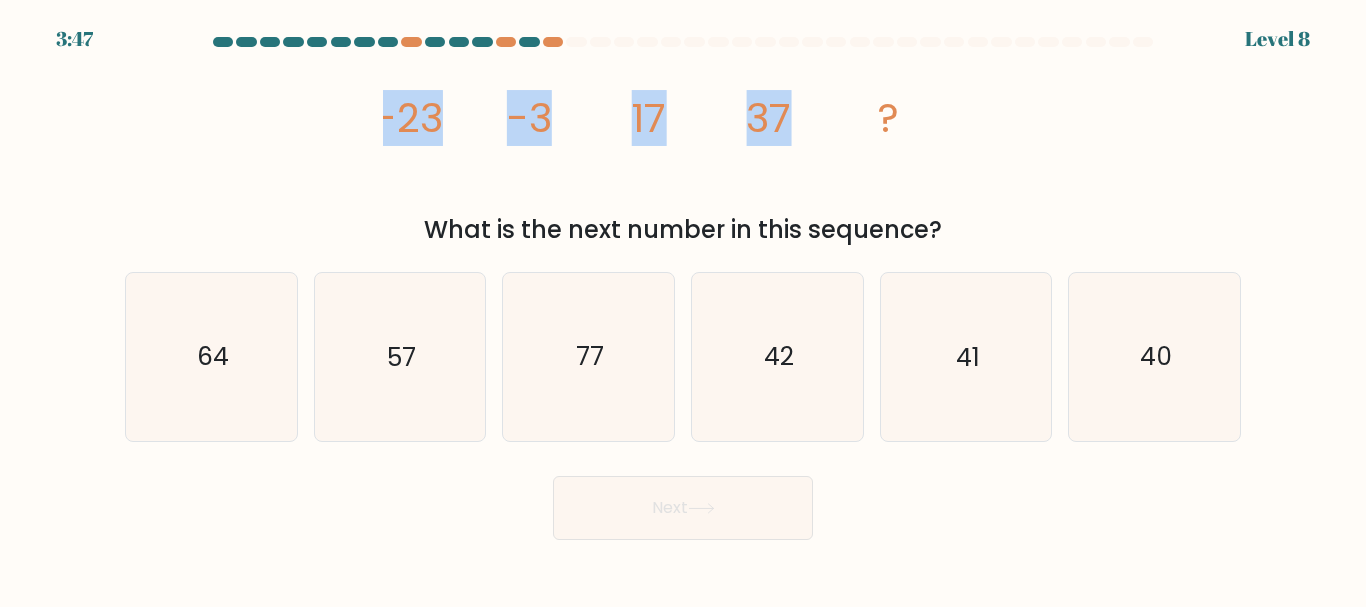 drag, startPoint x: 363, startPoint y: 108, endPoint x: 782, endPoint y: 131, distance: 419.6308 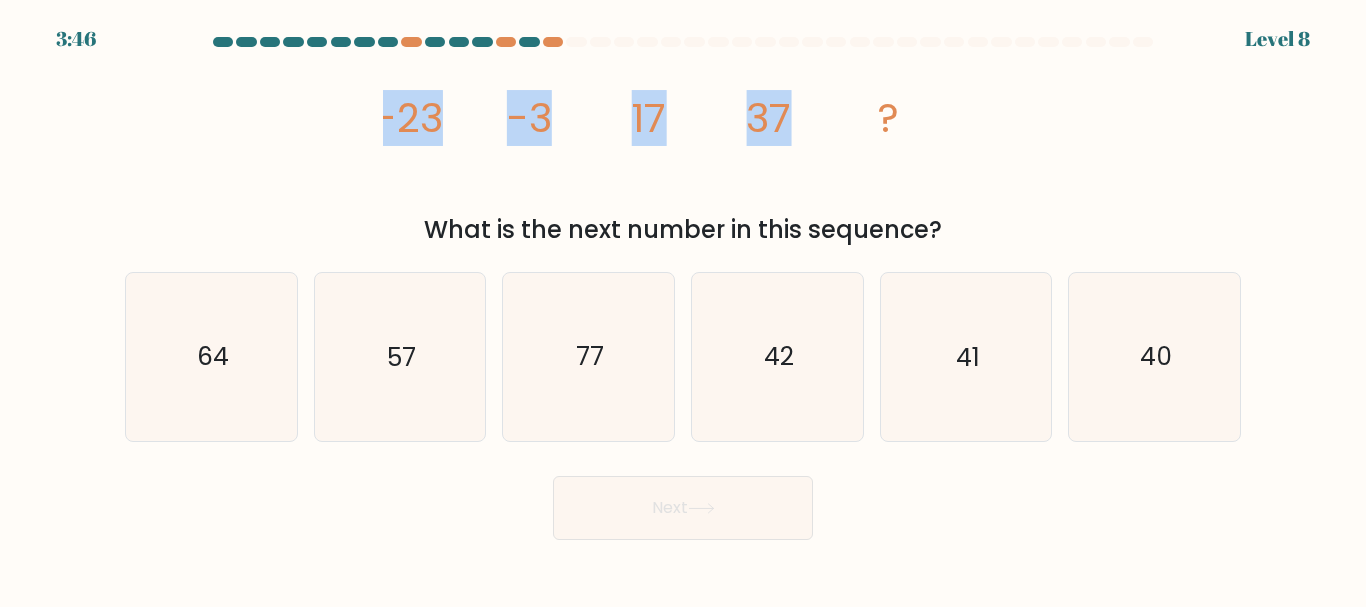 click on "37" 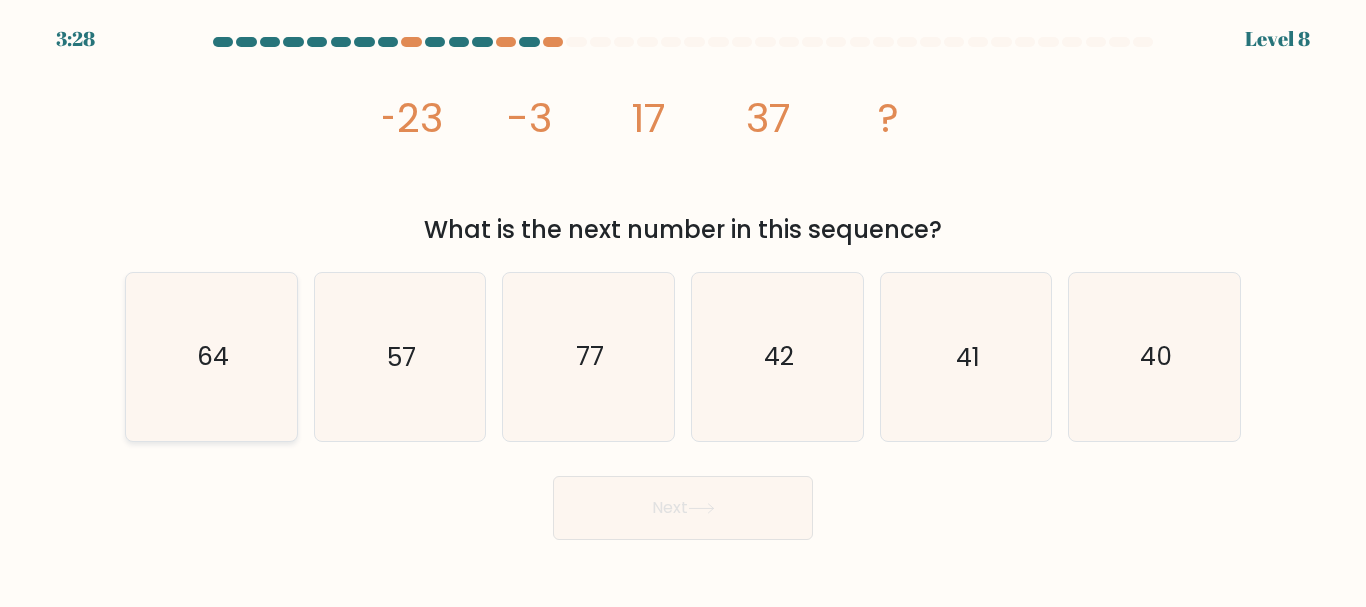 click on "64" 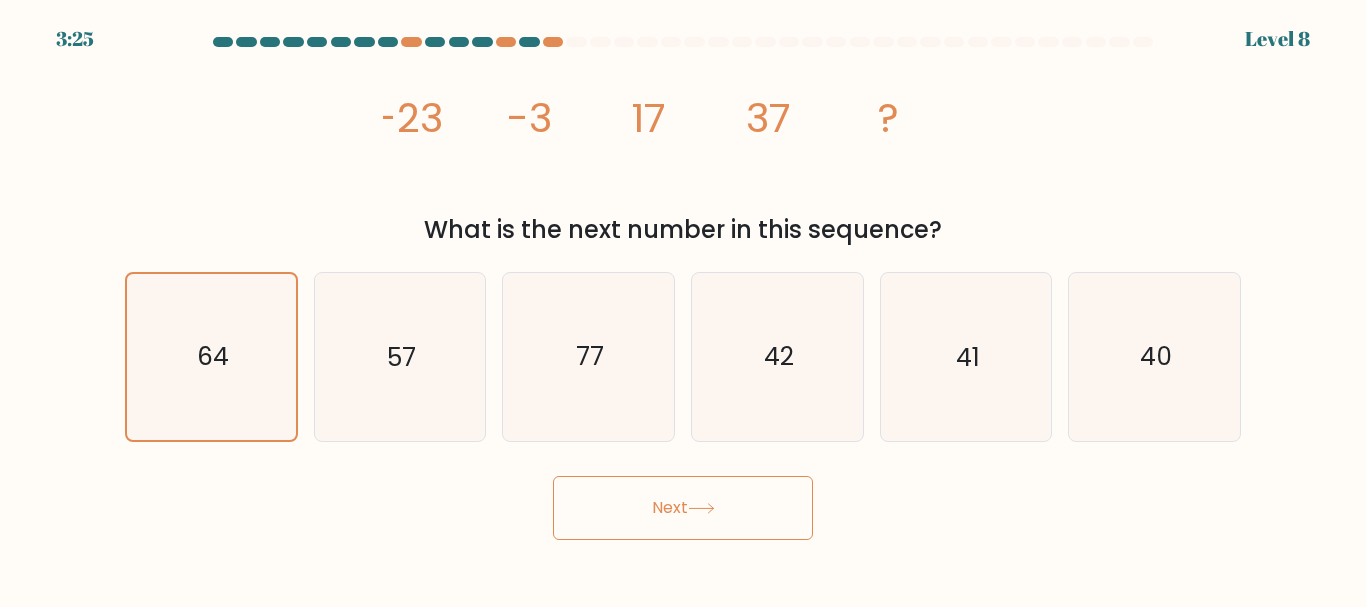 click on "Next" at bounding box center [683, 508] 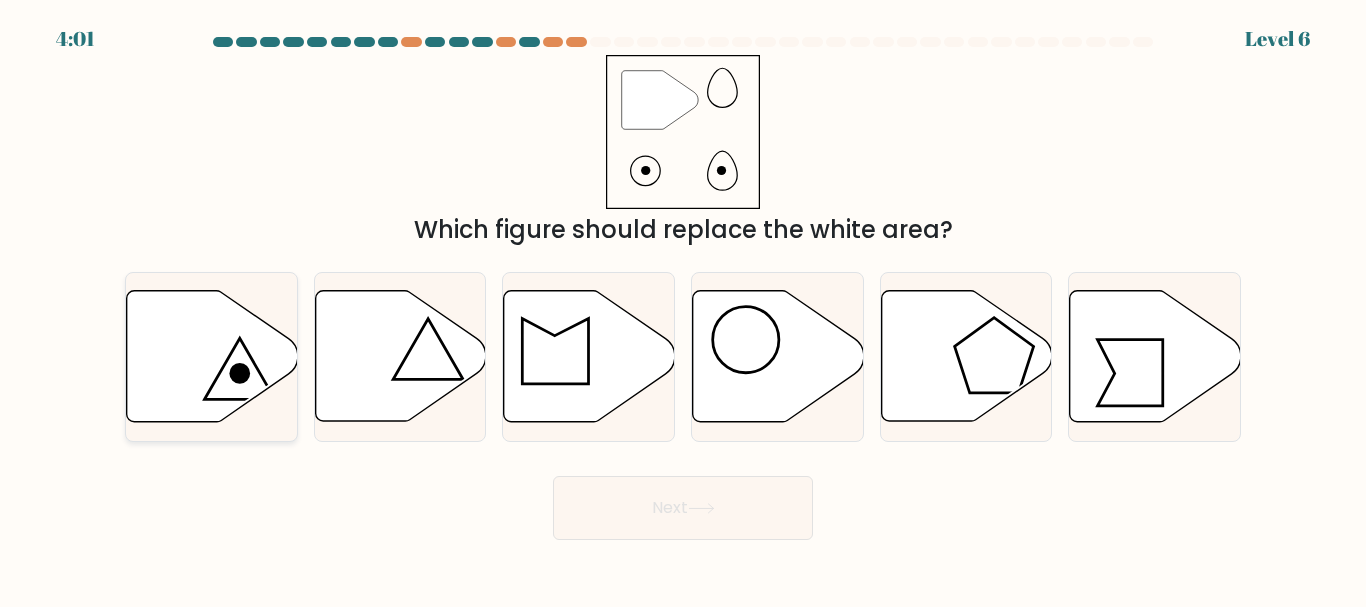 click 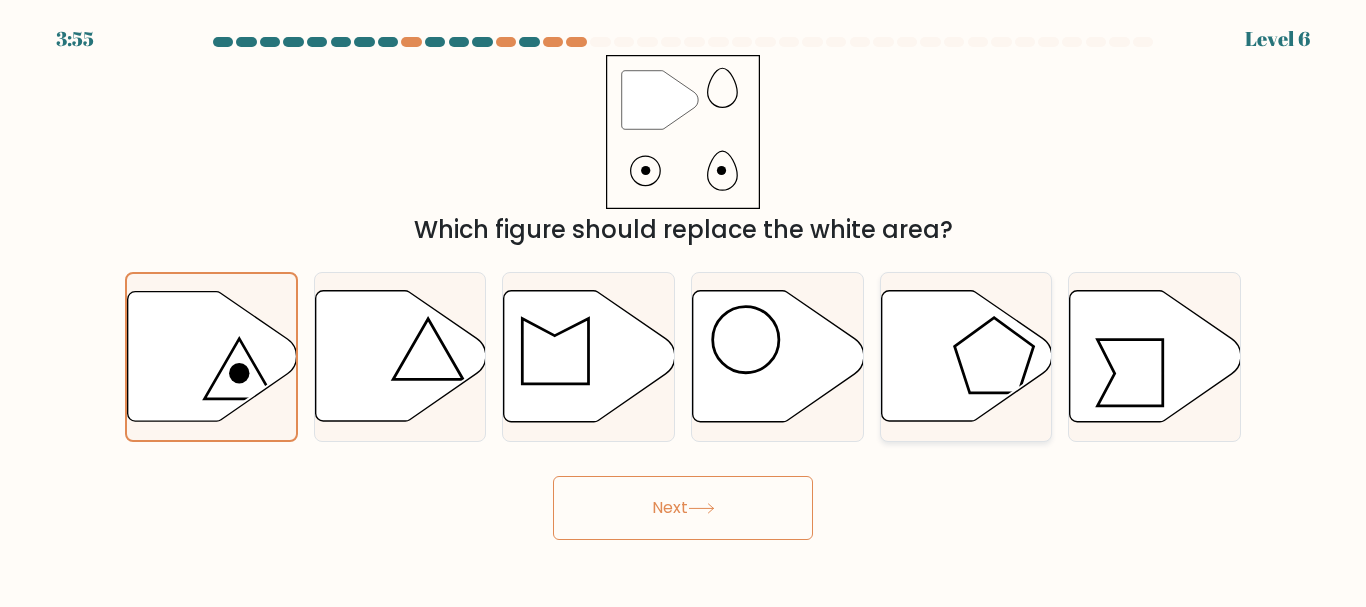 click 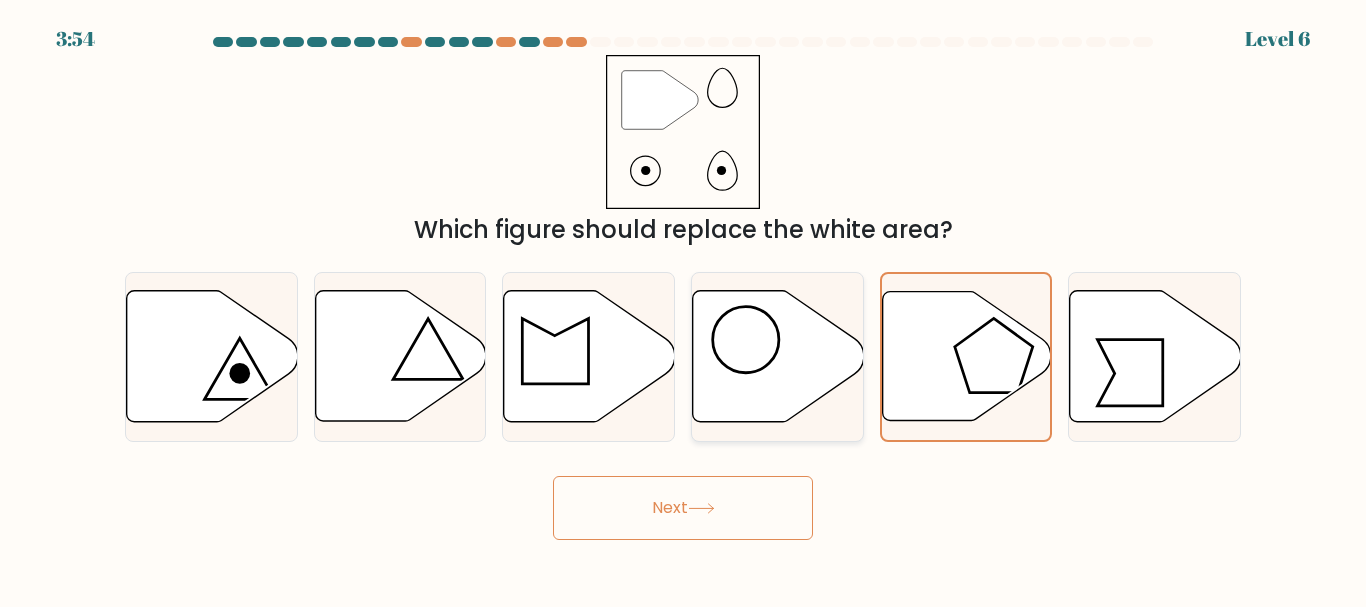 click 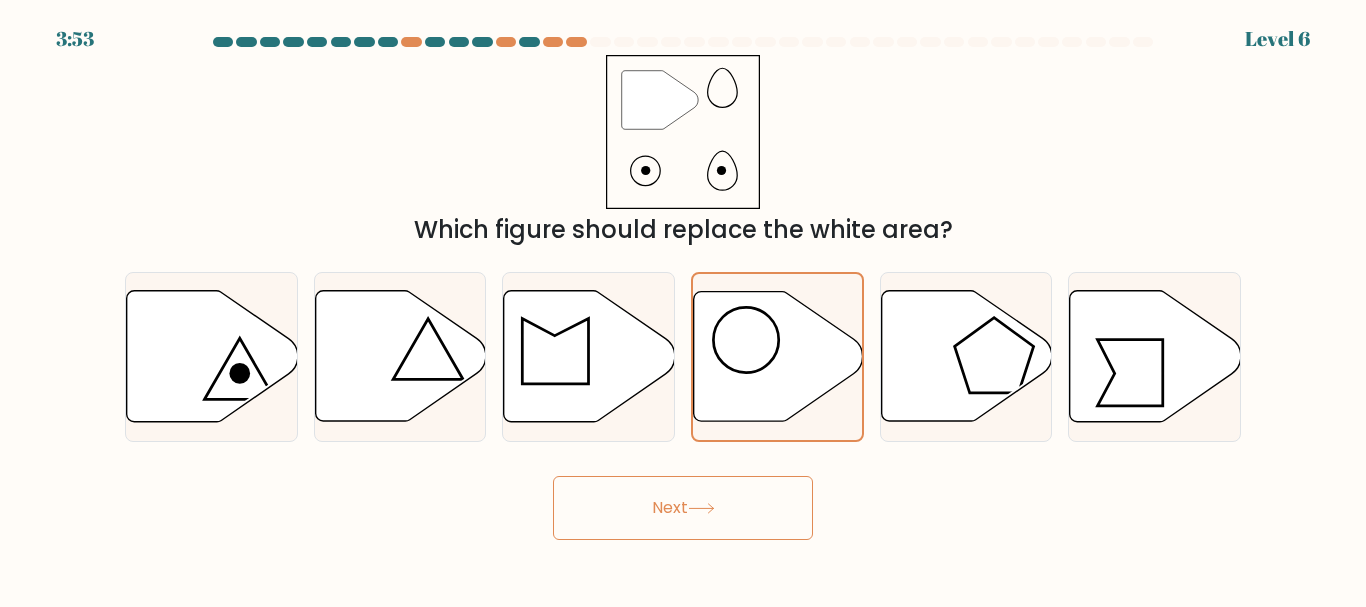 click on "Next" at bounding box center [683, 508] 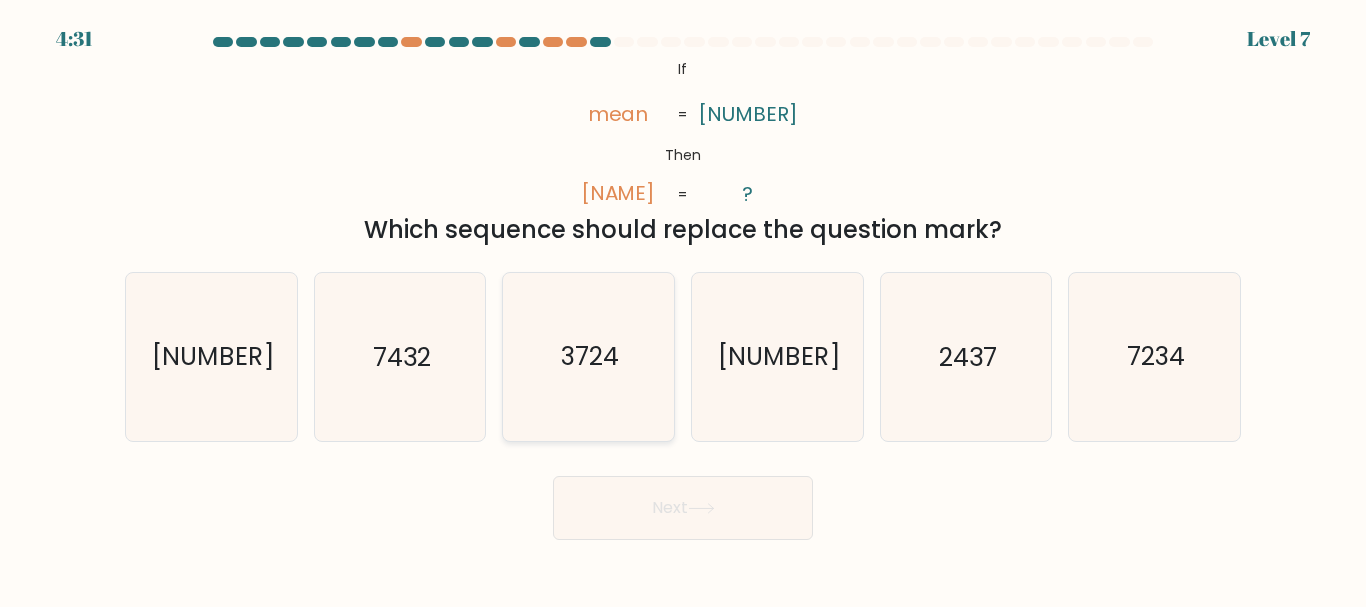 click on "3724" 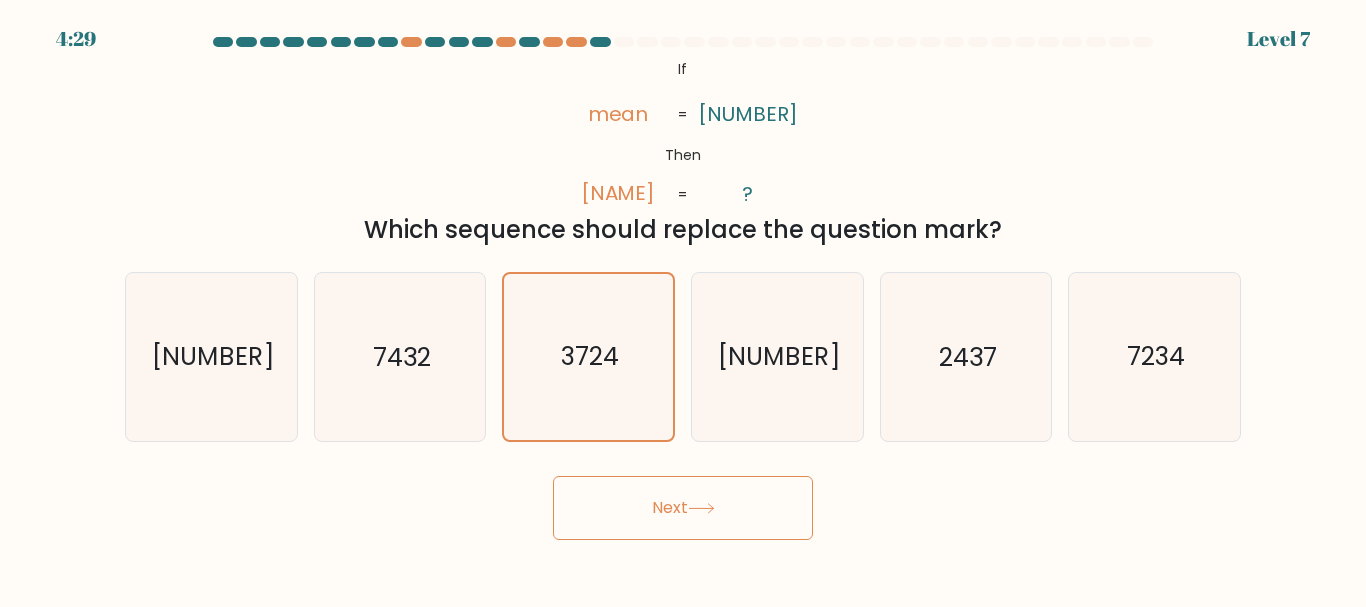 click on "Next" at bounding box center (683, 508) 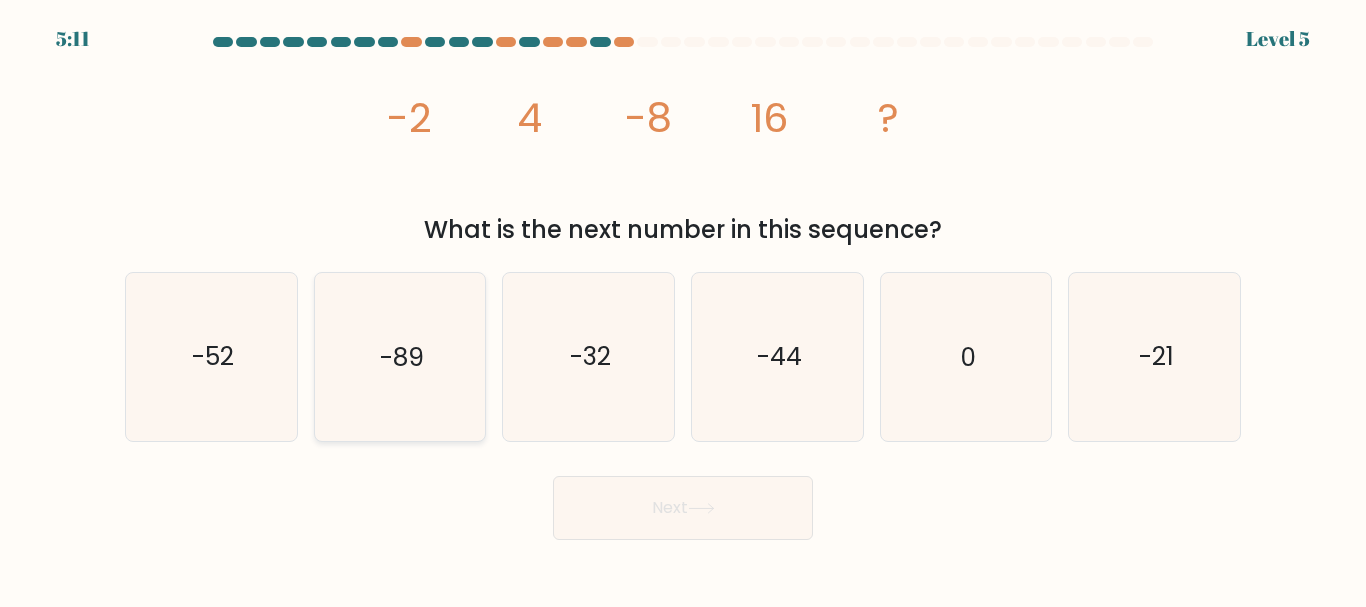 click on "-89" 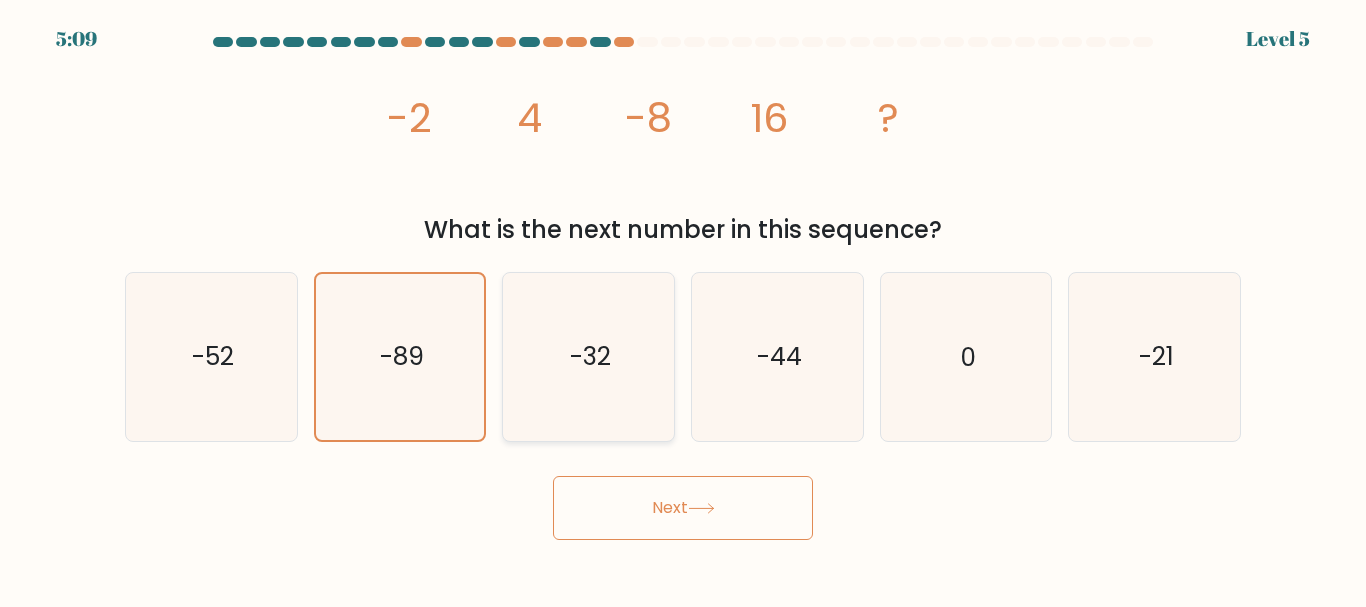 click on "-32" 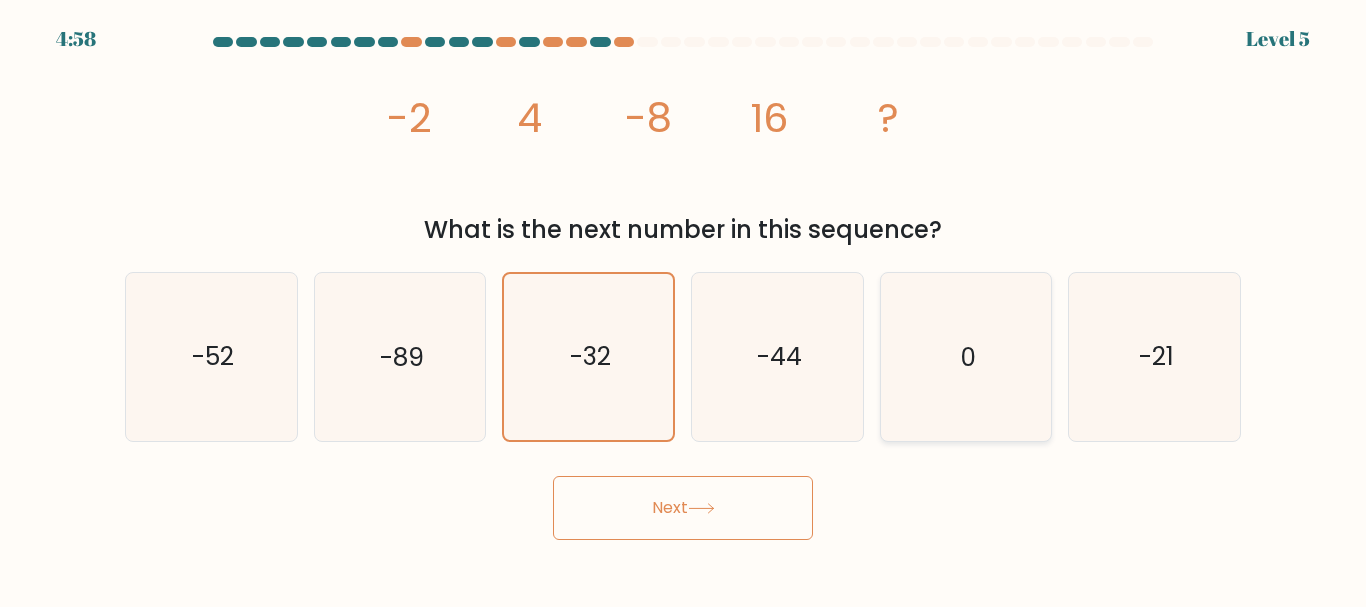 click on "0" 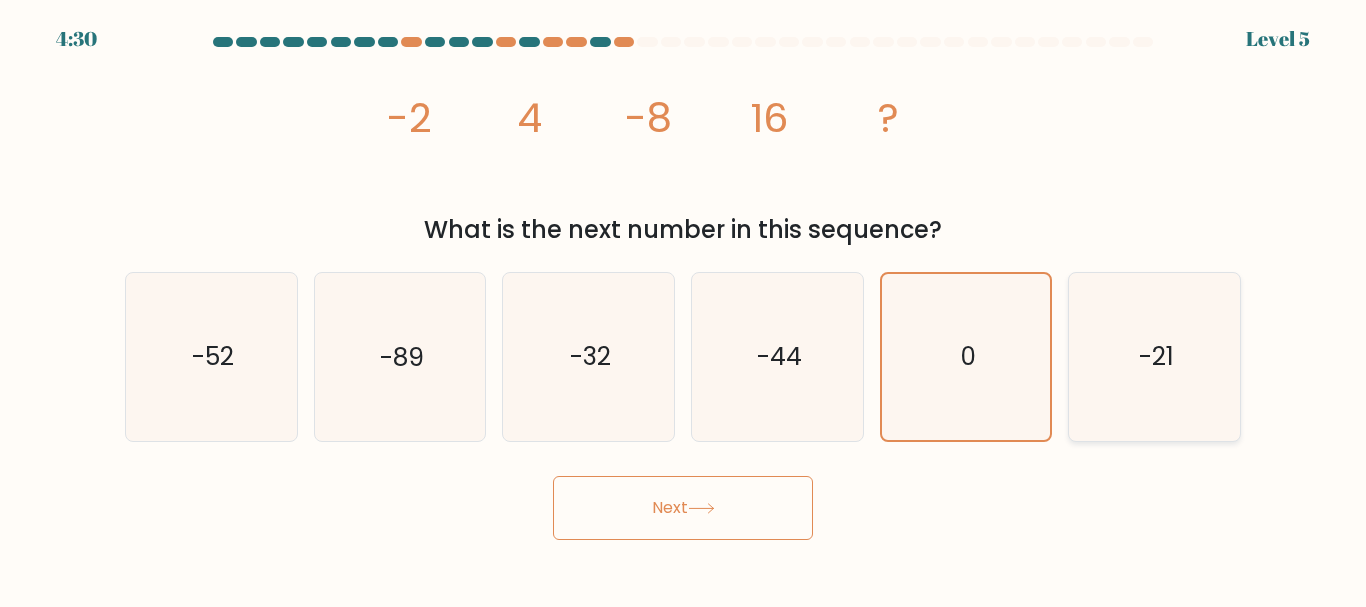 click on "-21" 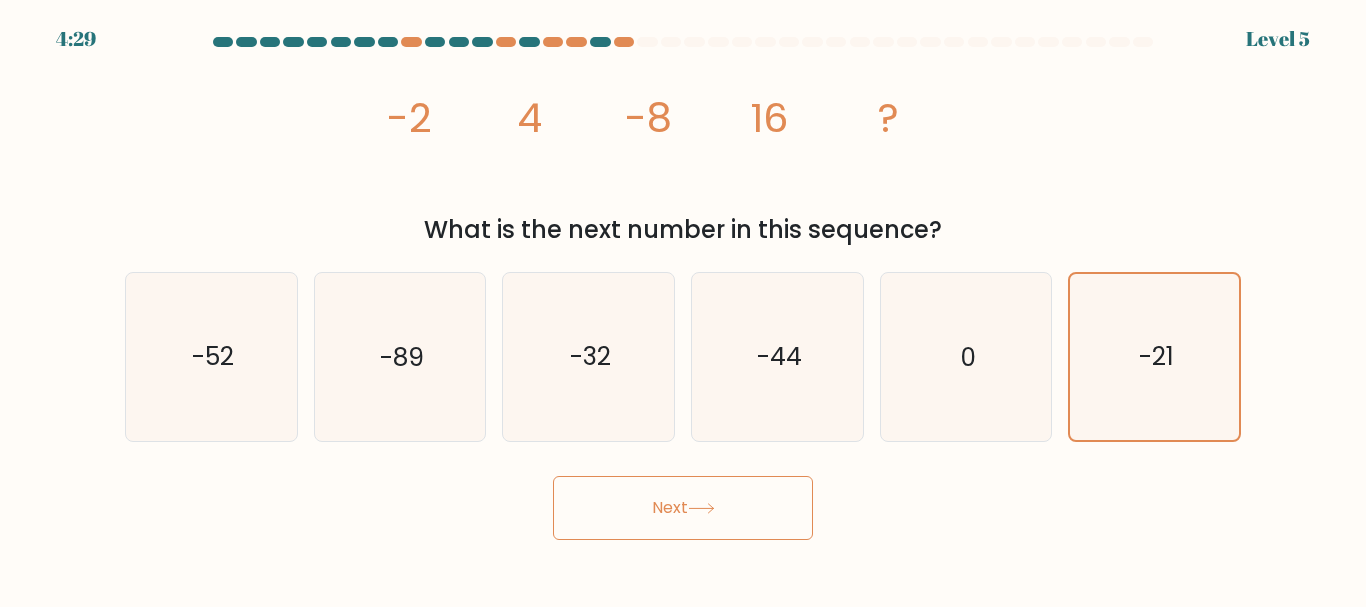 click on "Next" at bounding box center (683, 508) 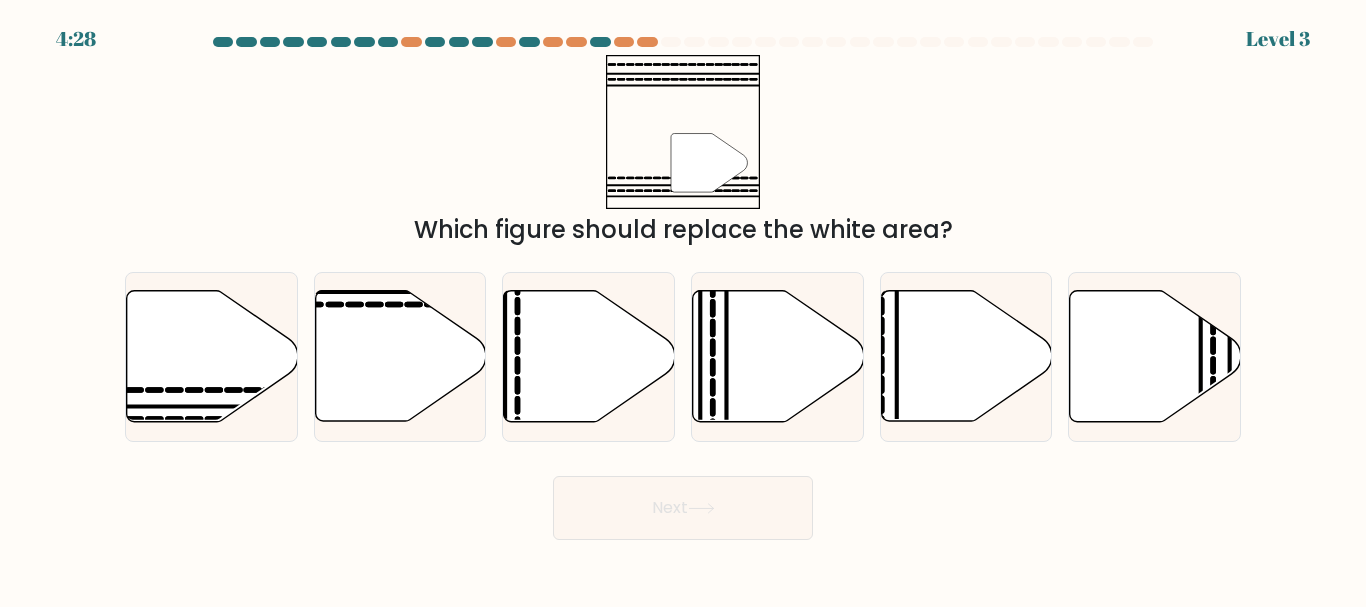 click on "Next" at bounding box center [683, 508] 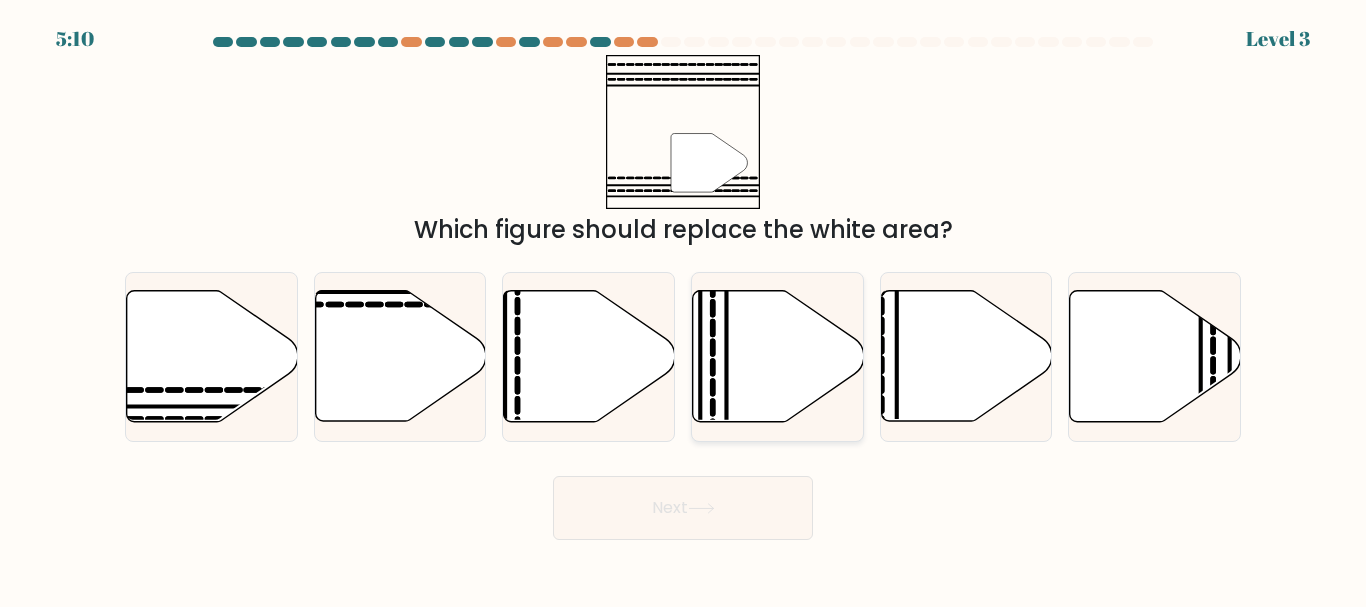 click 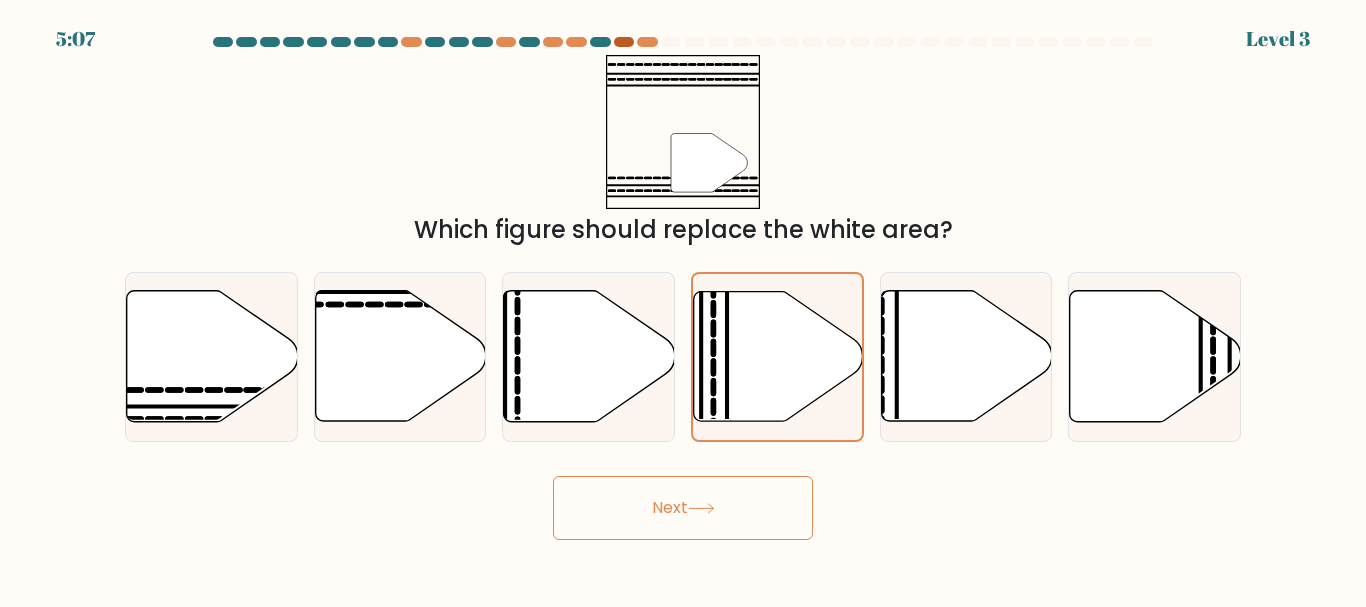 click at bounding box center (624, 42) 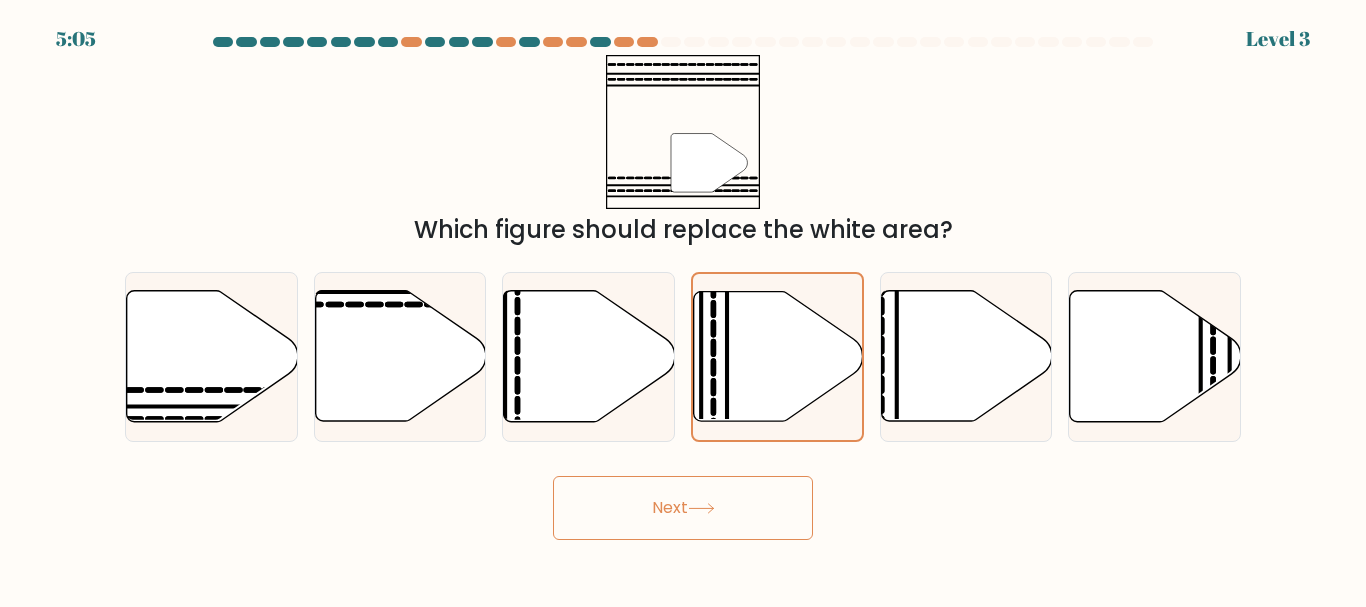drag, startPoint x: 649, startPoint y: 11, endPoint x: 636, endPoint y: 36, distance: 28.178005 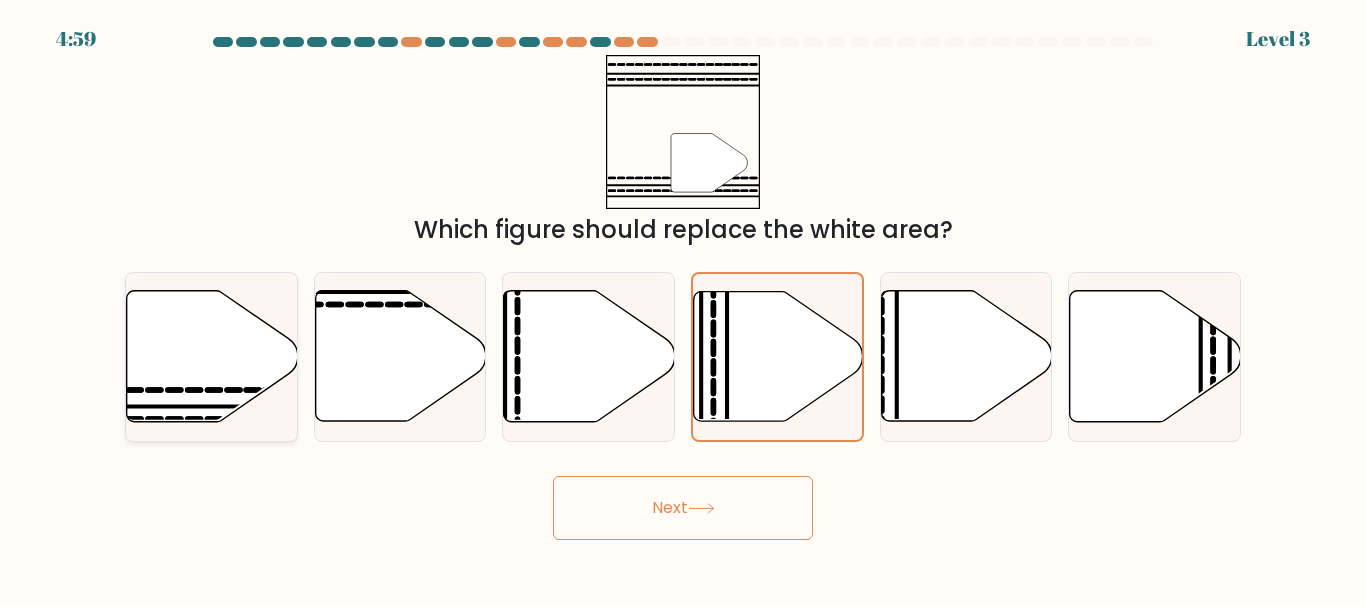 click 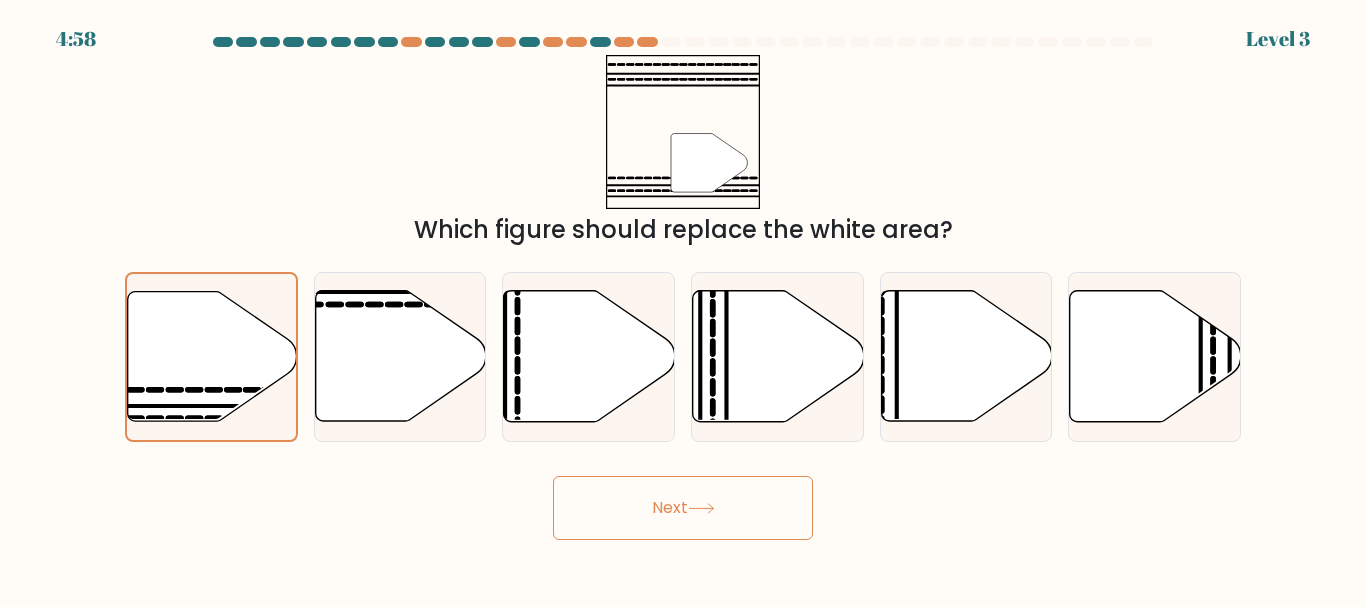 click on "Next" at bounding box center (683, 508) 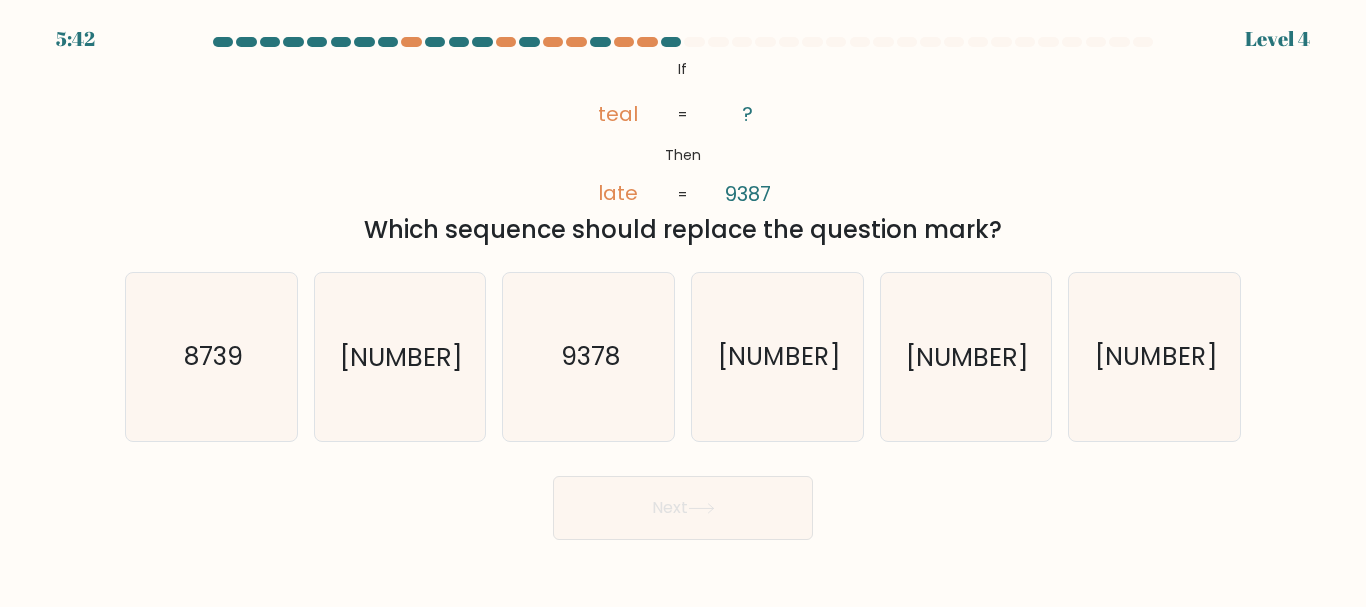 click on "Next" at bounding box center [683, 508] 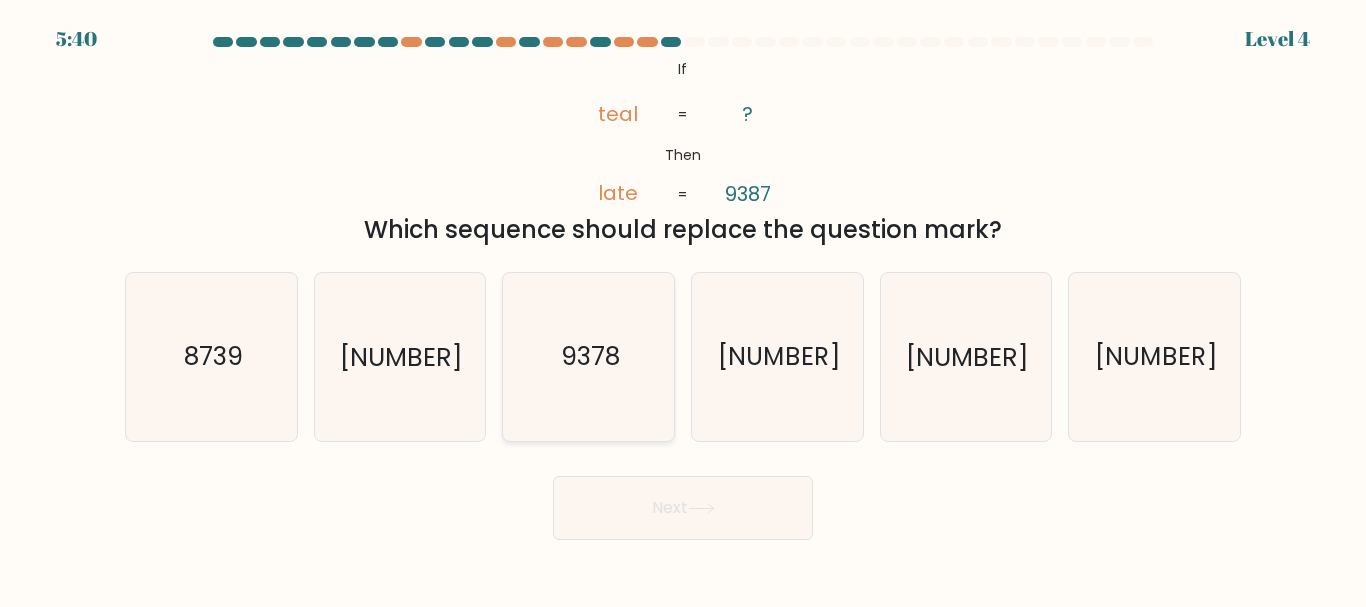 click on "9378" 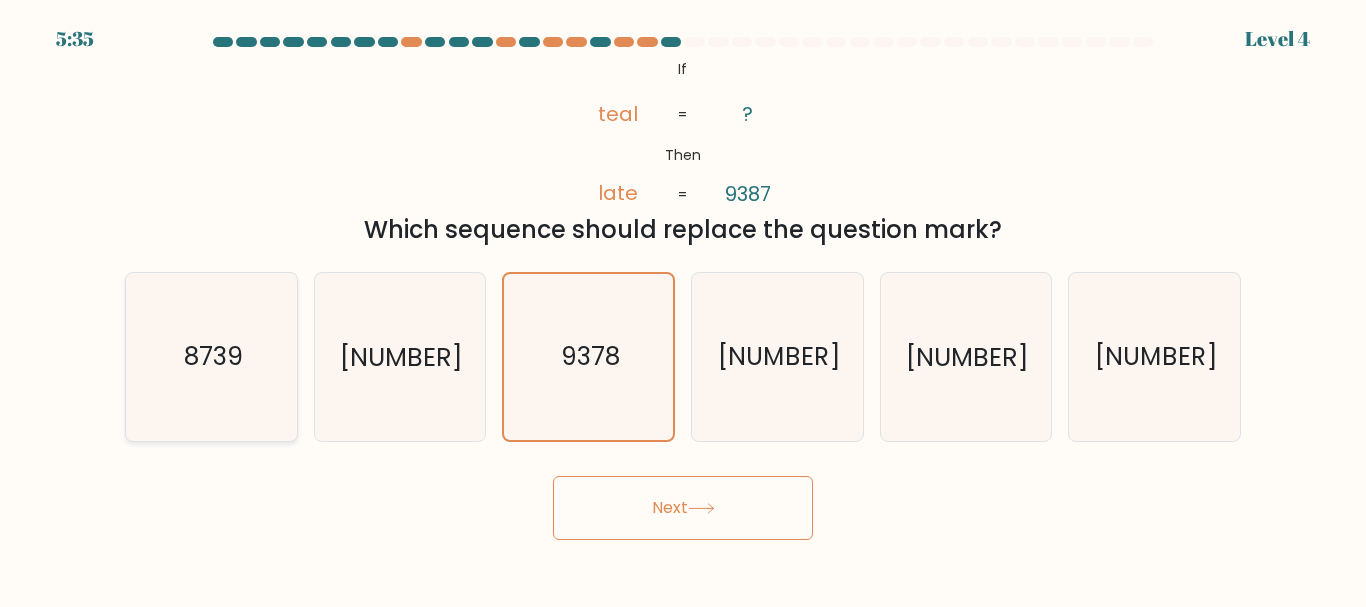 click on "8739" 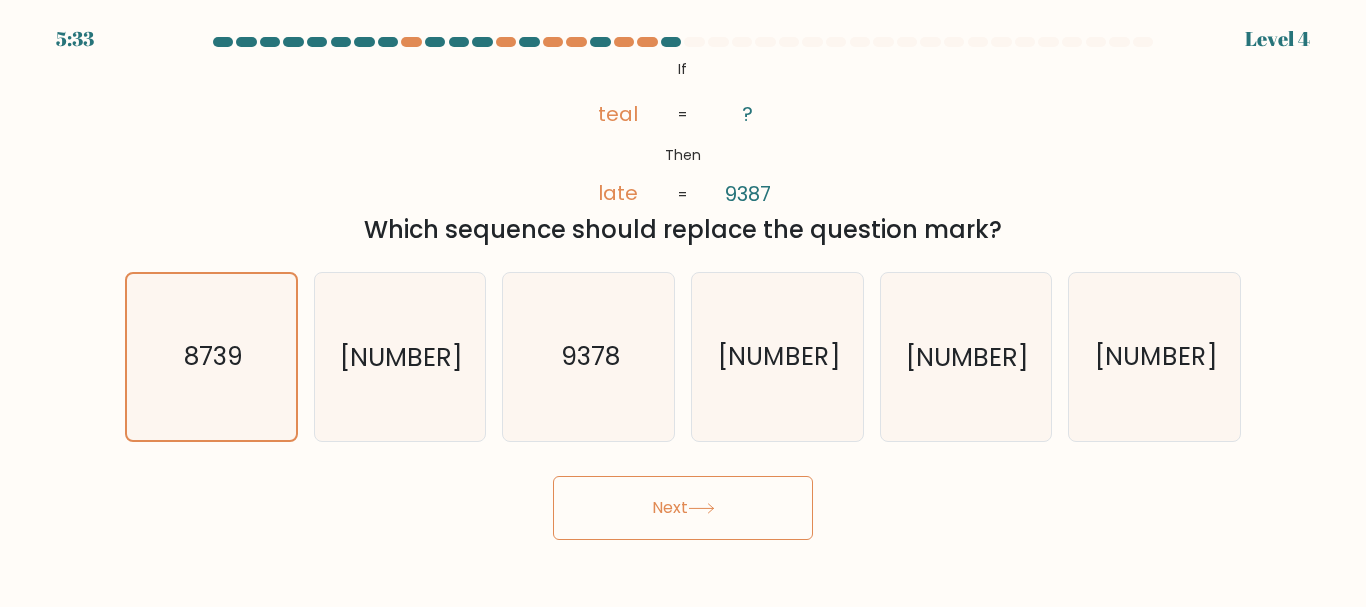 click on "Next" at bounding box center (683, 508) 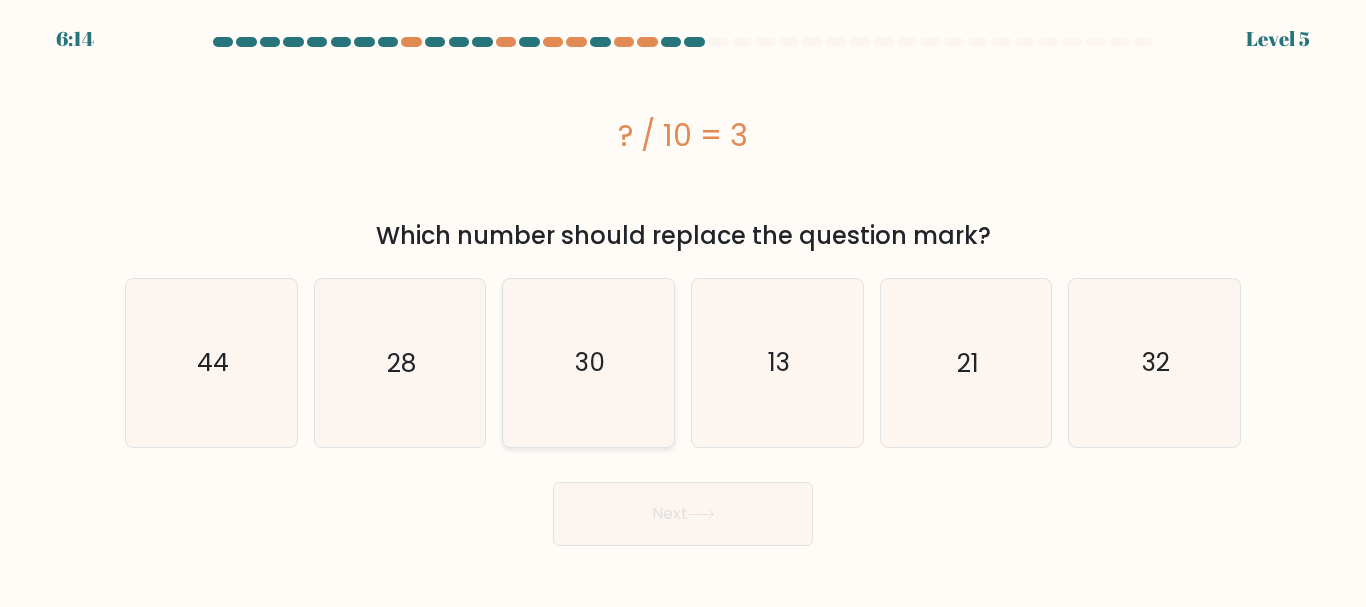click on "30" 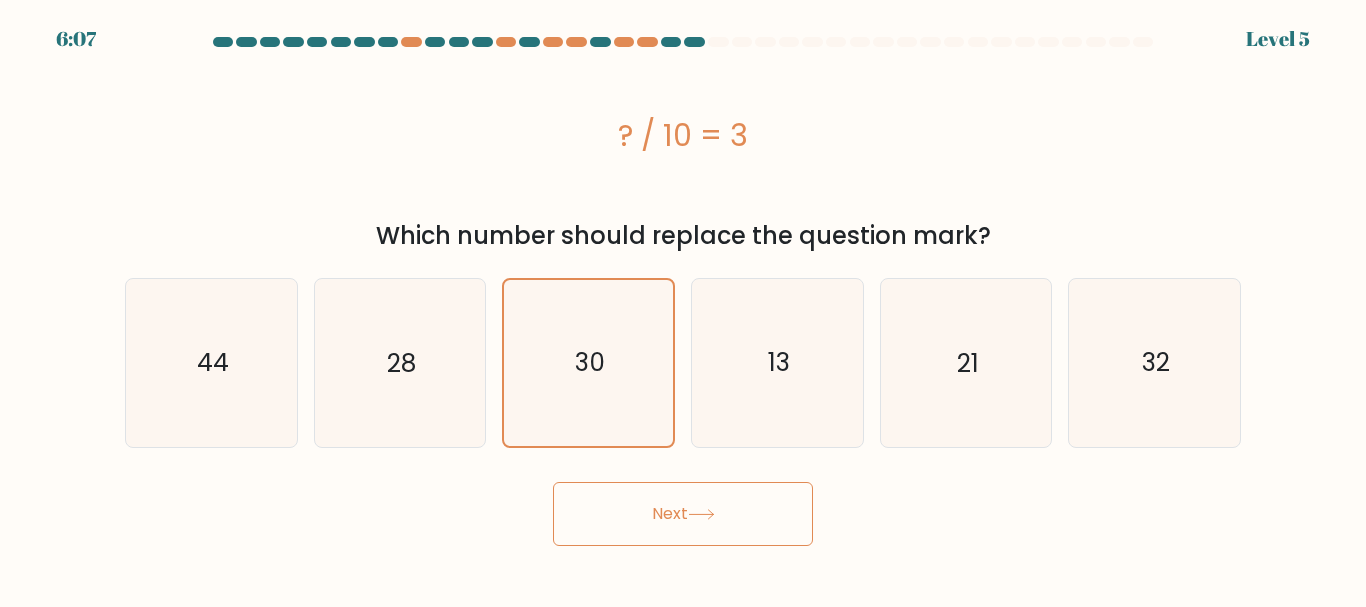 click on "Next" at bounding box center [683, 514] 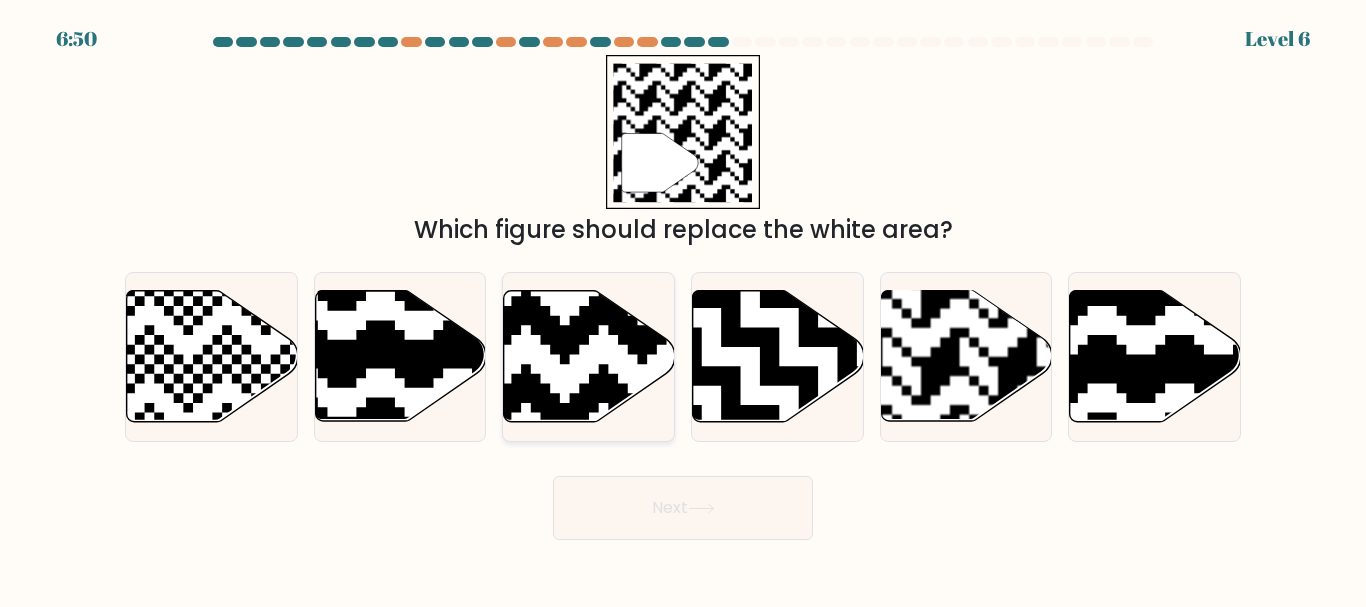 click 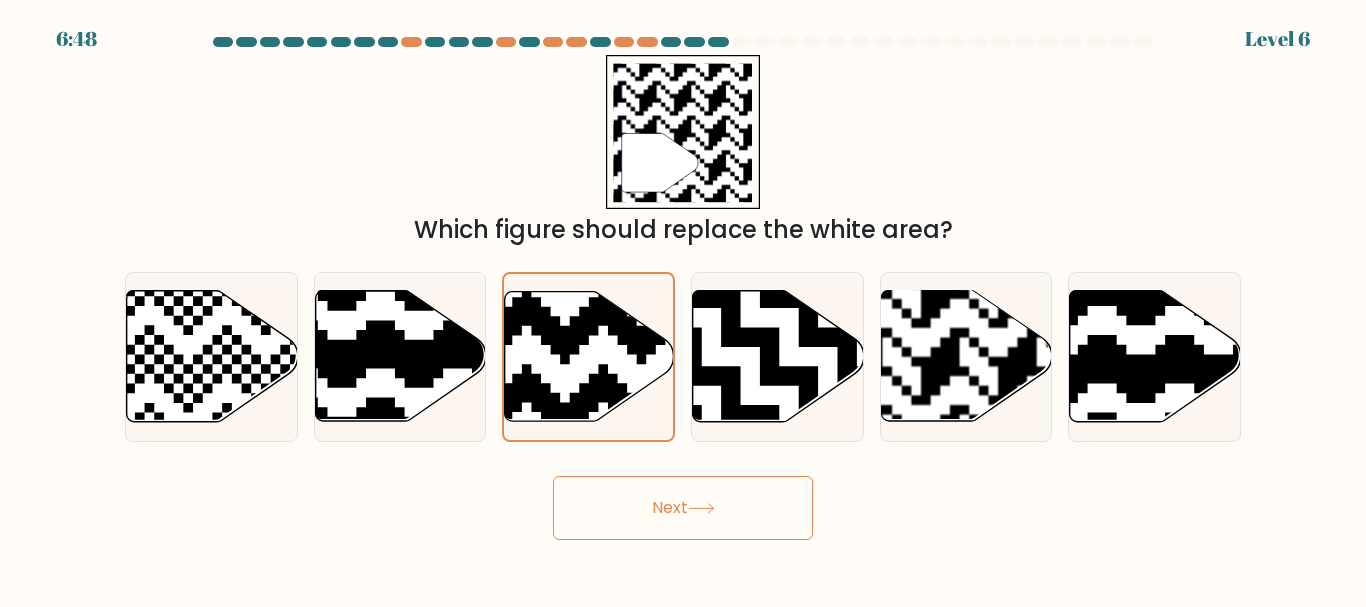 click on "Next" at bounding box center (683, 508) 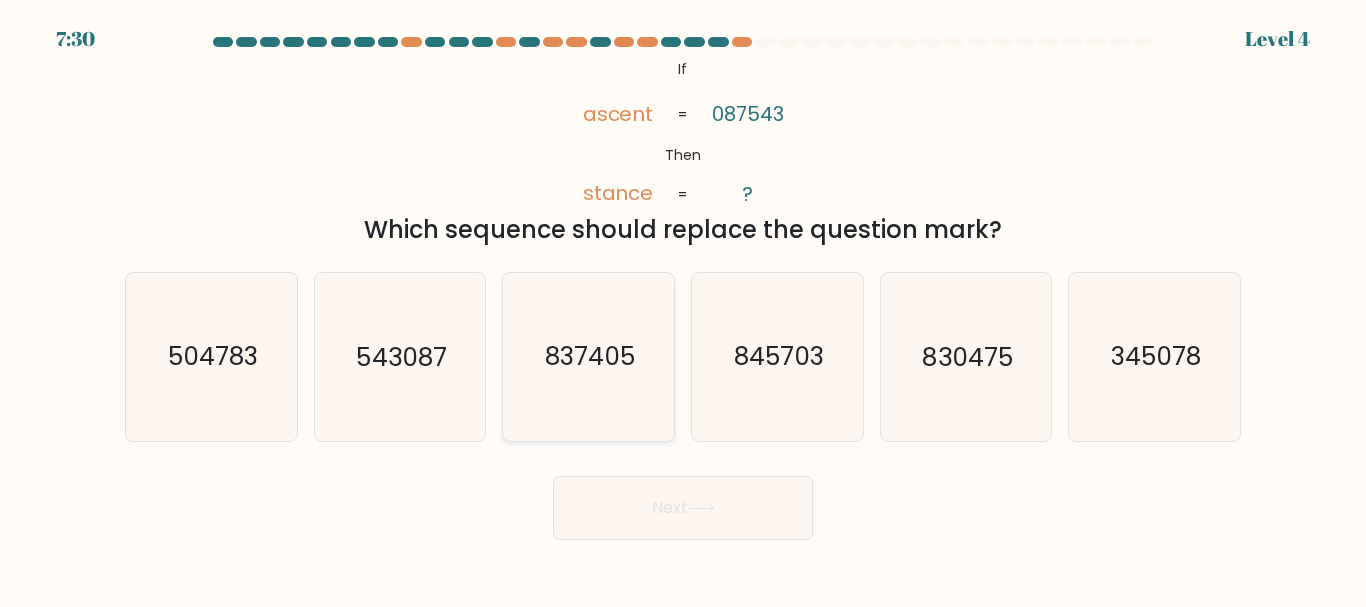 click on "837405" 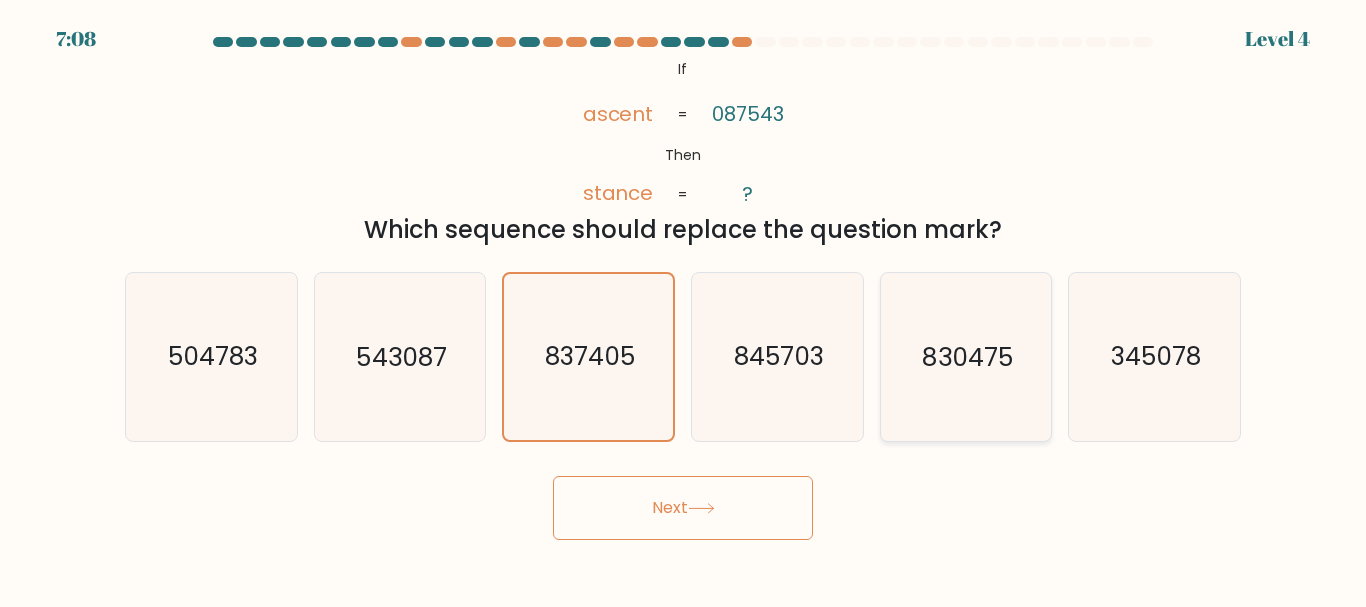 click on "830475" 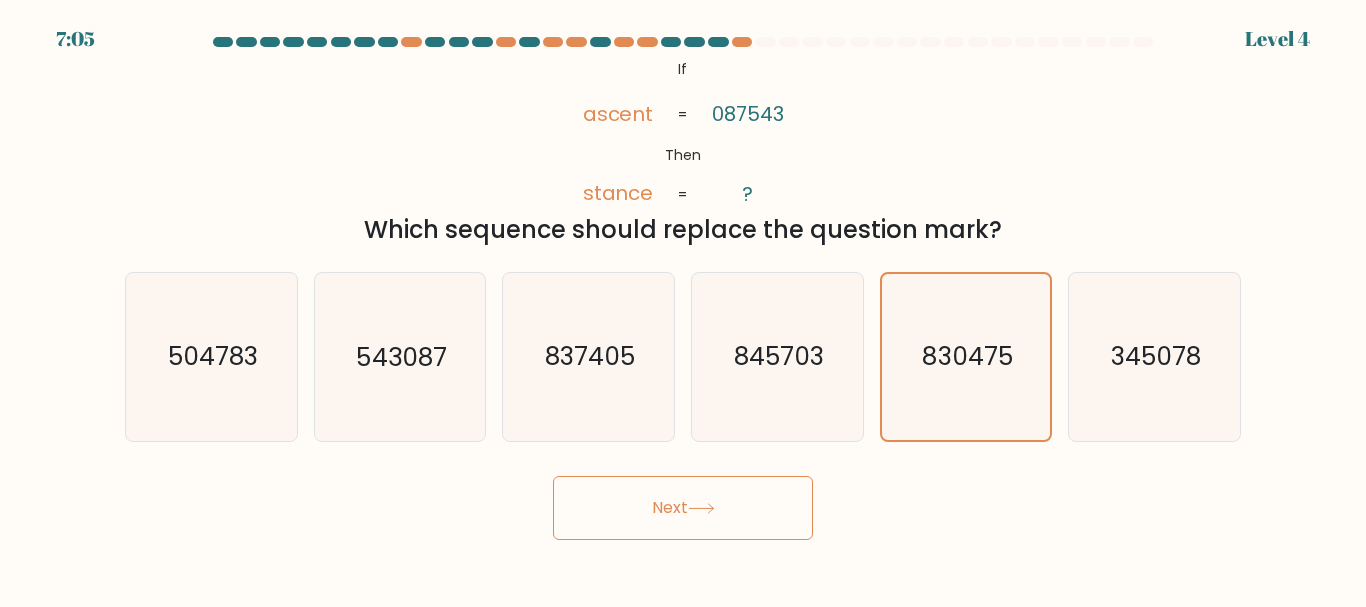 click on "Next" at bounding box center [683, 508] 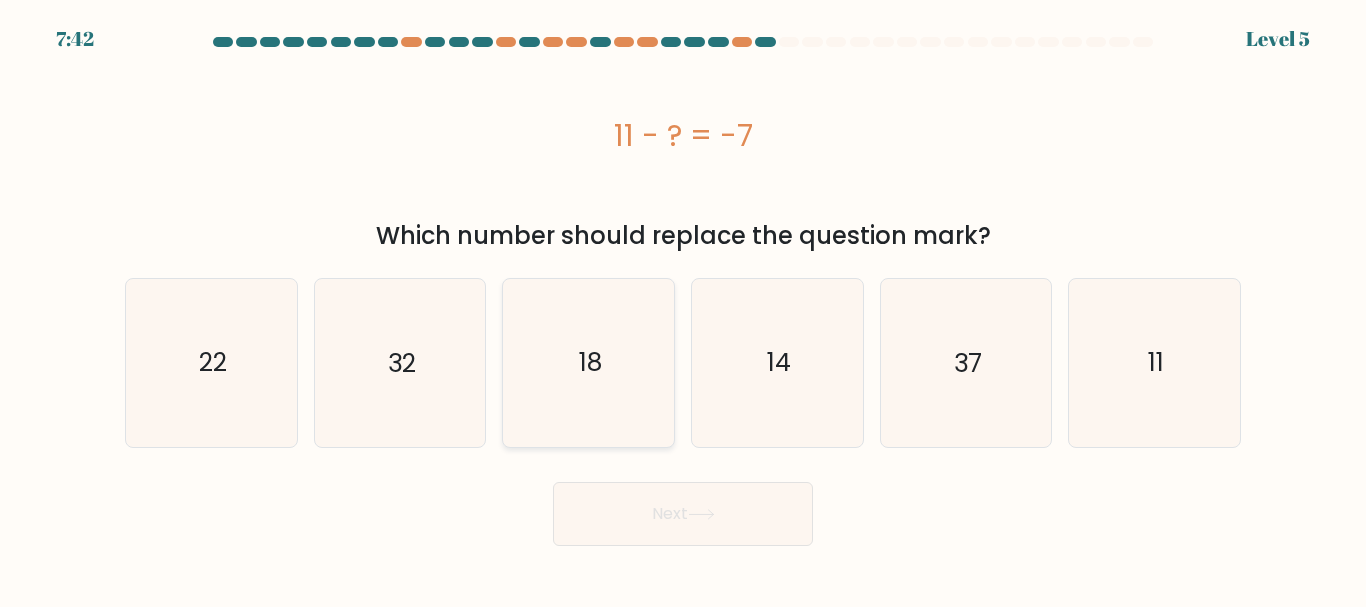click on "18" 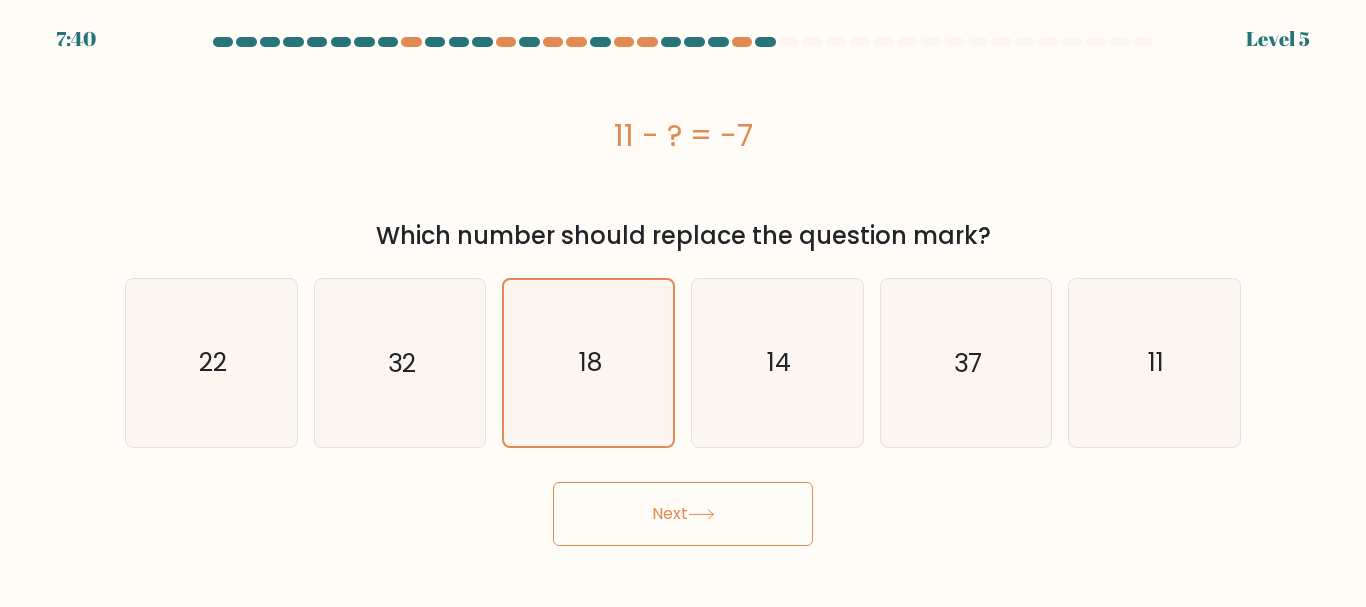 click 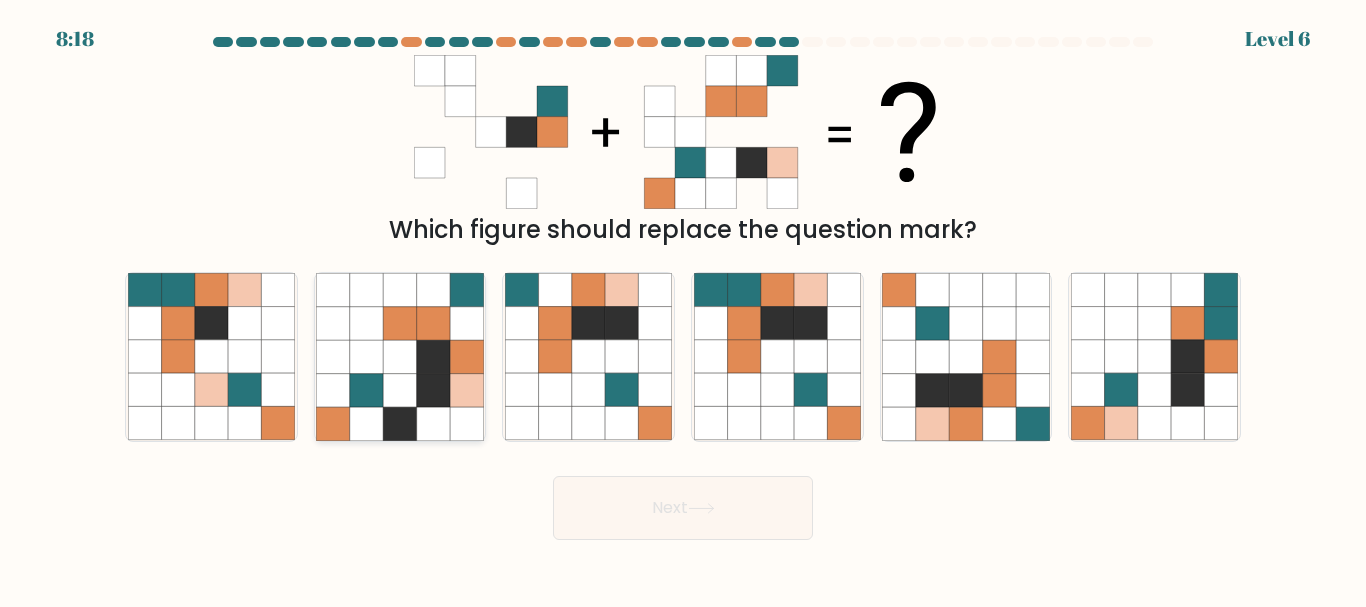 click 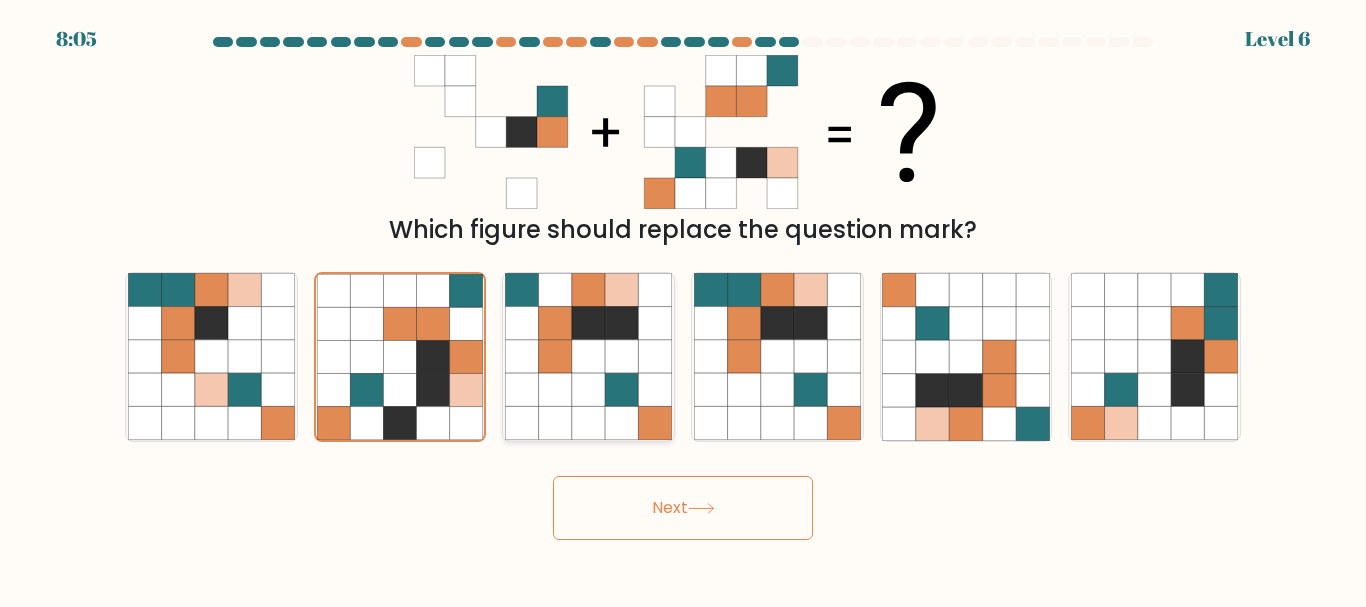 click 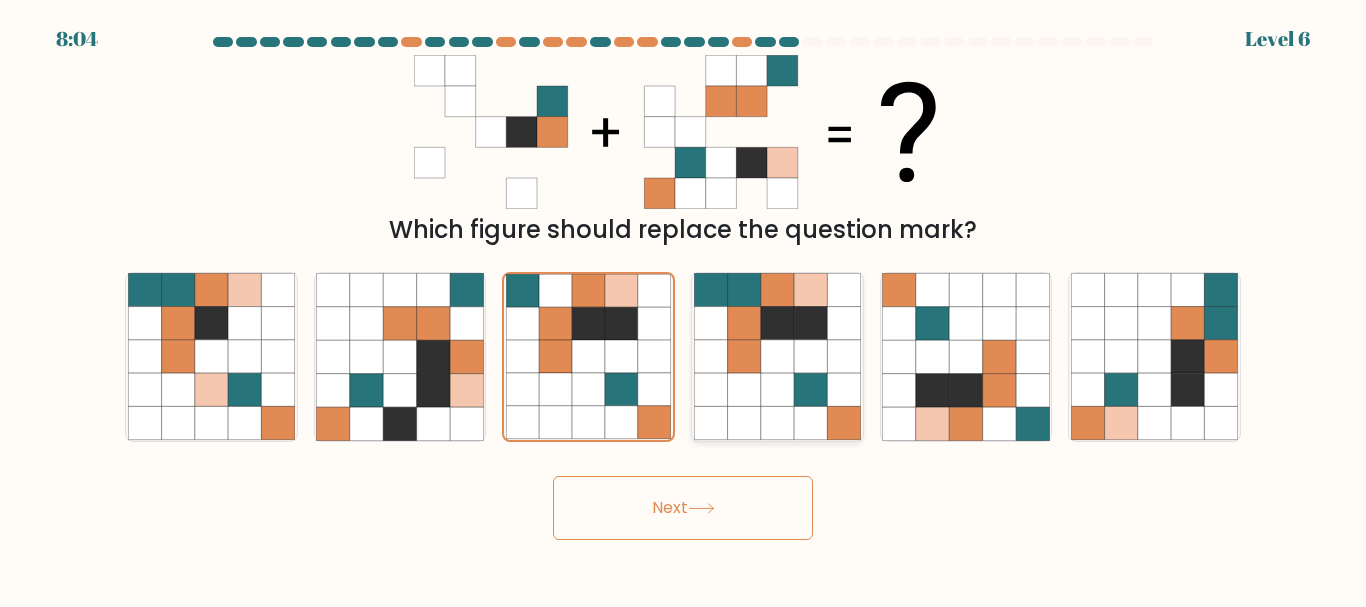click 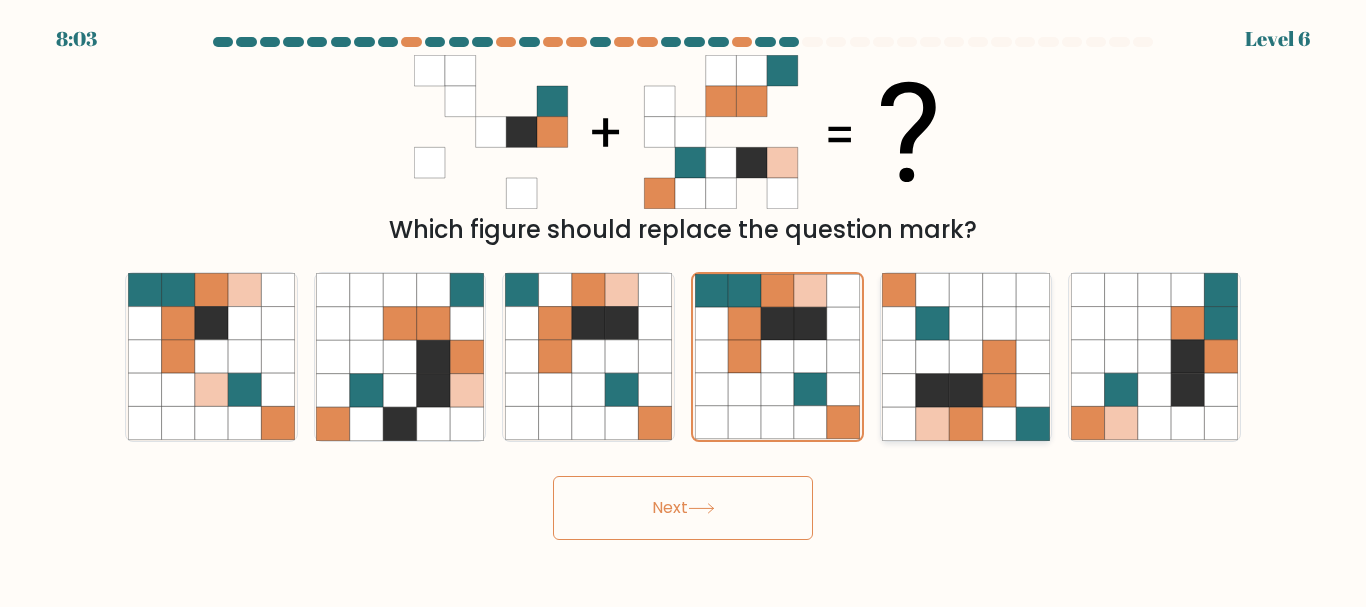 click 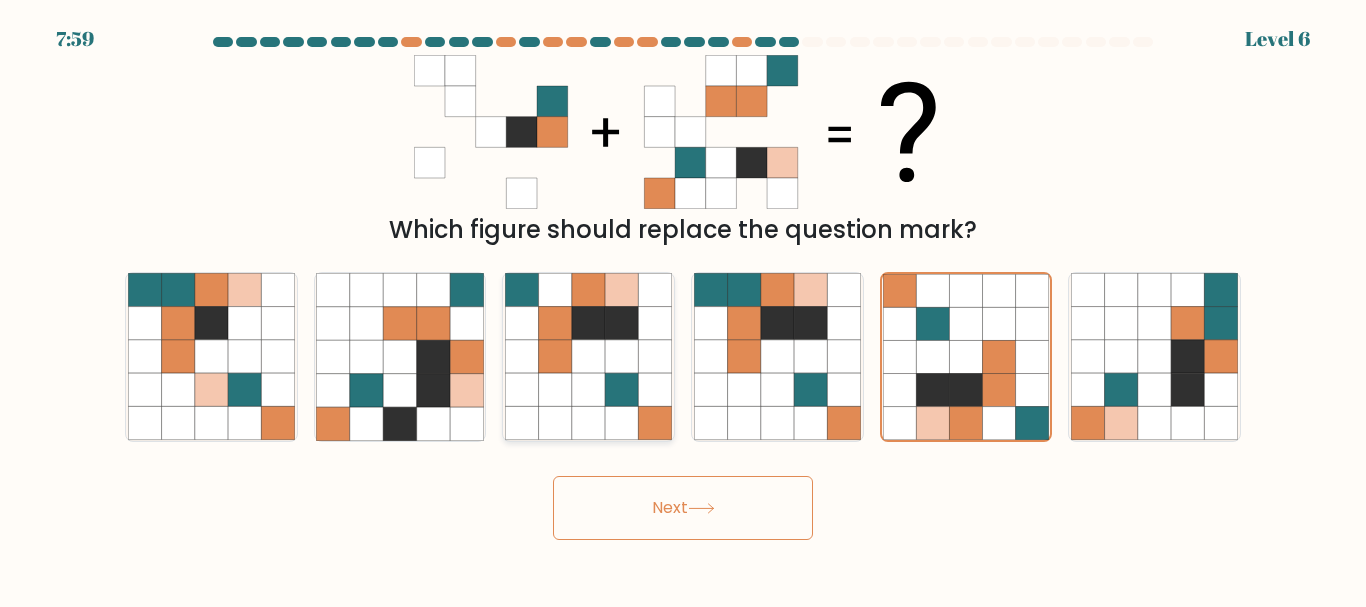 click 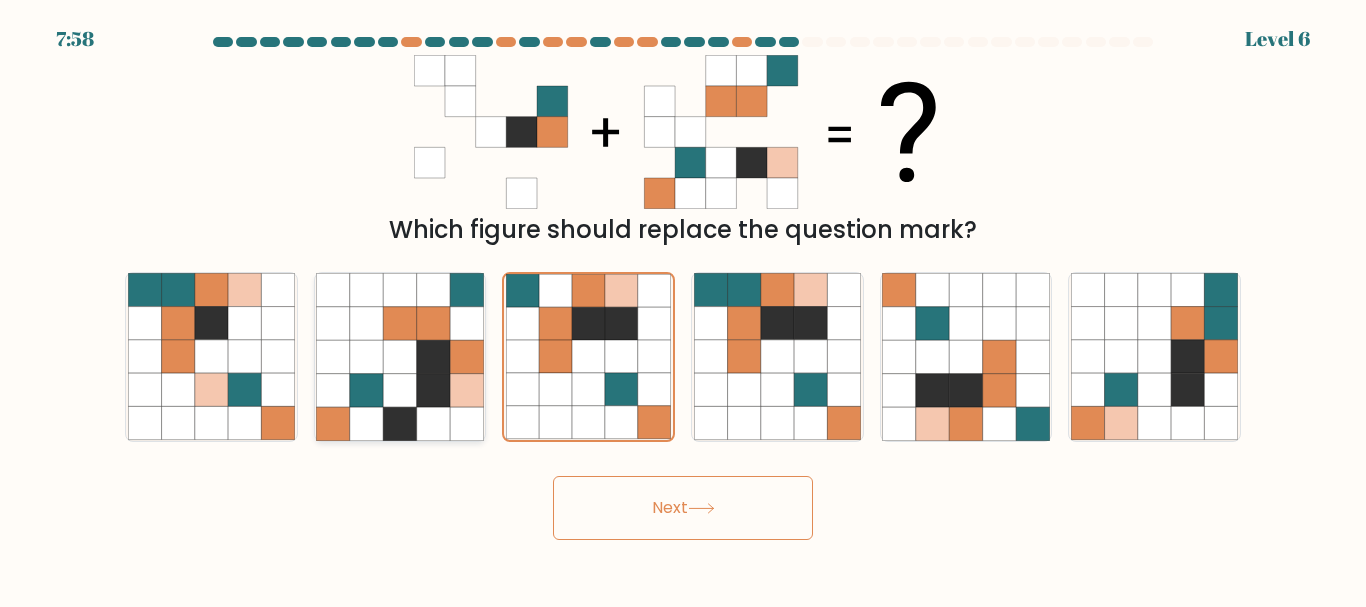 click 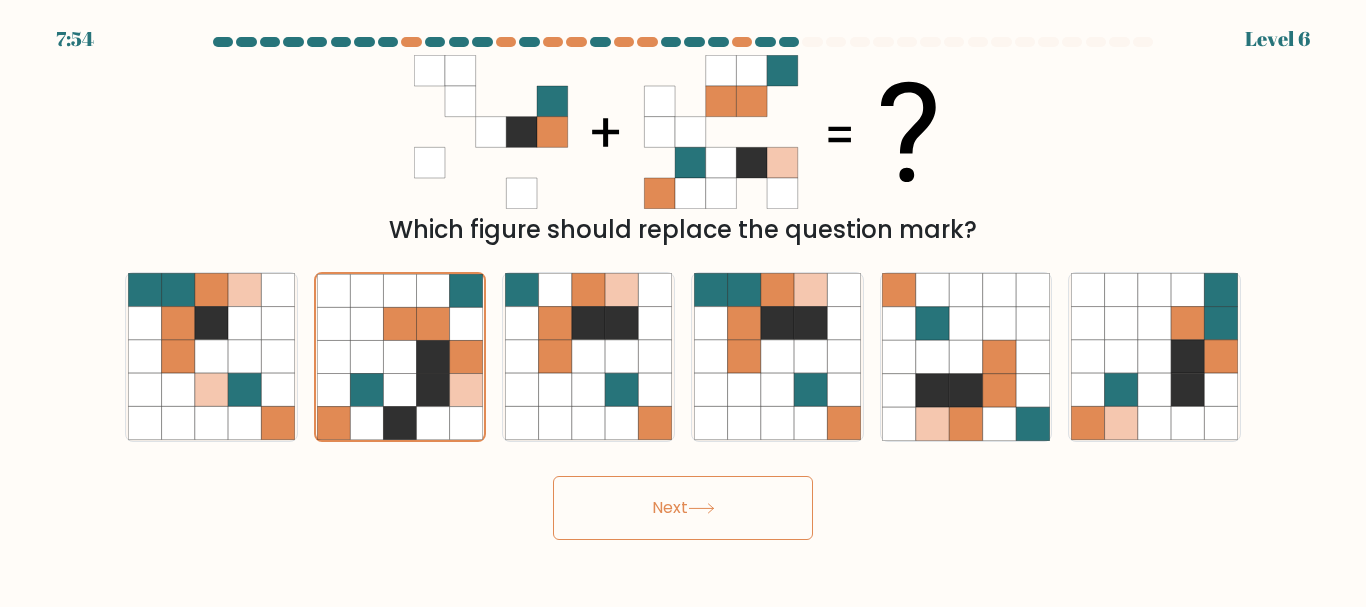 click on "Next" at bounding box center [683, 508] 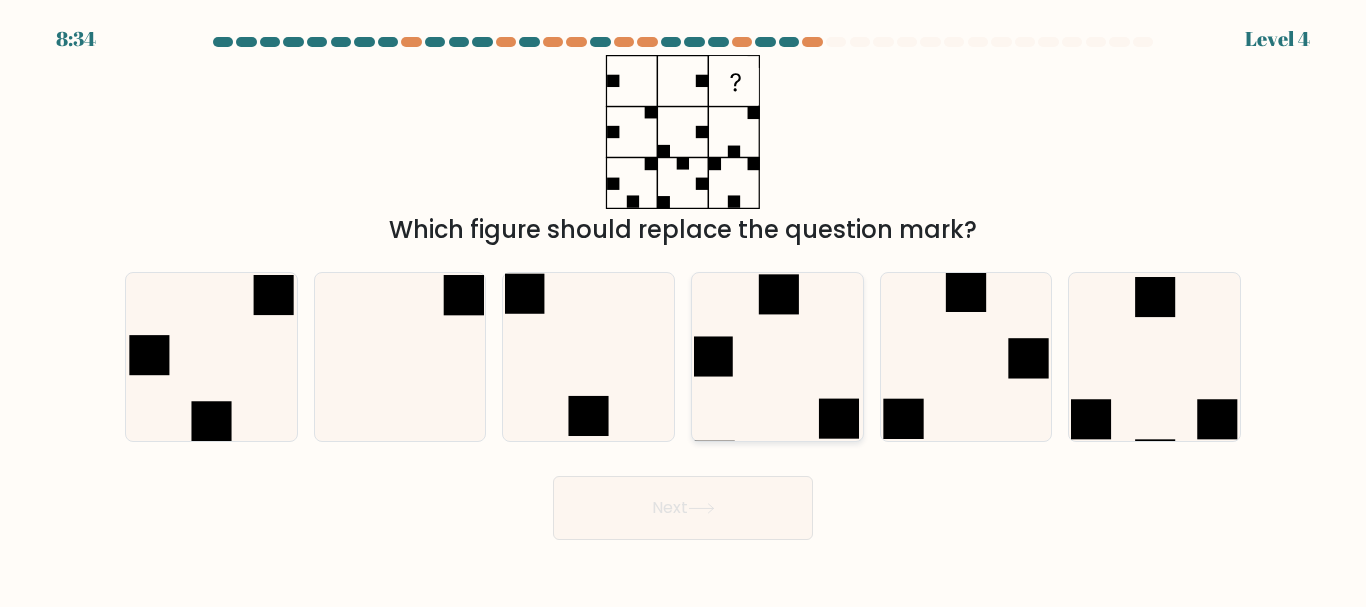click 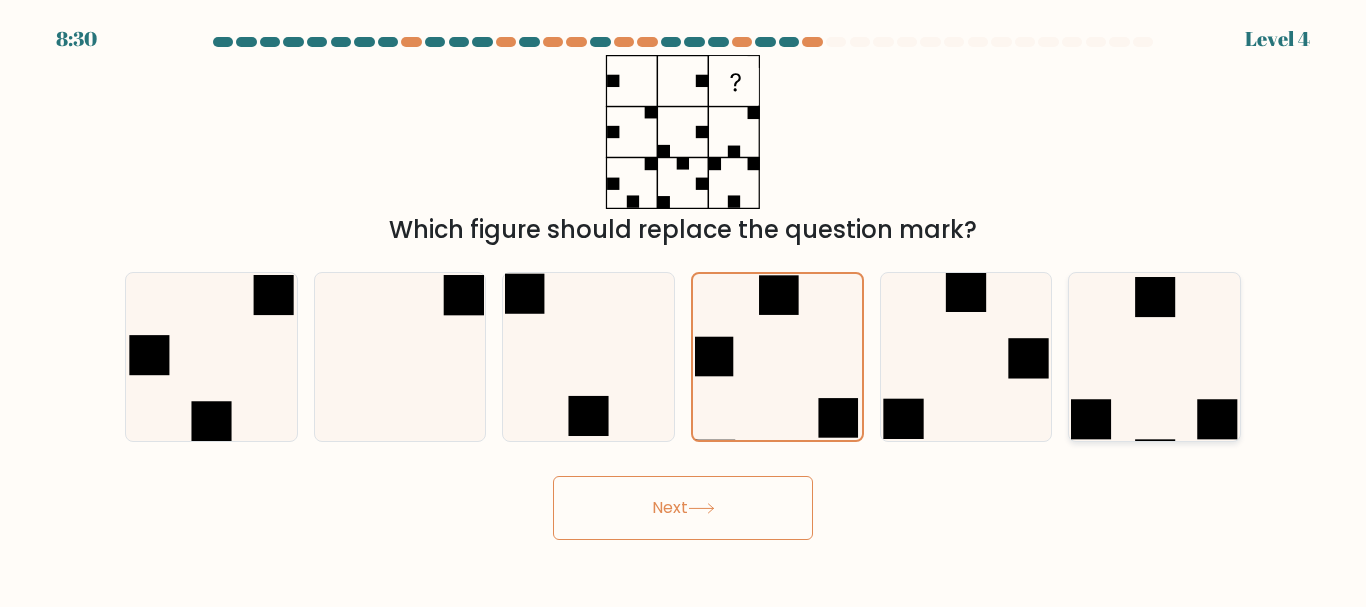 click 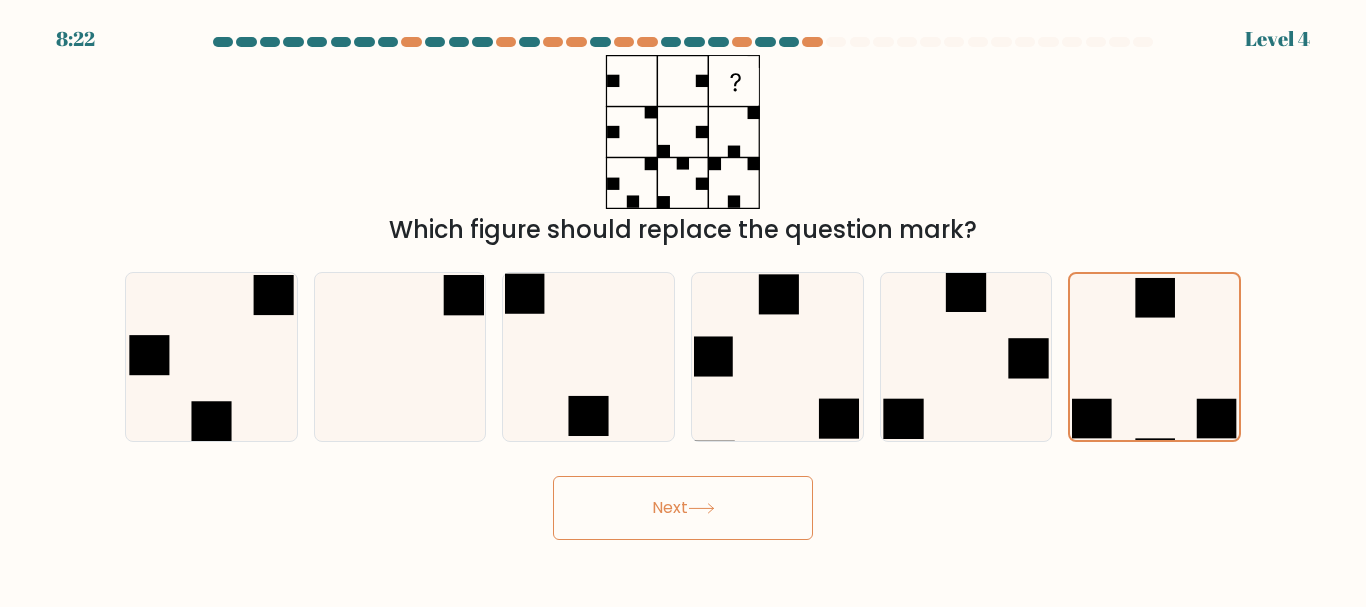 click on "Next" at bounding box center (683, 508) 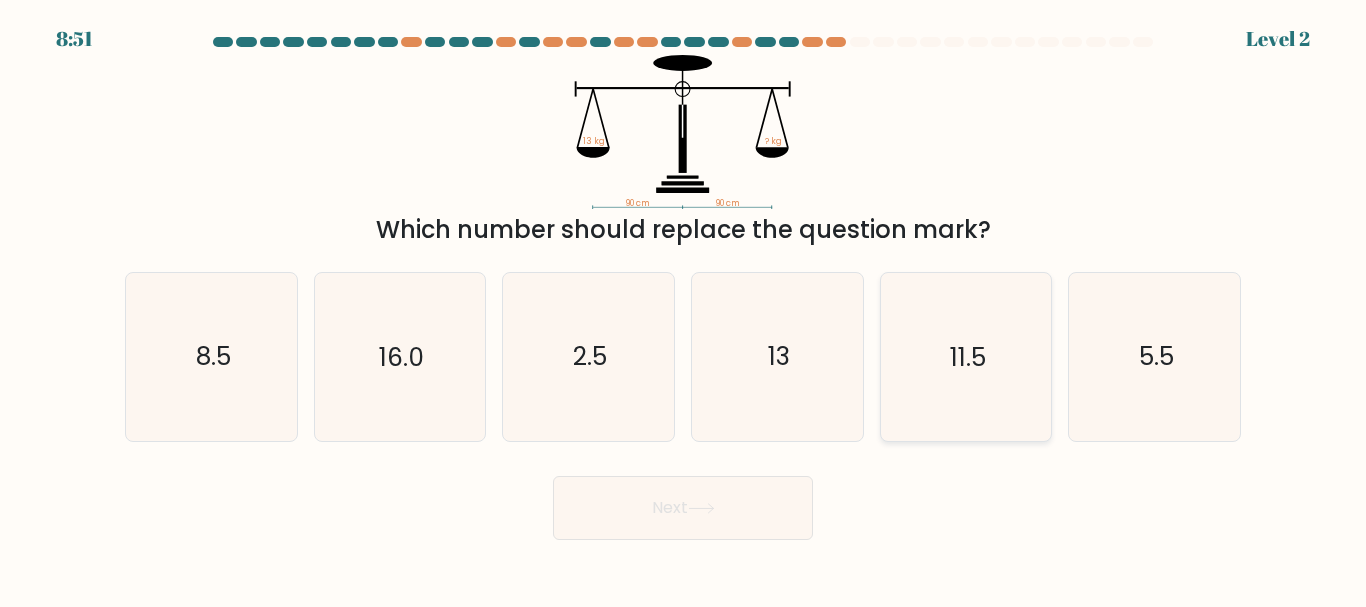 drag, startPoint x: 603, startPoint y: 496, endPoint x: 961, endPoint y: 413, distance: 367.49557 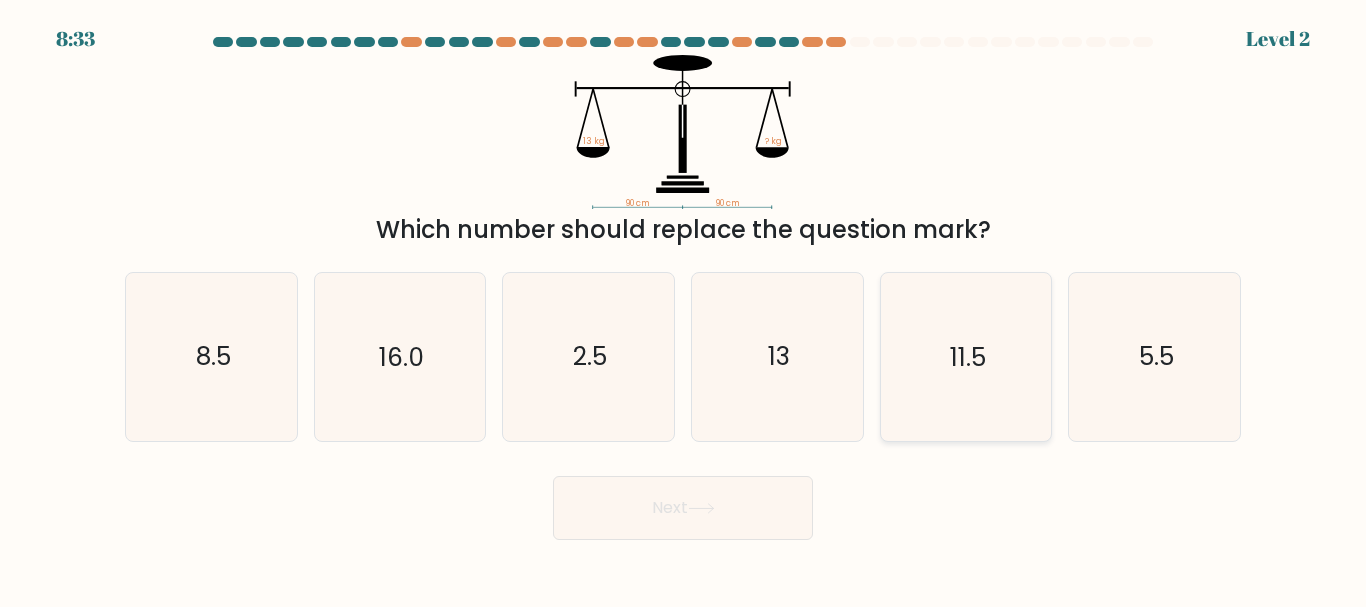 click on "11.5" 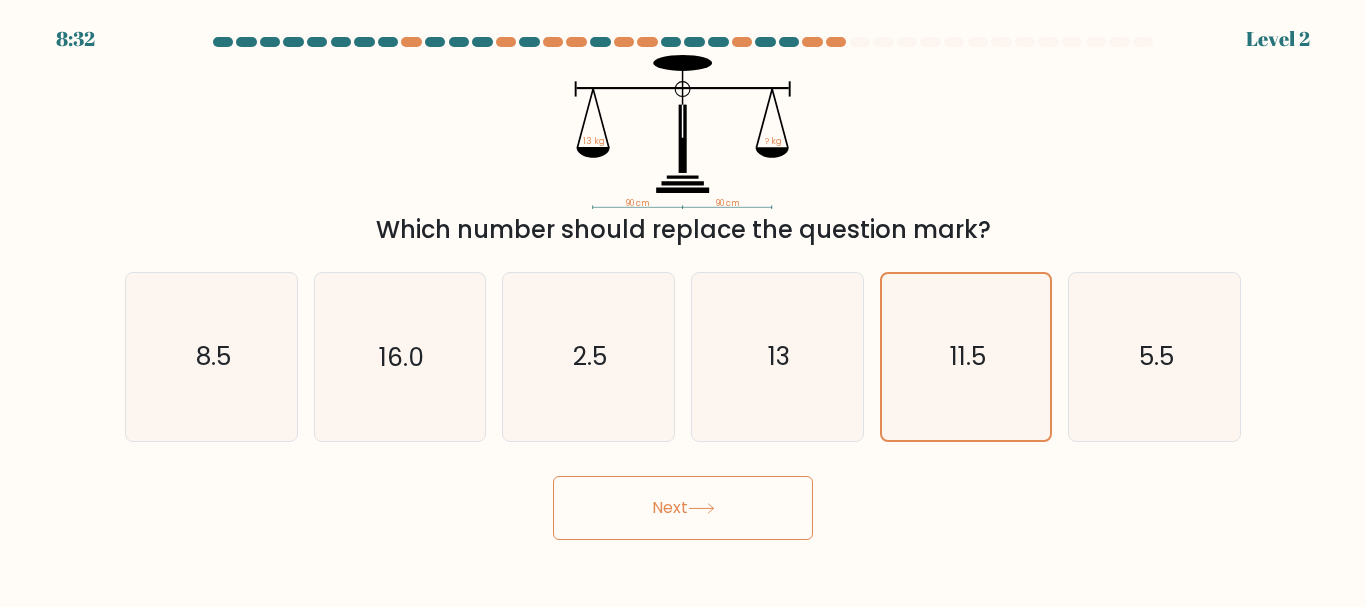 click on "Next" at bounding box center (683, 508) 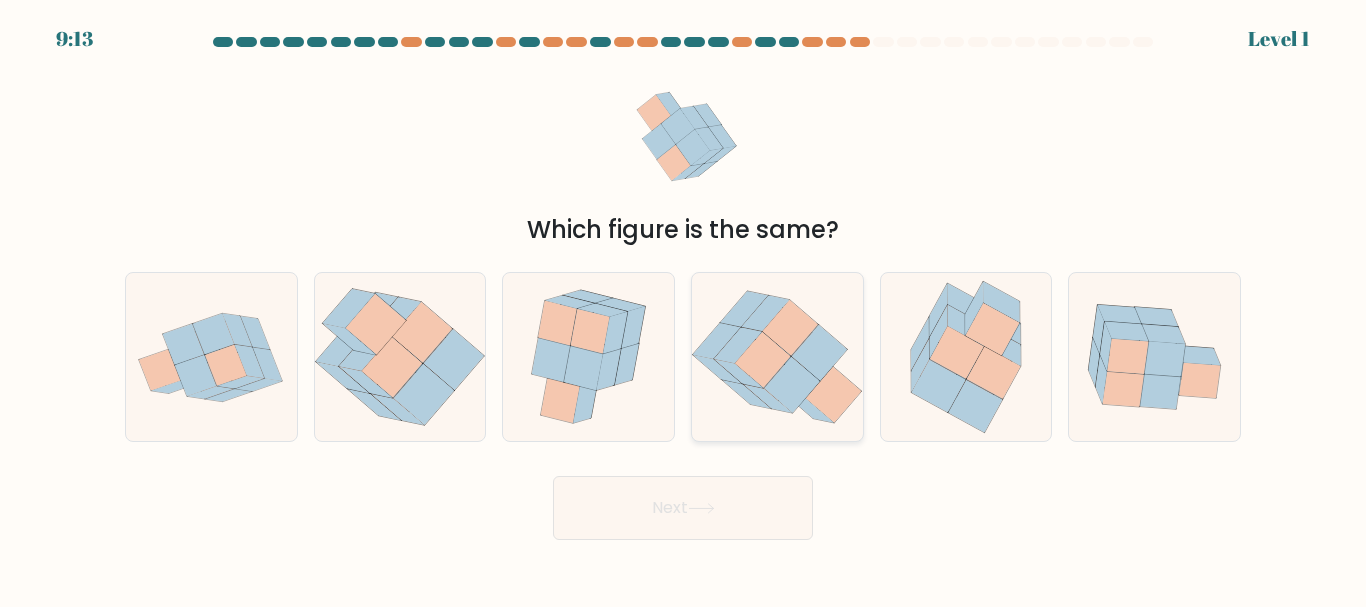click 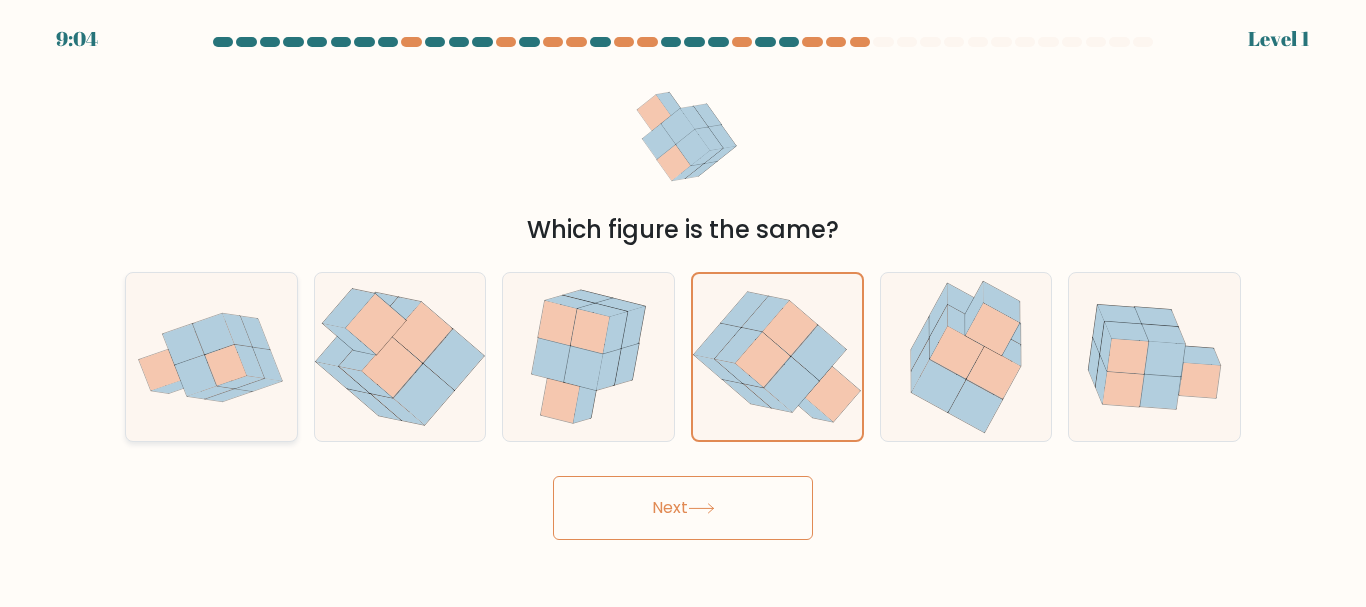 click 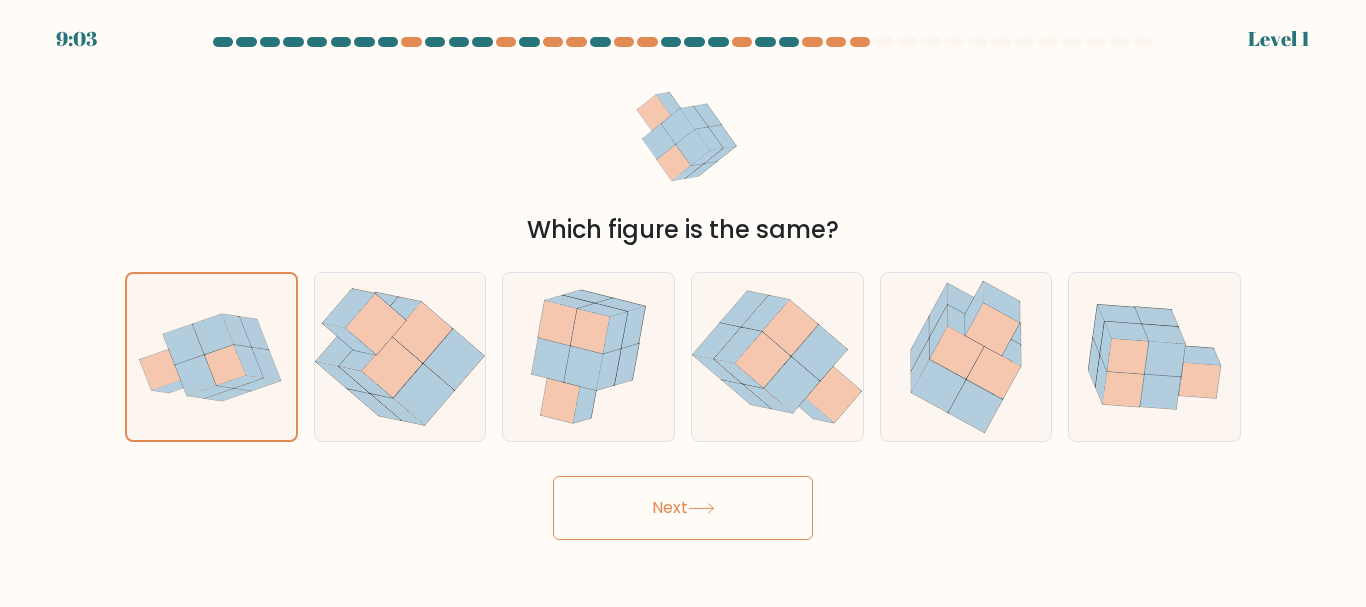 click on "Next" at bounding box center (683, 508) 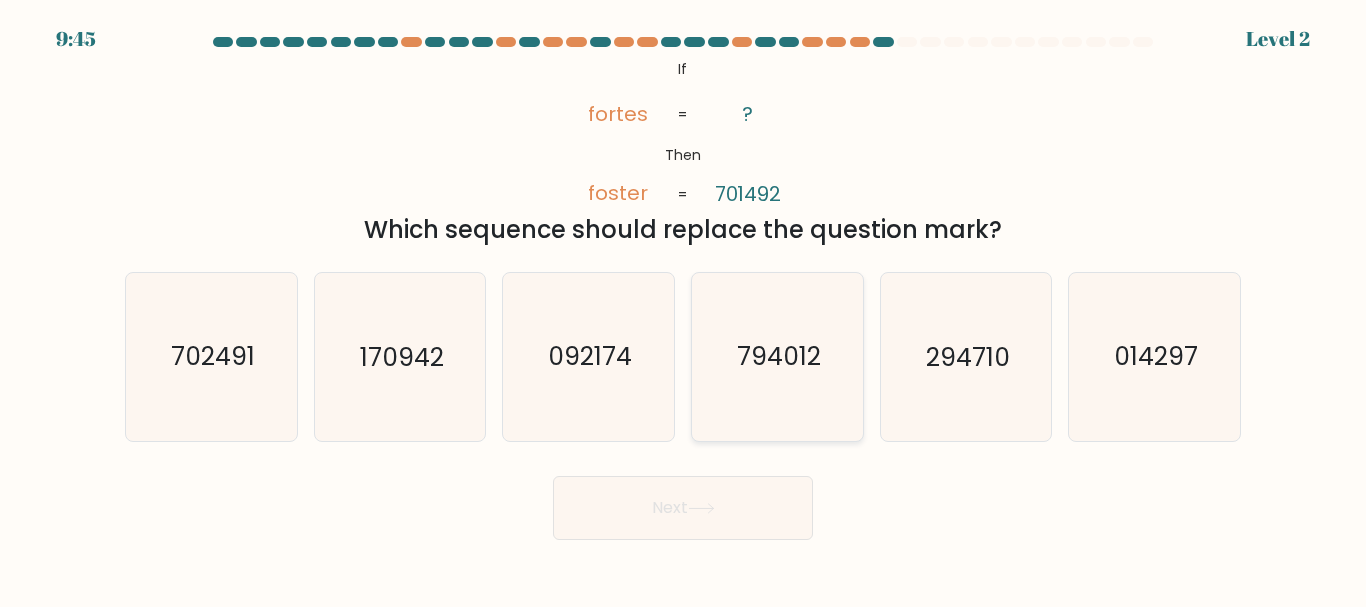 click on "794012" 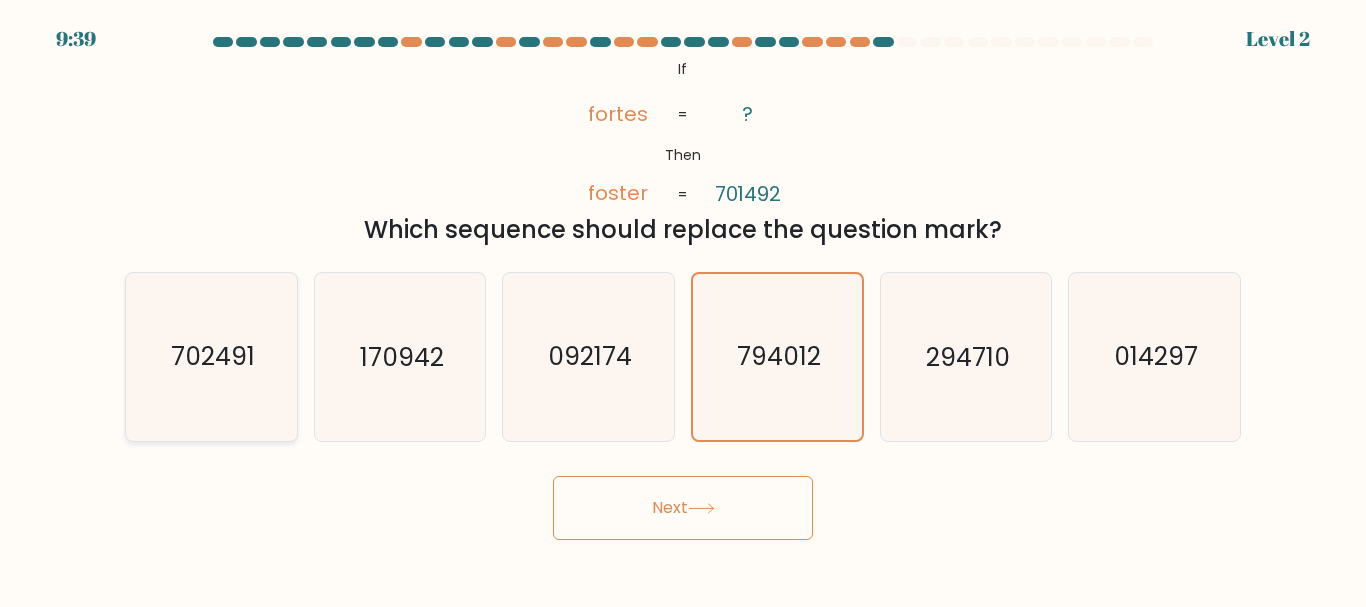click on "702491" 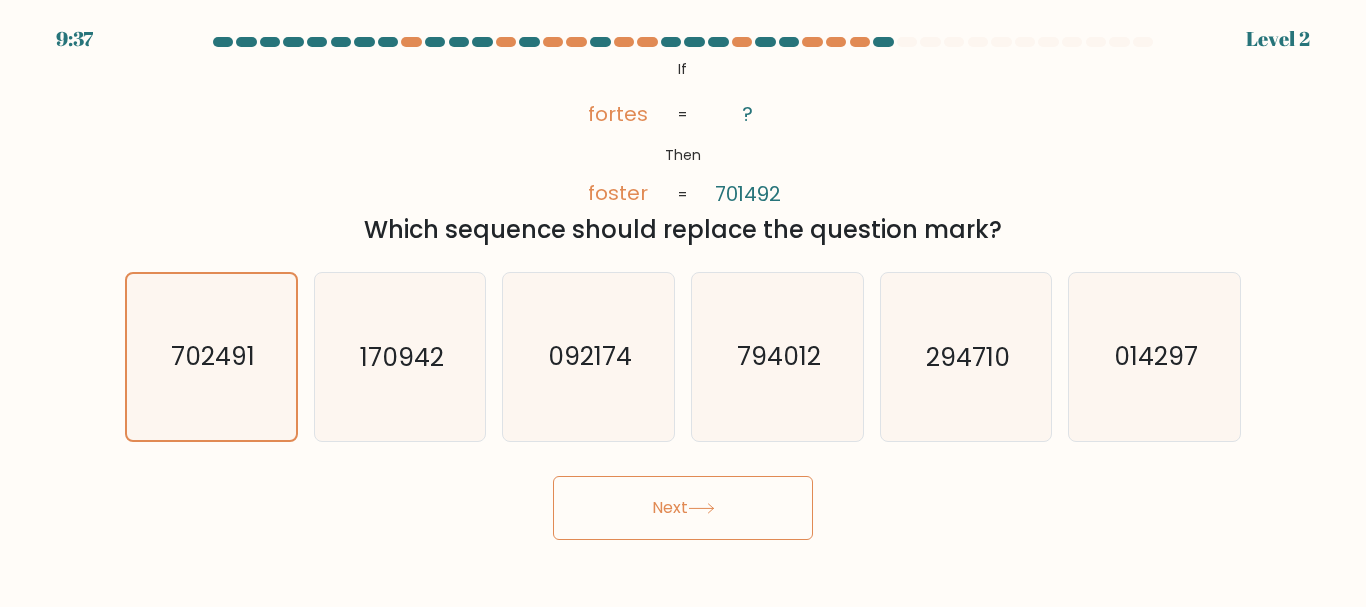 click on "Next" at bounding box center [683, 508] 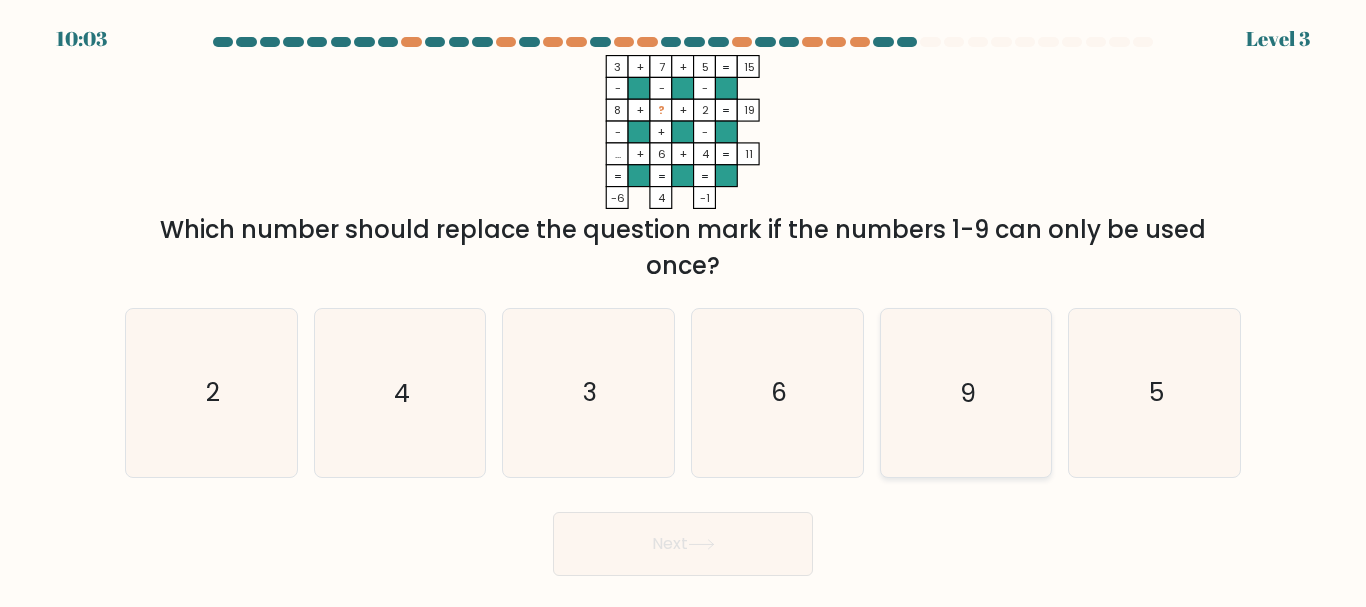 click on "9" 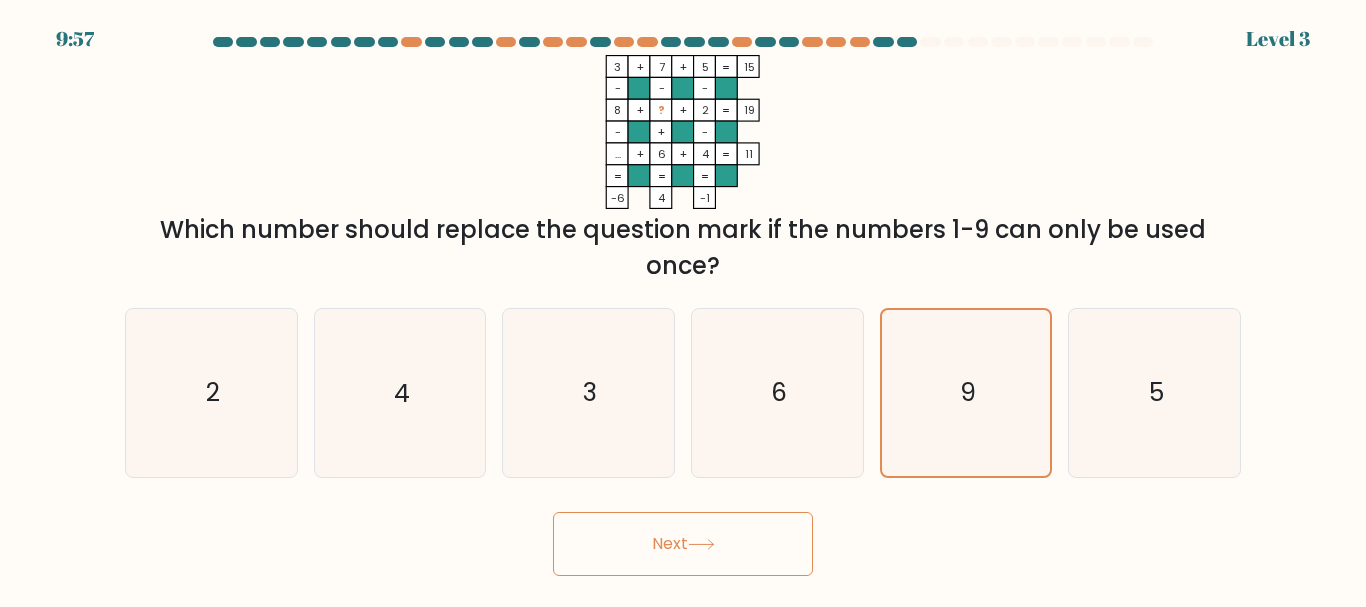 click on "Next" at bounding box center [683, 544] 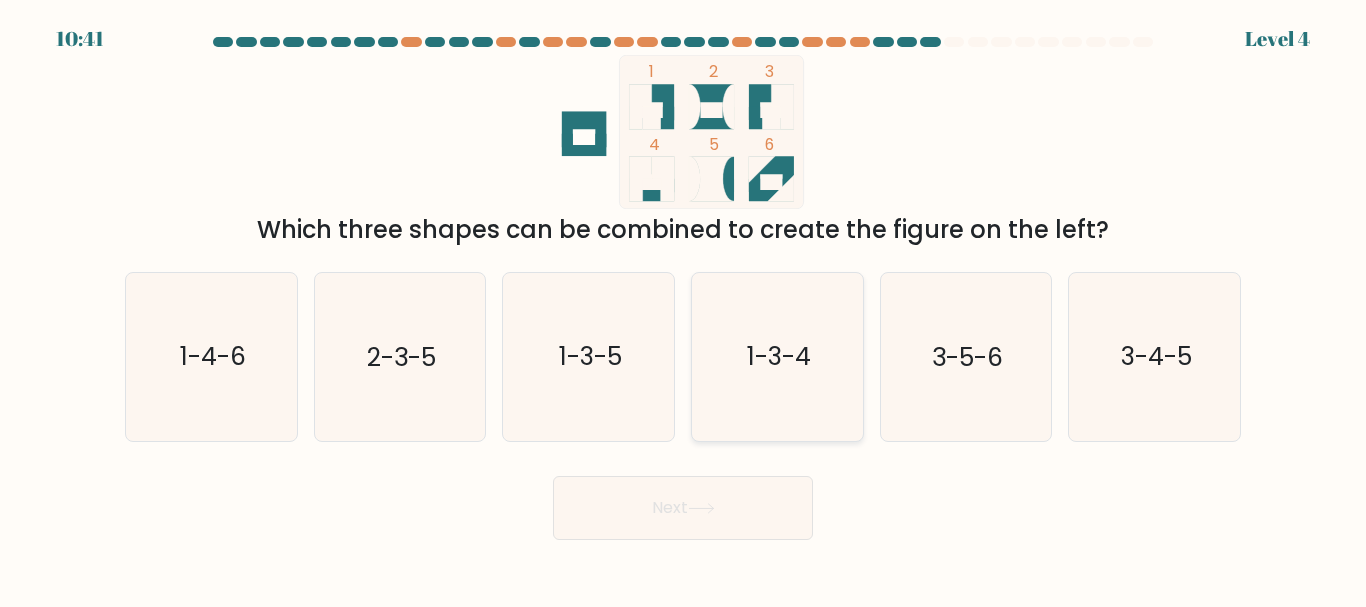 click on "1-3-4" 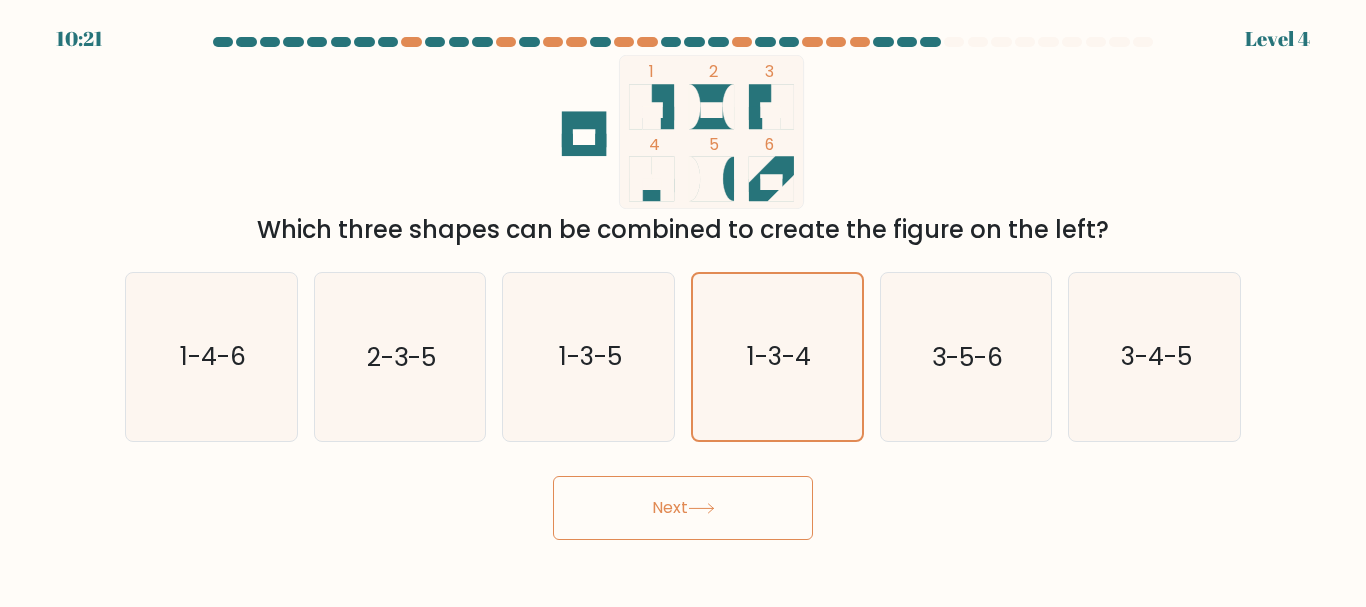 click on "10:21
Level 4" at bounding box center (683, 303) 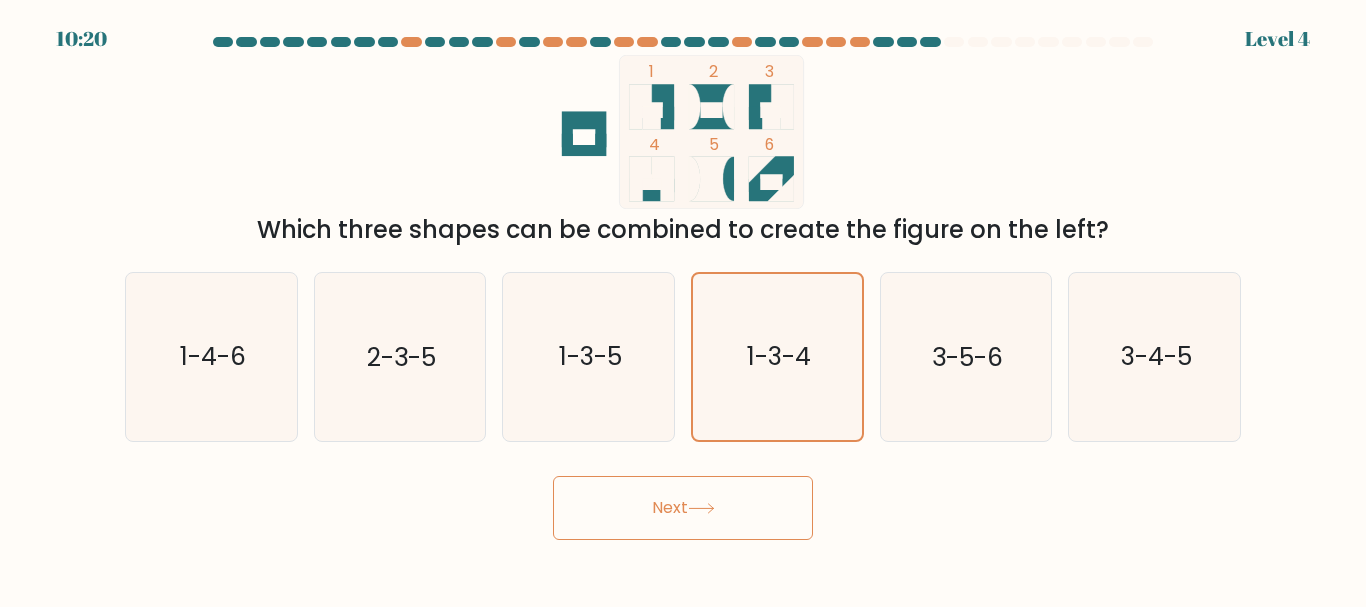 click on "Next" at bounding box center (683, 508) 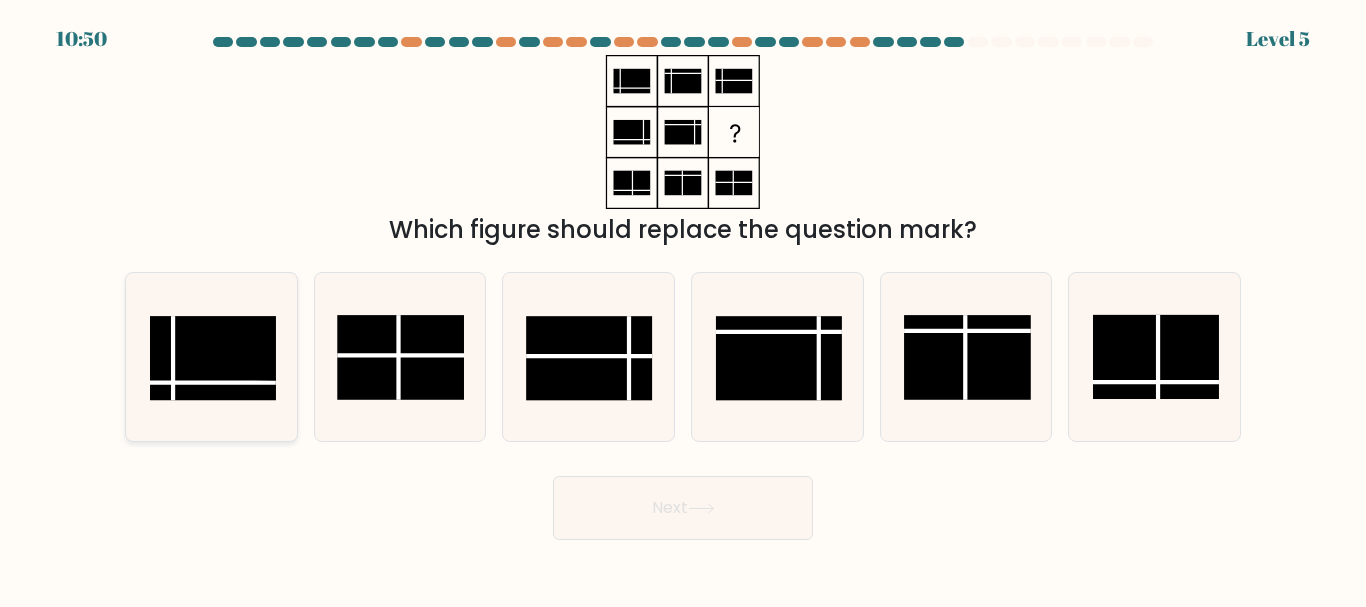 click 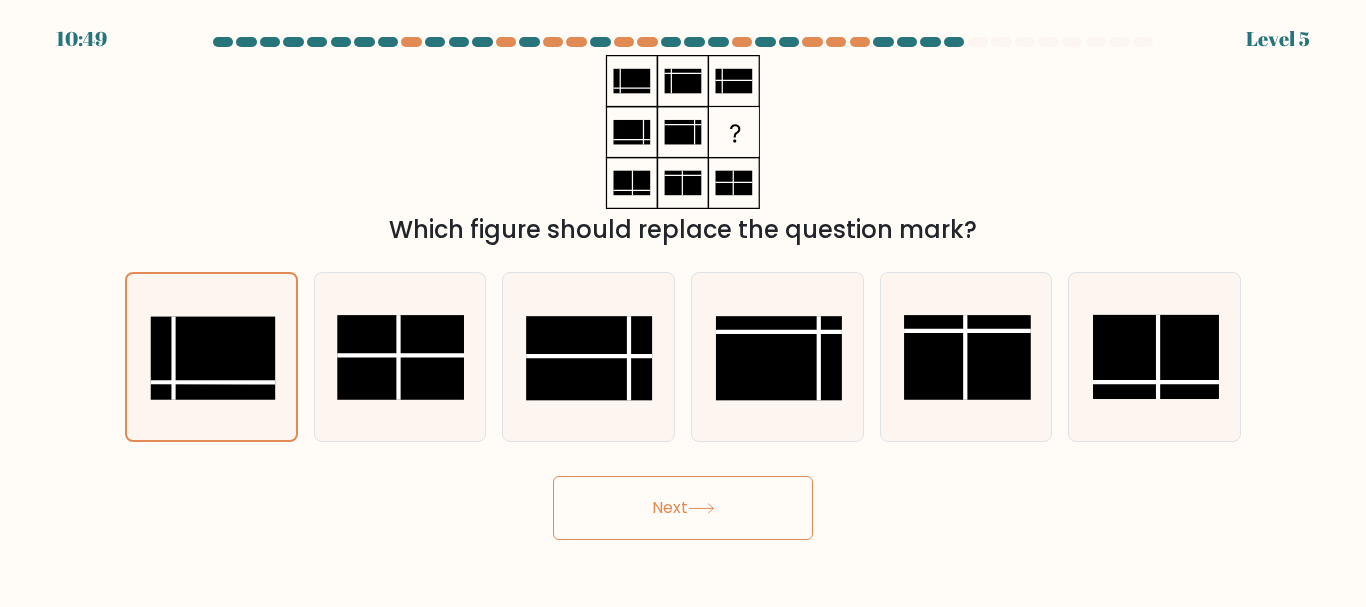 click on "Next" at bounding box center [683, 508] 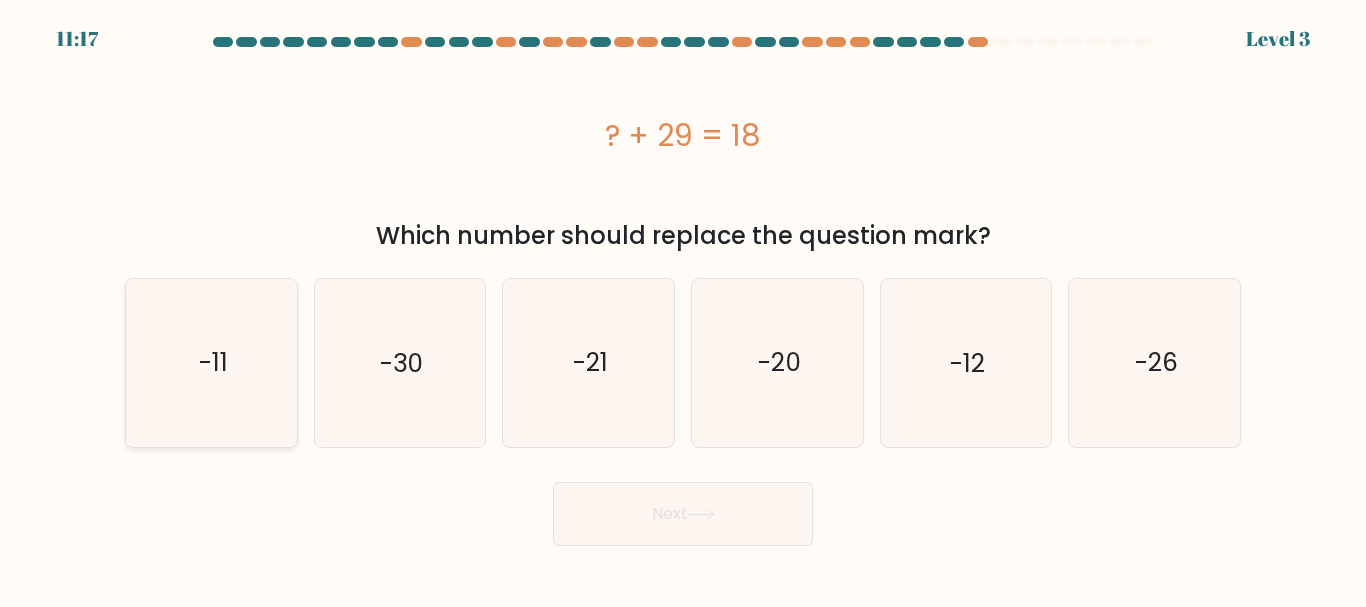 click on "-11" 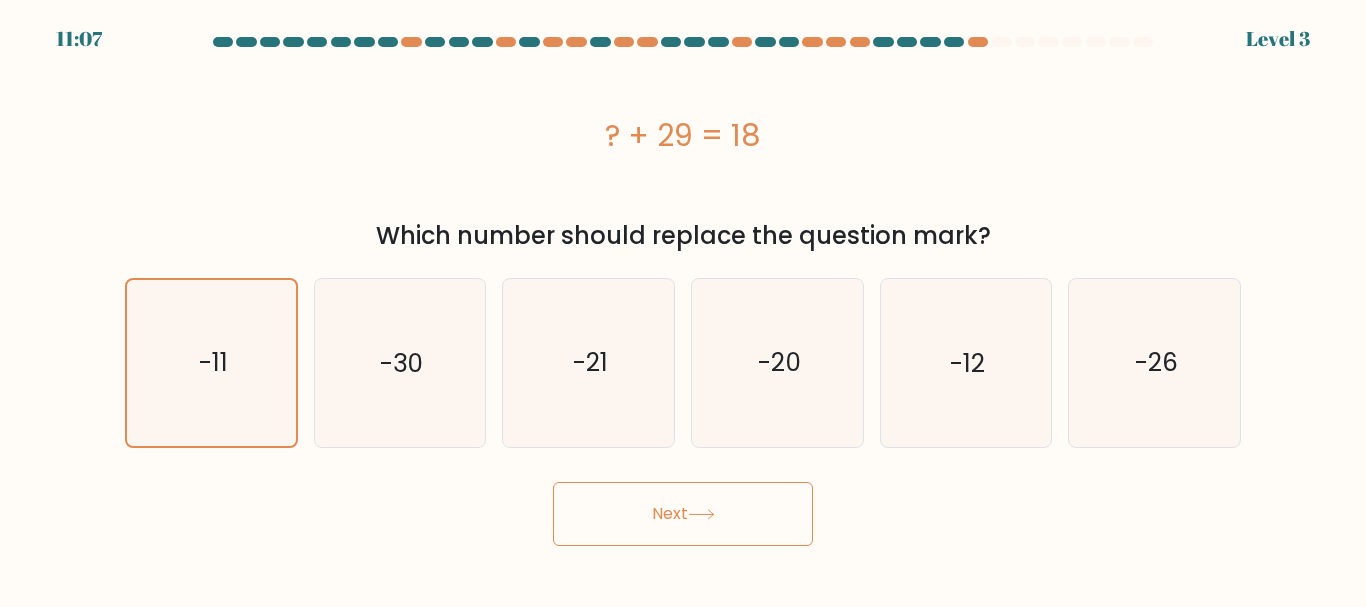 click on "Next" at bounding box center [683, 514] 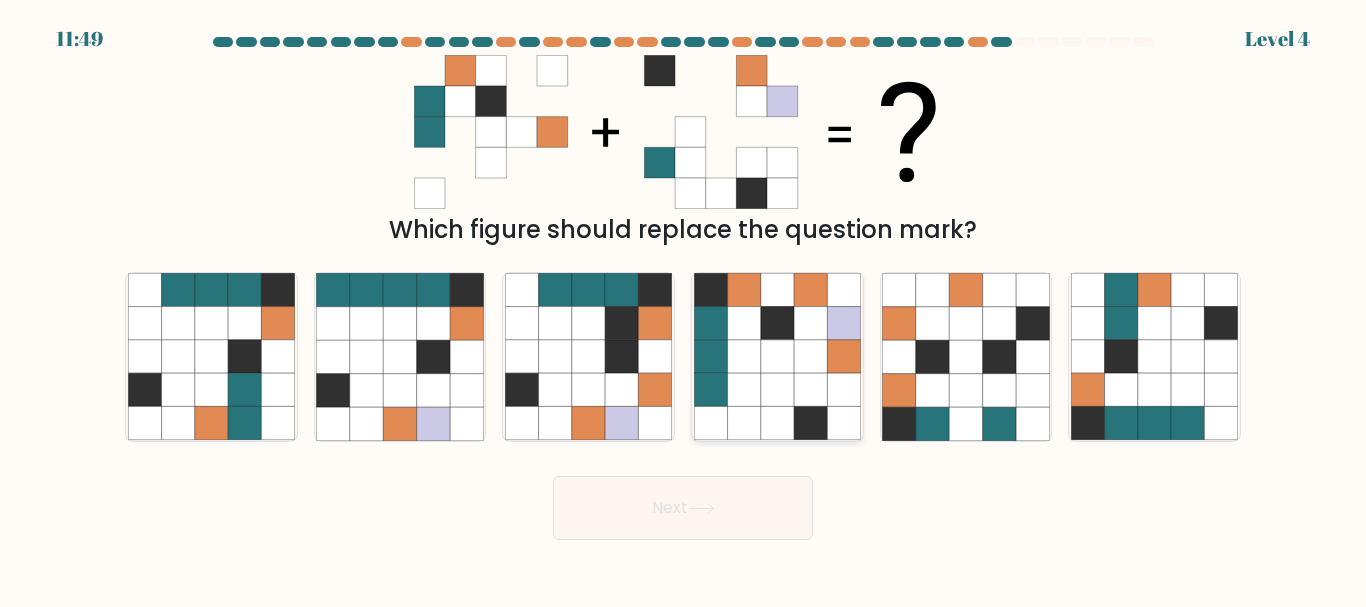 click 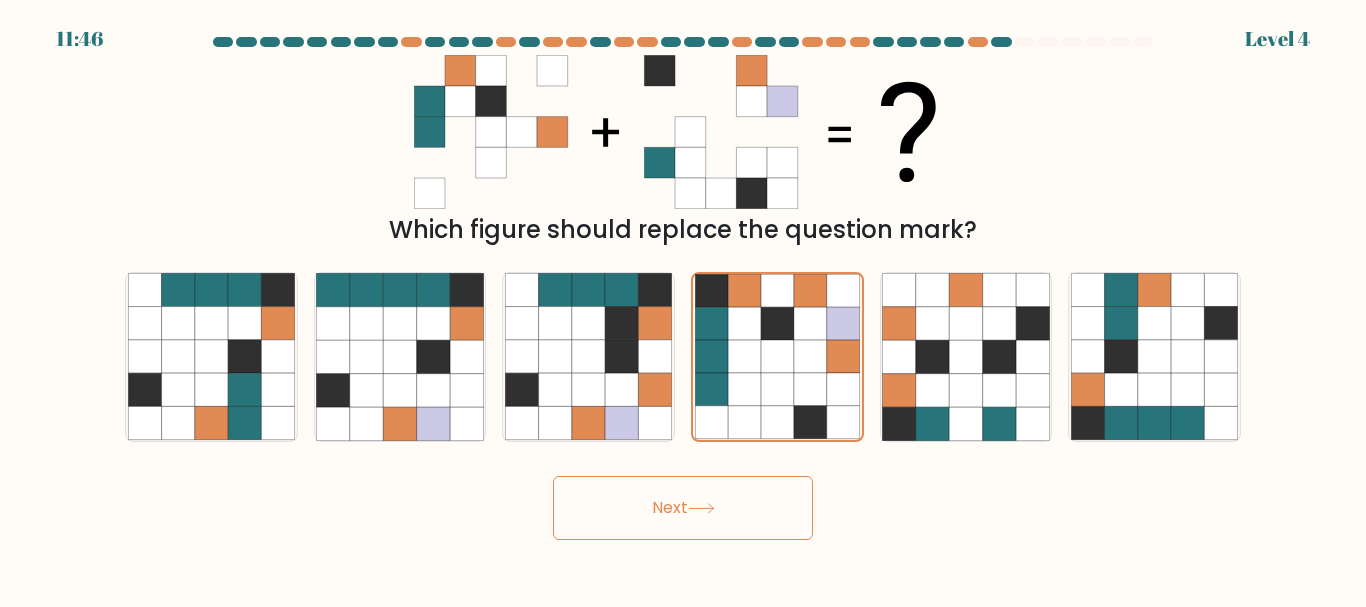 click on "Next" at bounding box center [683, 508] 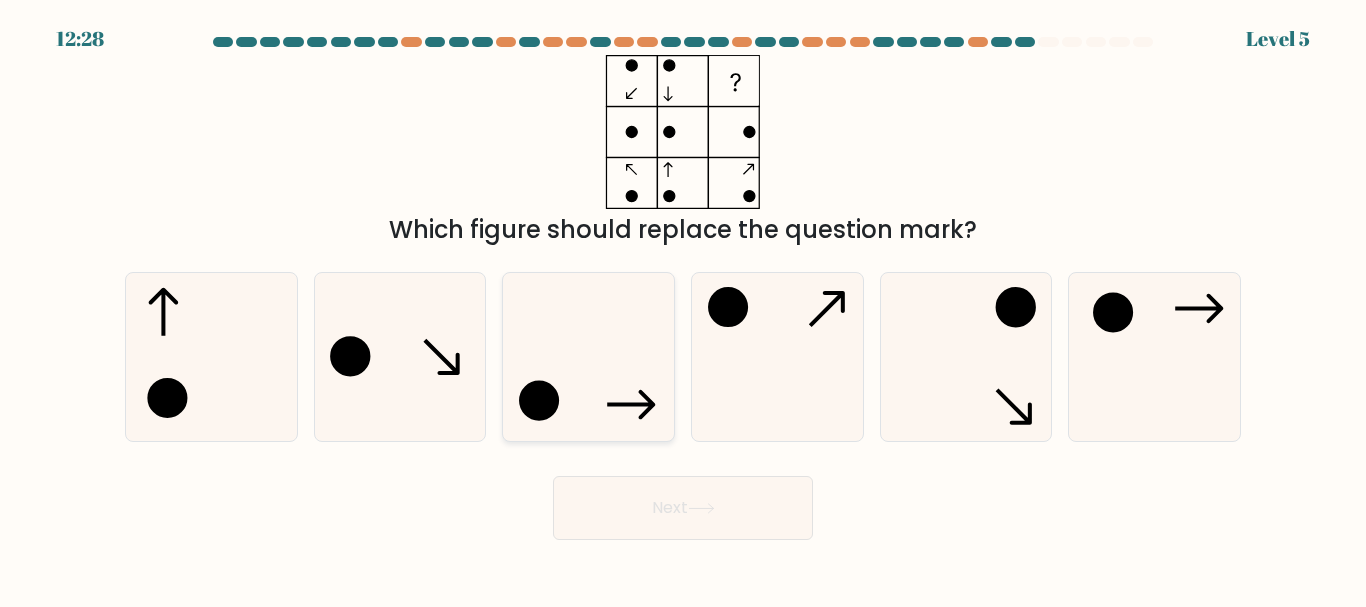 click 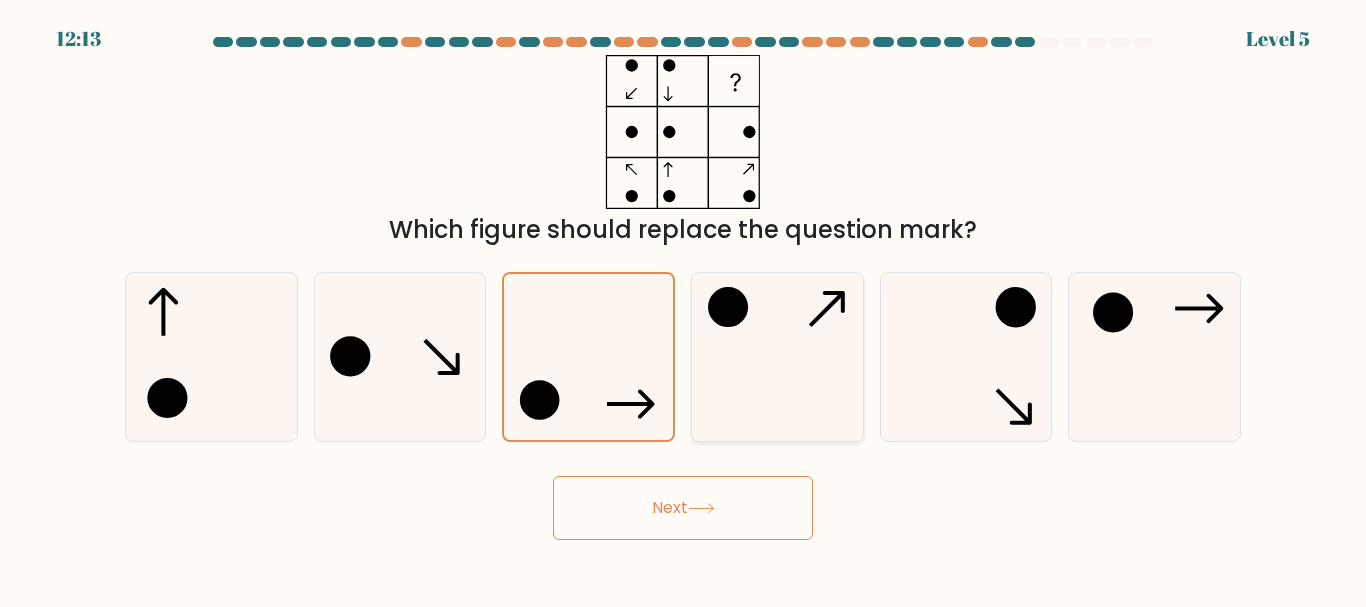 click 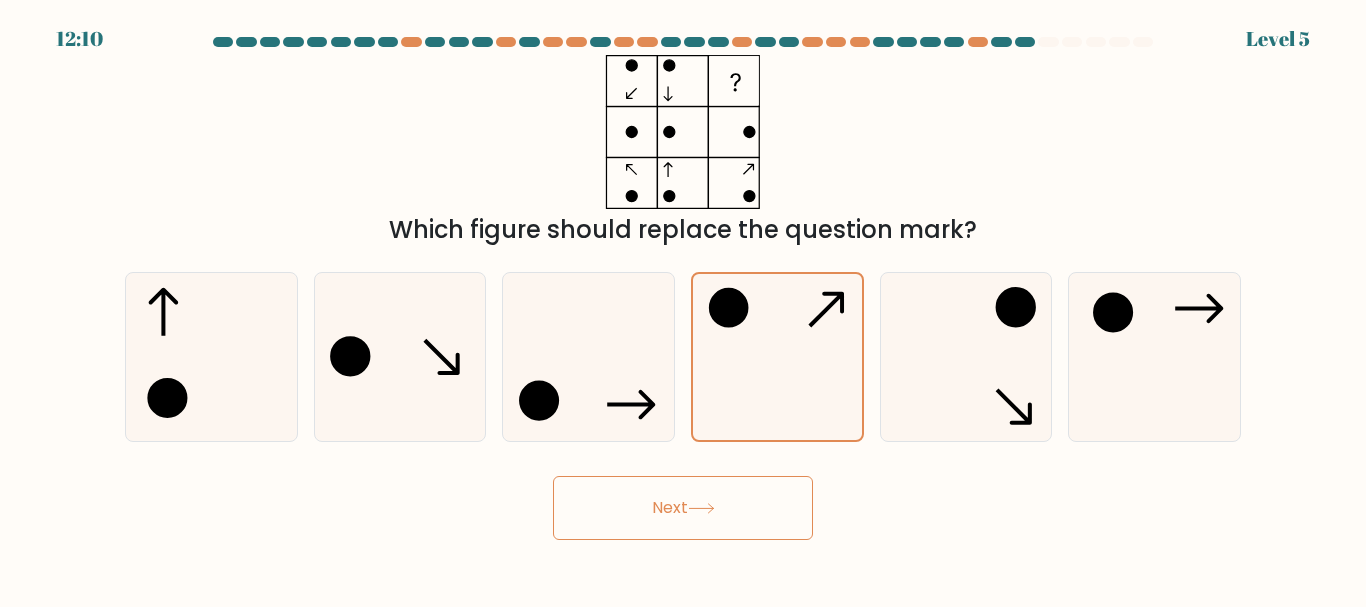 click on "Next" at bounding box center [683, 508] 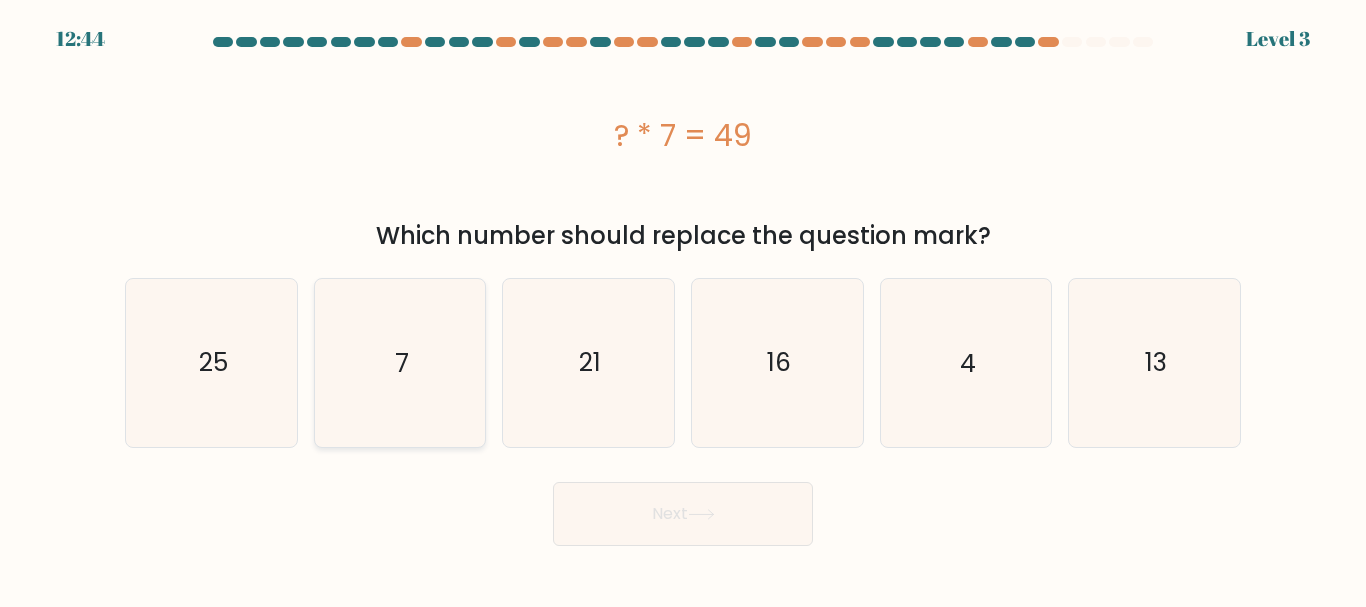 click on "7" 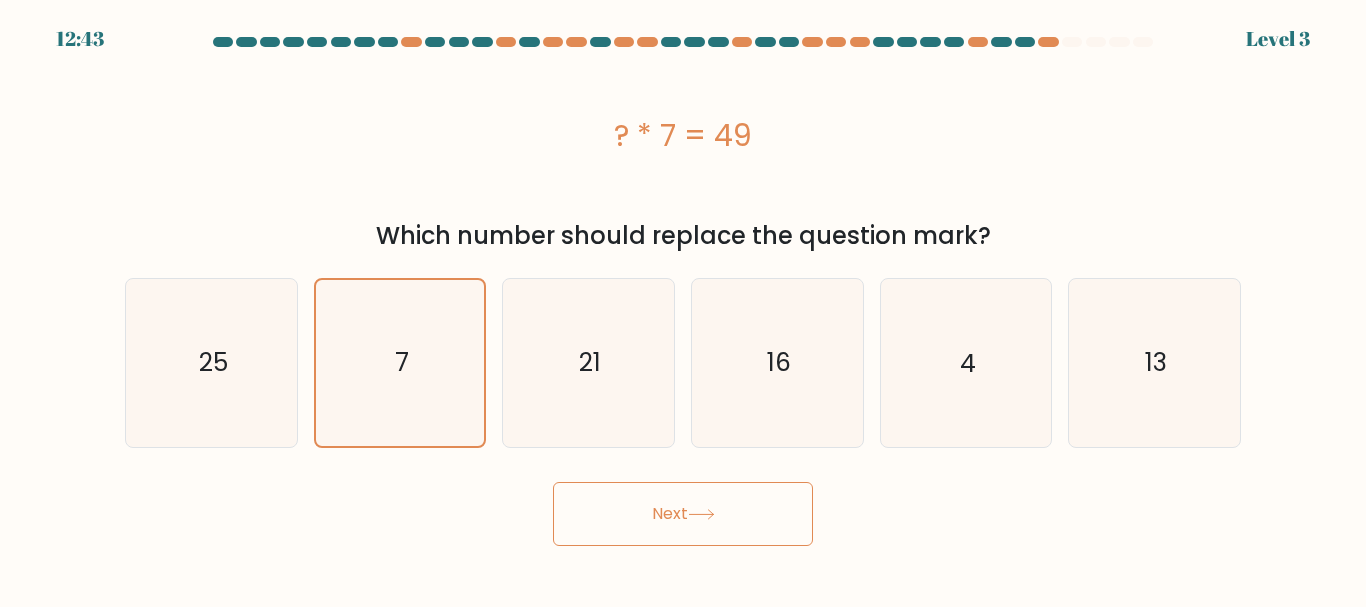click on "Next" at bounding box center [683, 514] 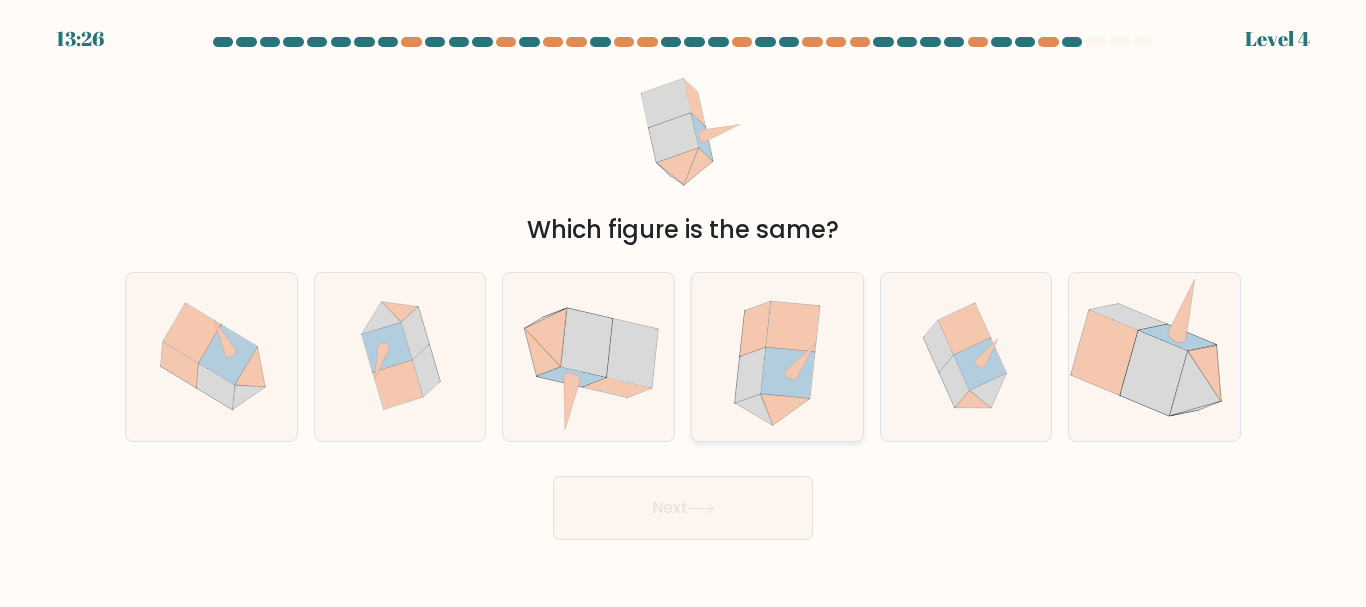 click 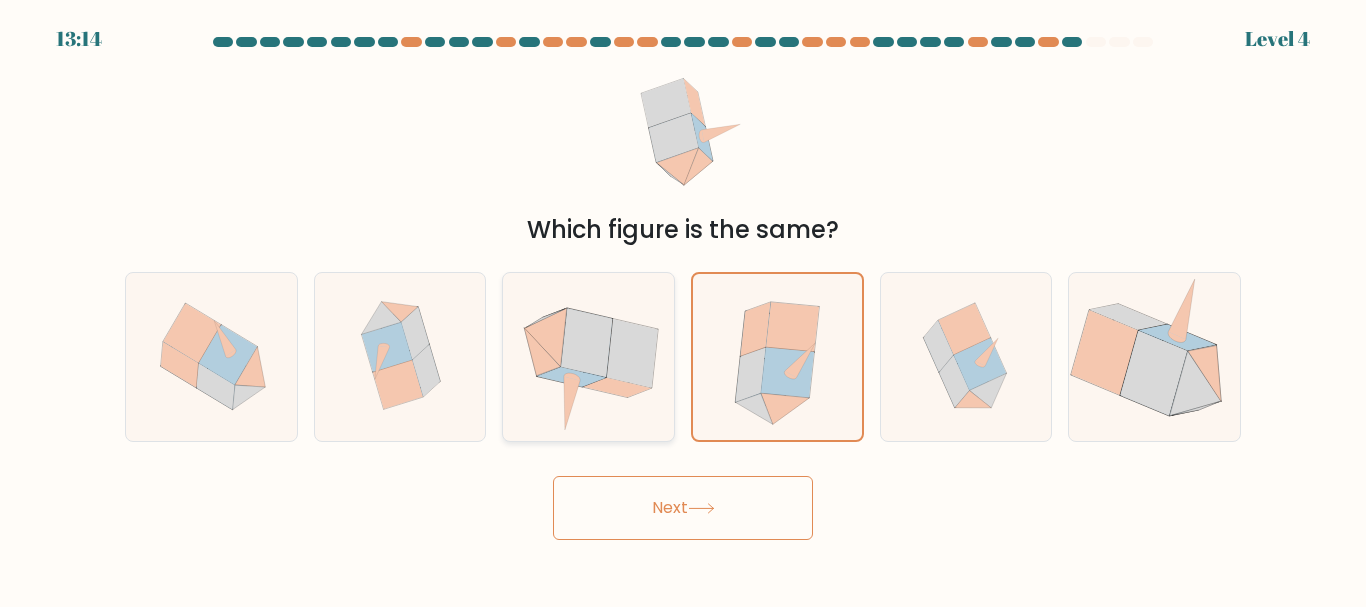 click 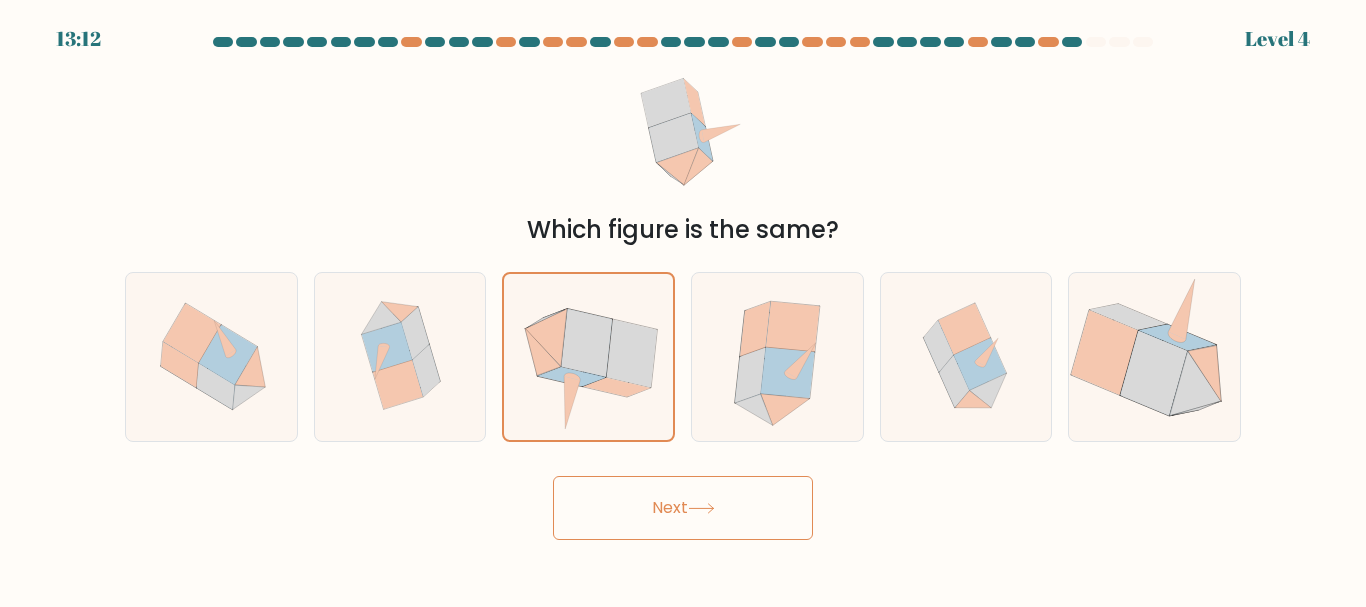 click on "Next" at bounding box center [683, 508] 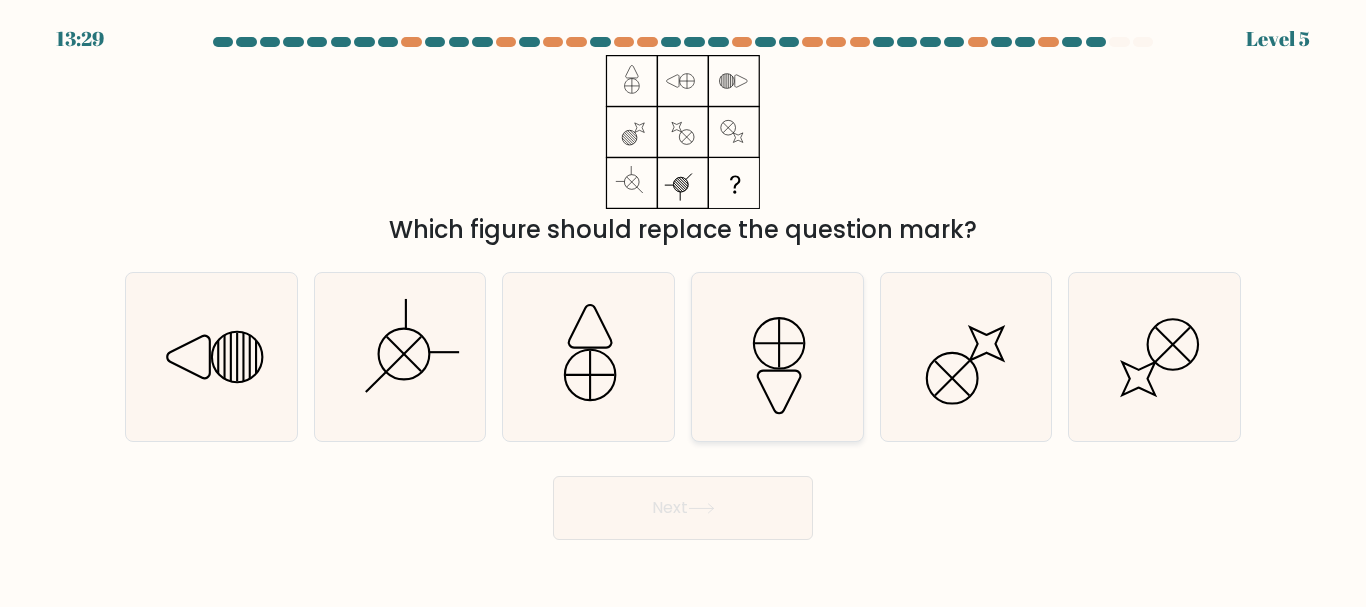 click 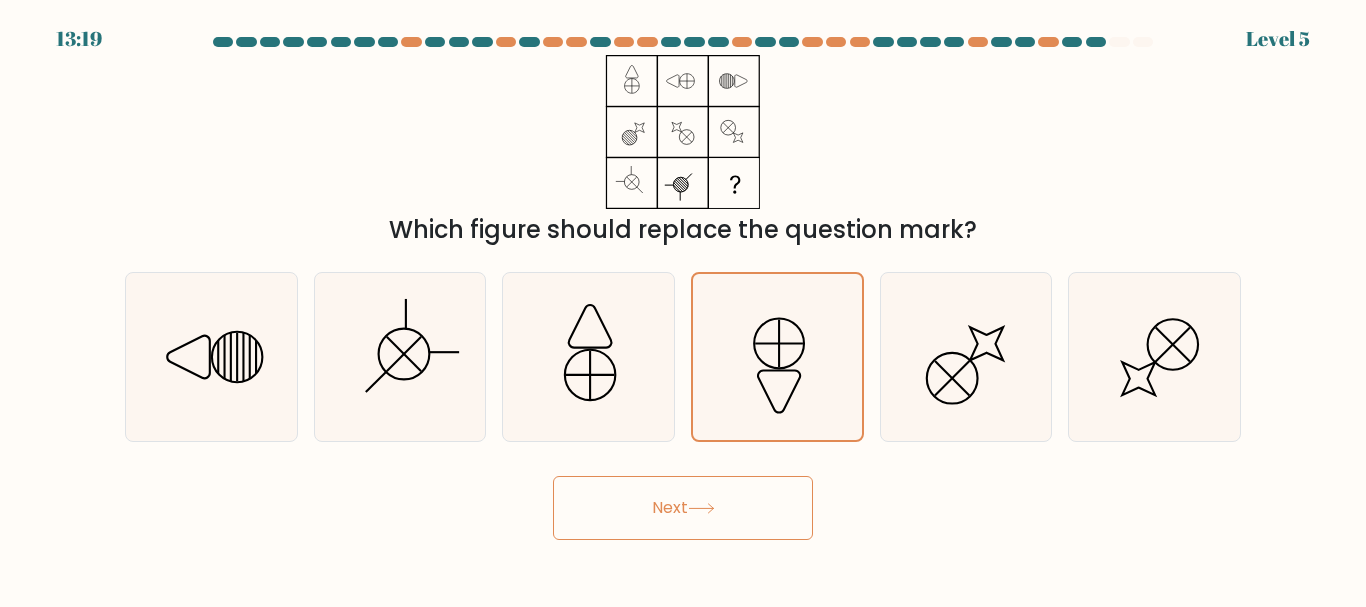 click on "Next" at bounding box center (683, 508) 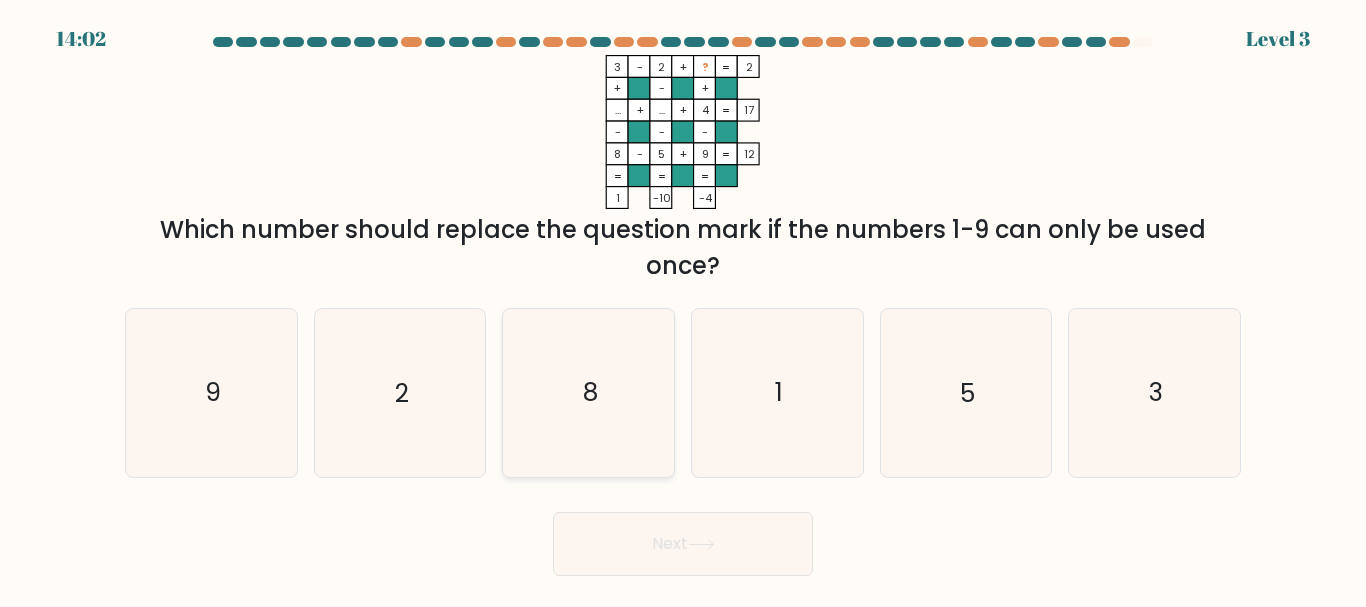 click on "8" 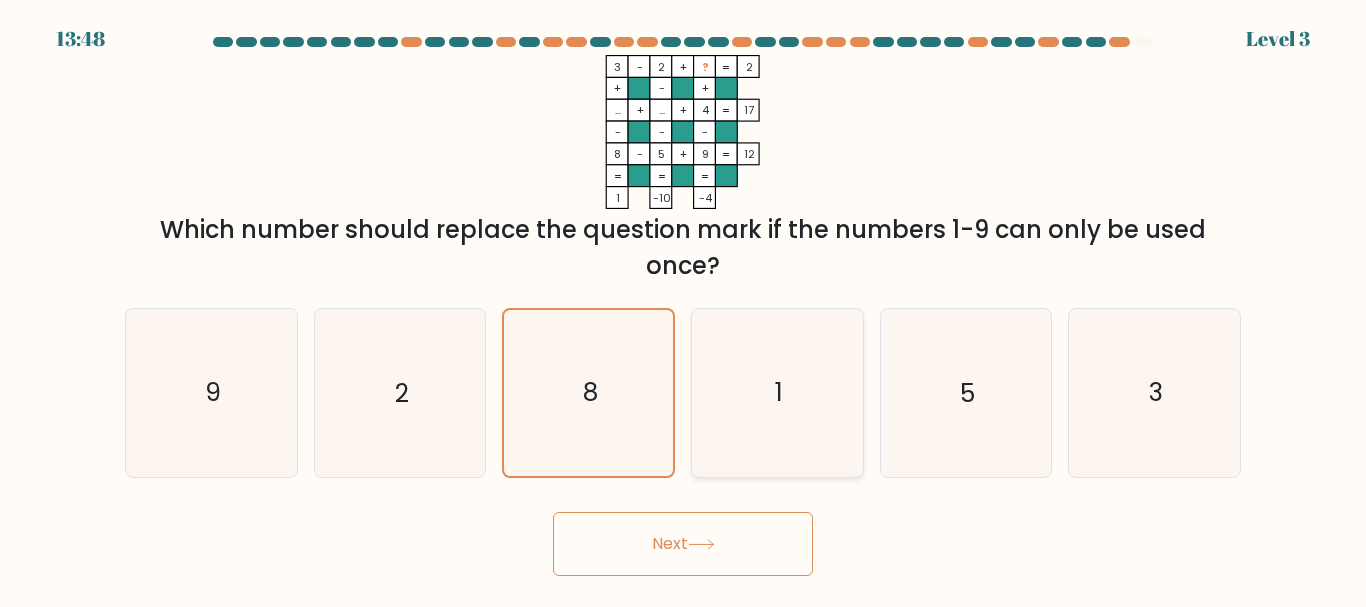 click on "1" 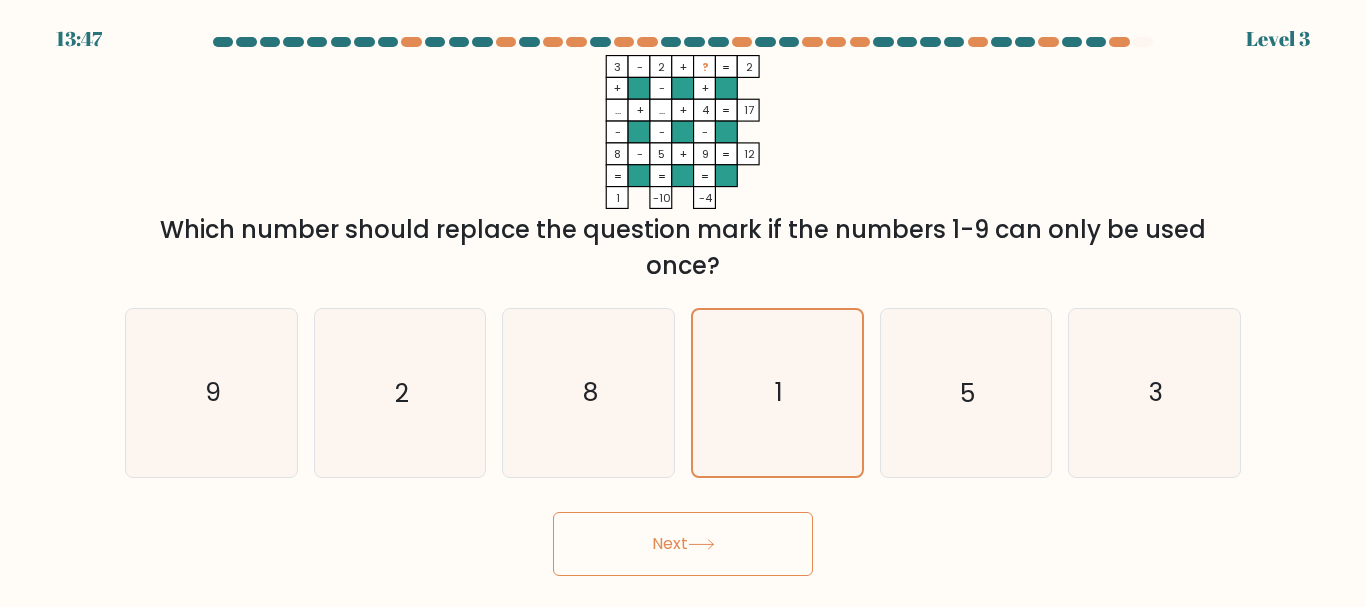 click on "Next" at bounding box center [683, 544] 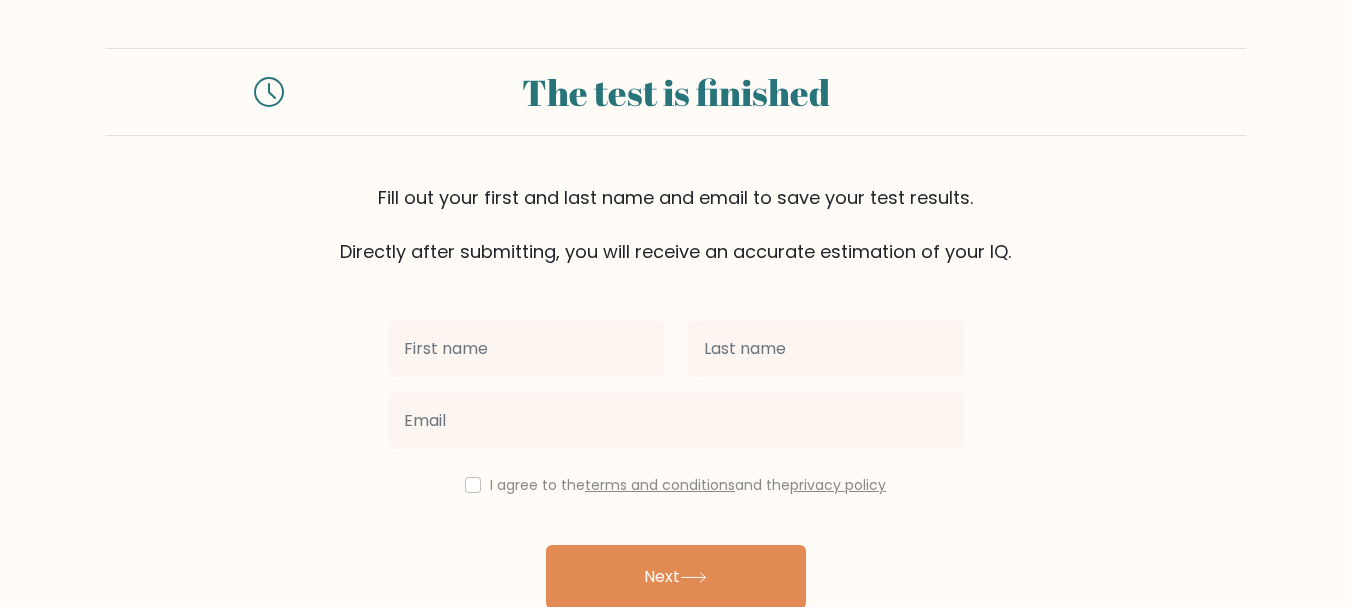 scroll, scrollTop: 0, scrollLeft: 0, axis: both 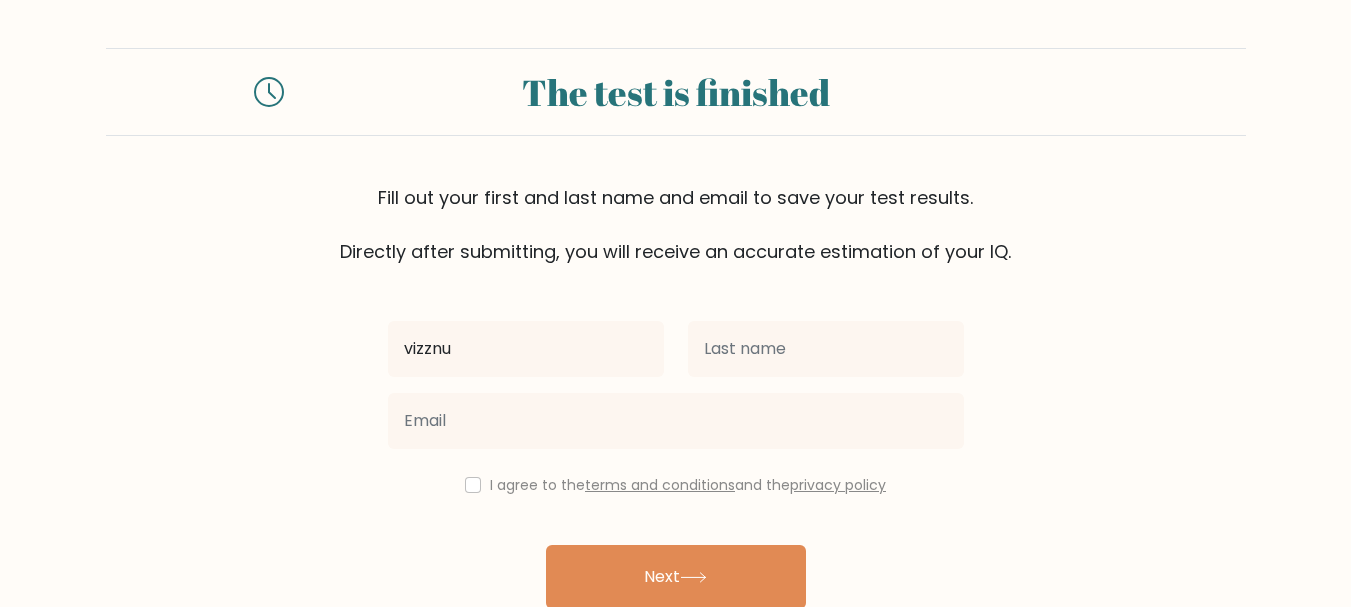 type on "vizznu" 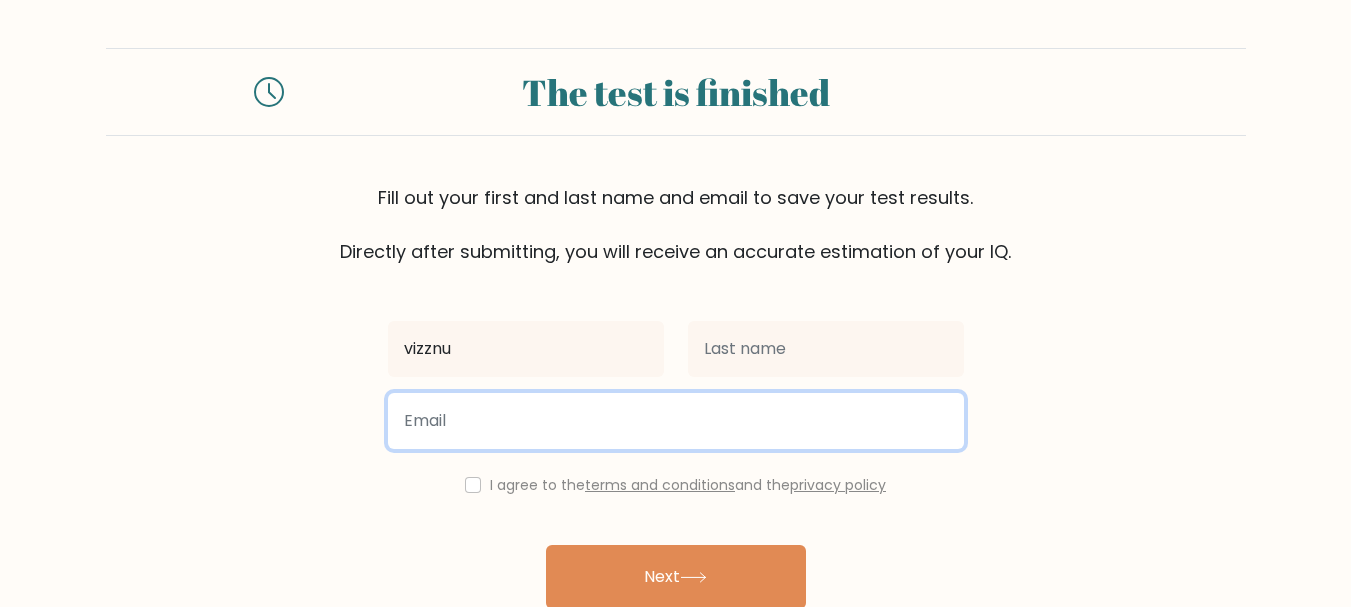 click at bounding box center (676, 421) 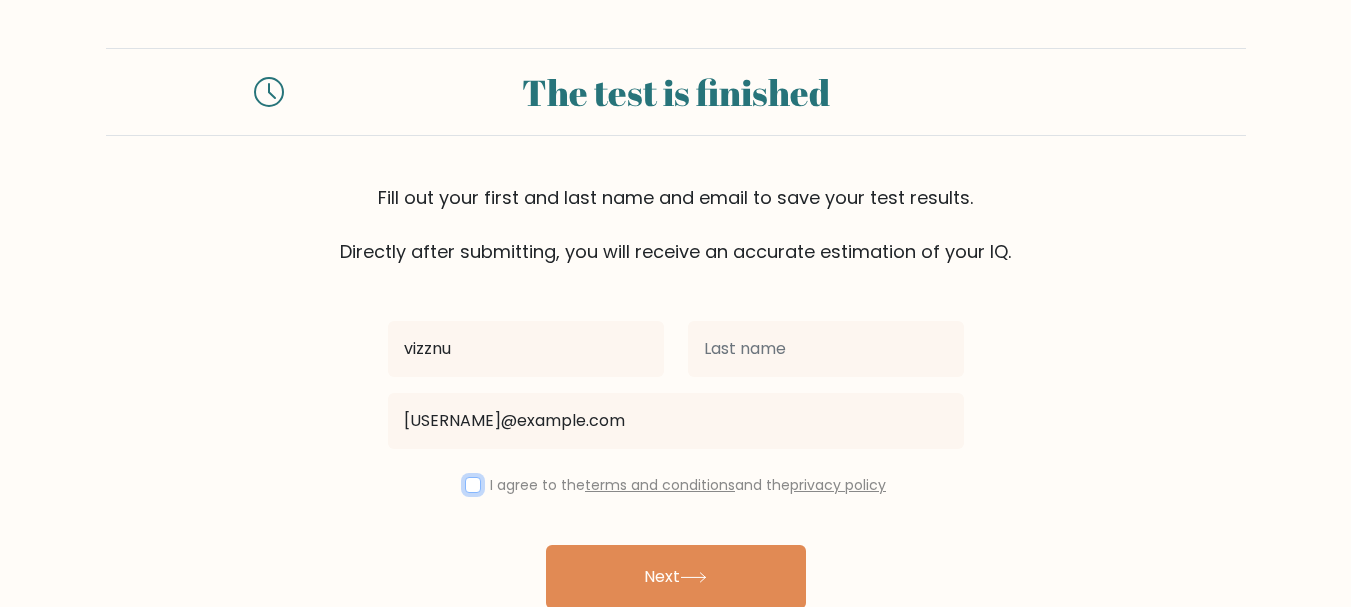 click at bounding box center (473, 485) 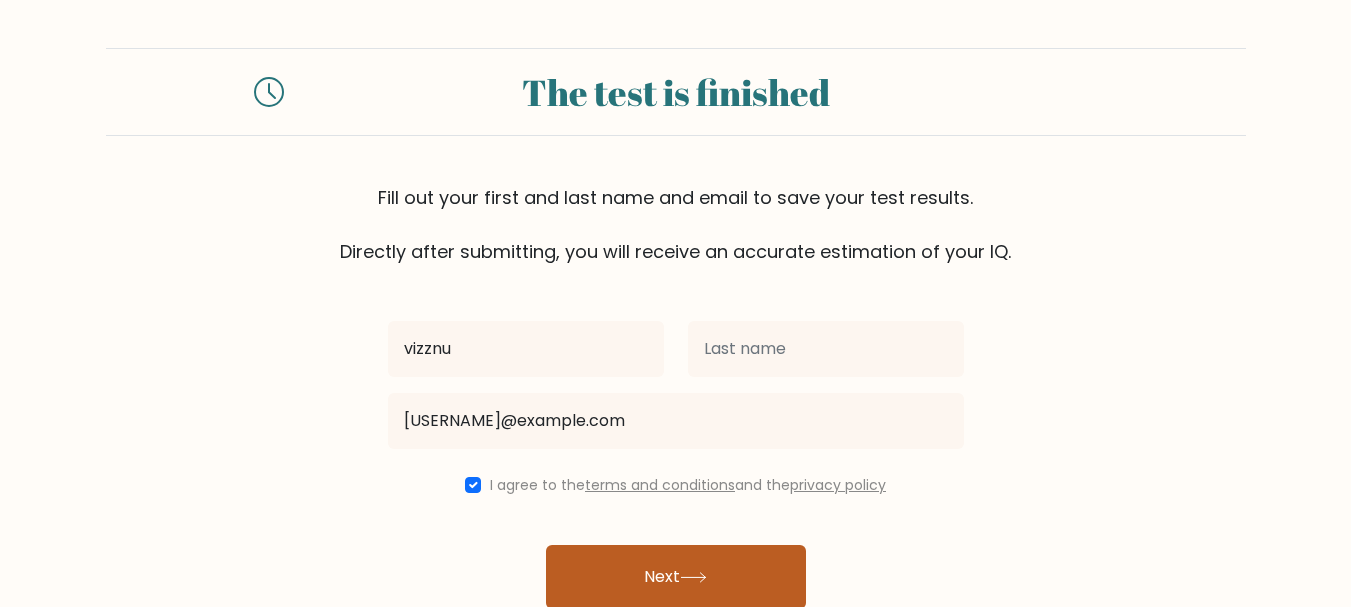 click on "Next" at bounding box center [676, 577] 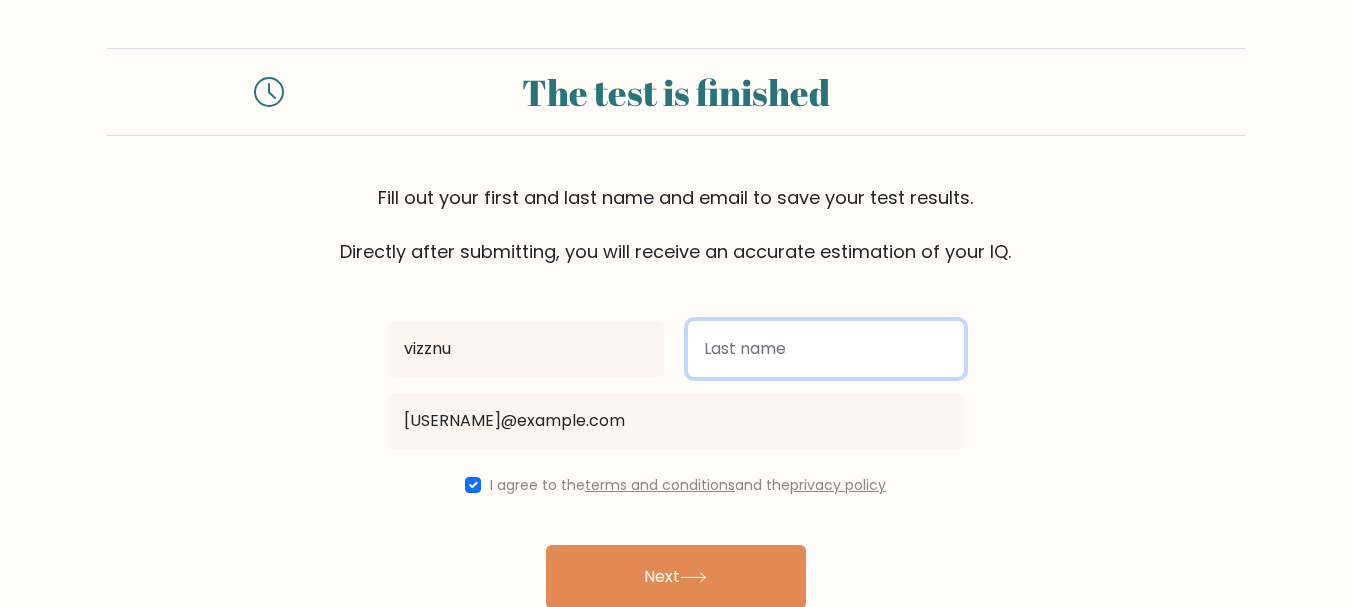 click at bounding box center [826, 349] 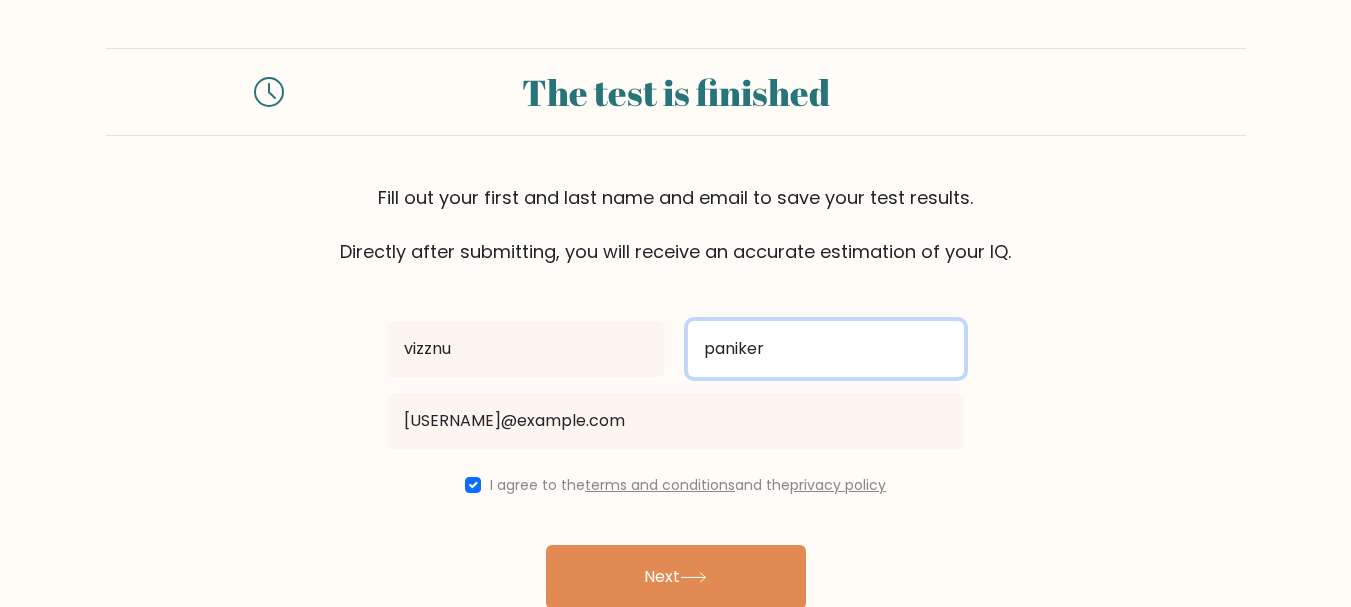 type on "paniker" 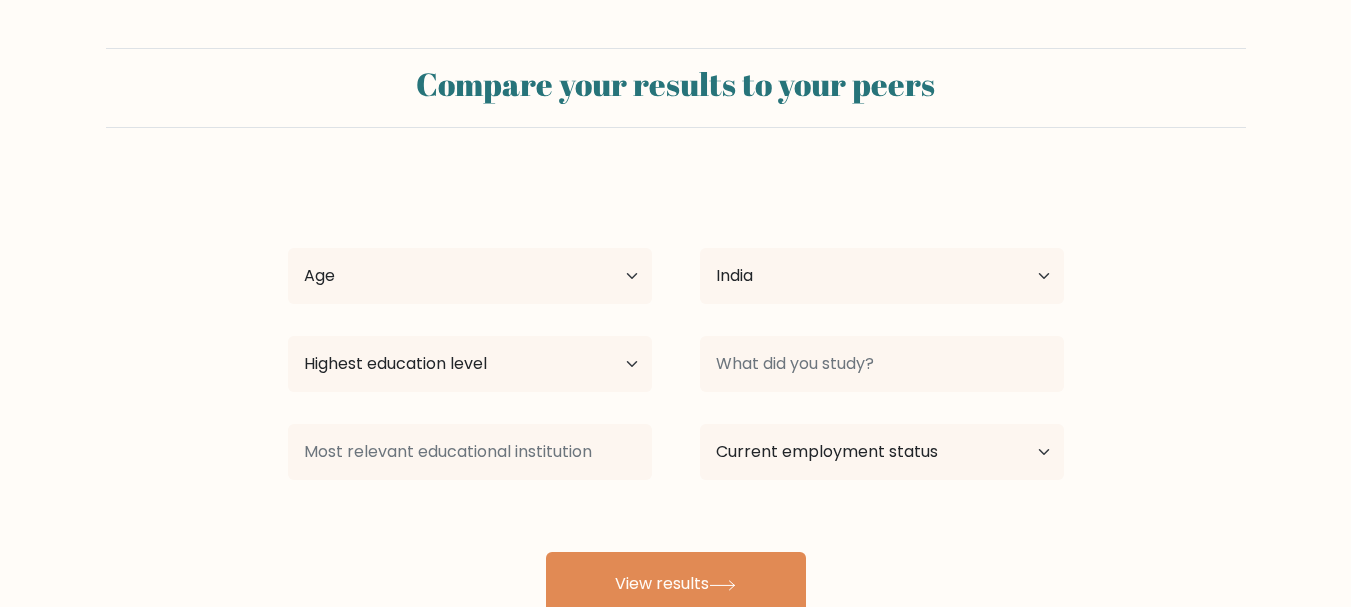 select on "IN" 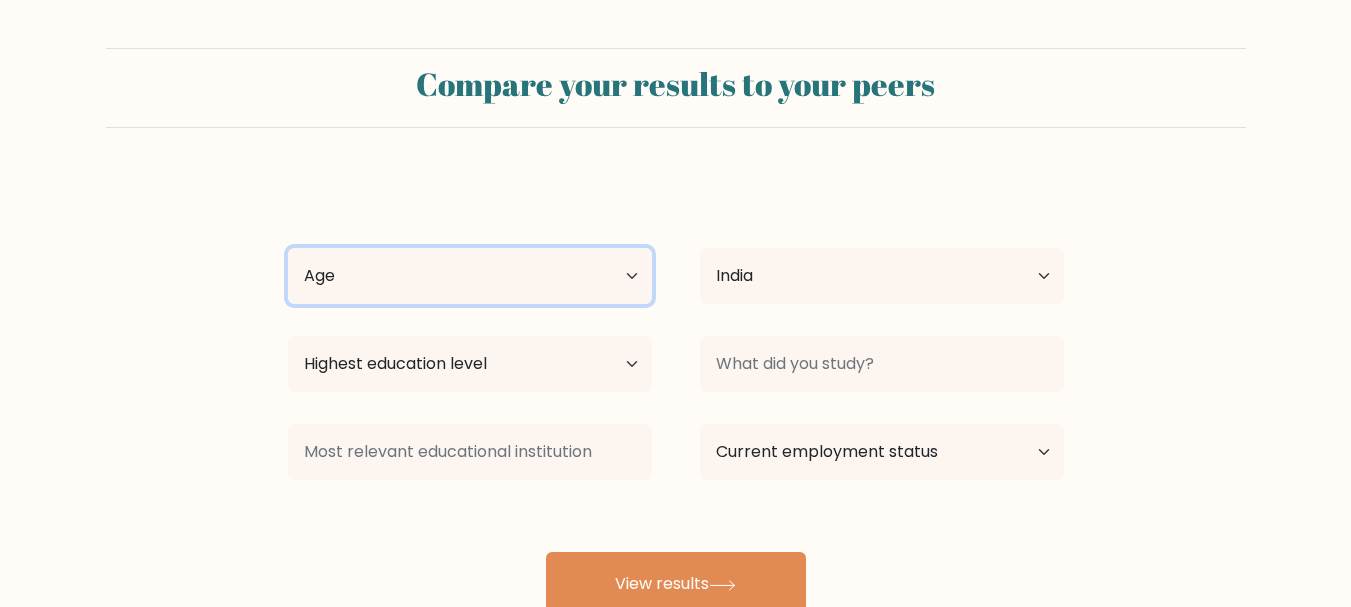 click on "Age
Under 18 years old
18-24 years old
25-34 years old
35-44 years old
45-54 years old
55-64 years old
65 years old and above" at bounding box center [470, 276] 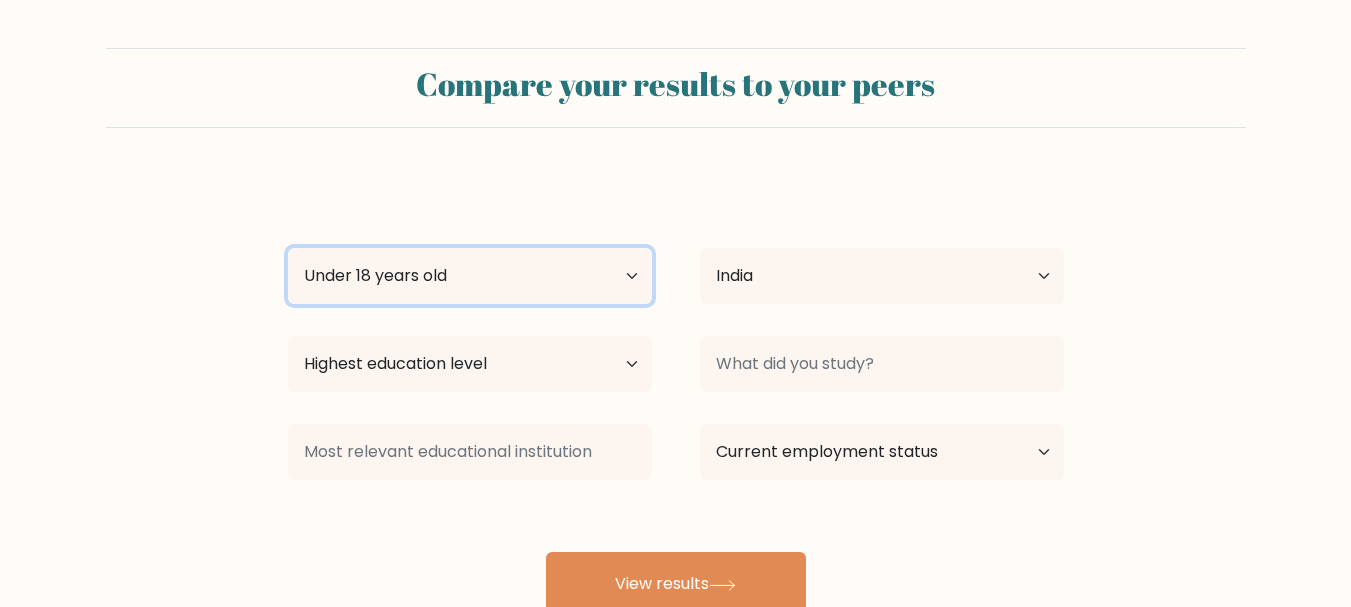 click on "Age
Under 18 years old
18-24 years old
25-34 years old
35-44 years old
45-54 years old
55-64 years old
65 years old and above" at bounding box center [470, 276] 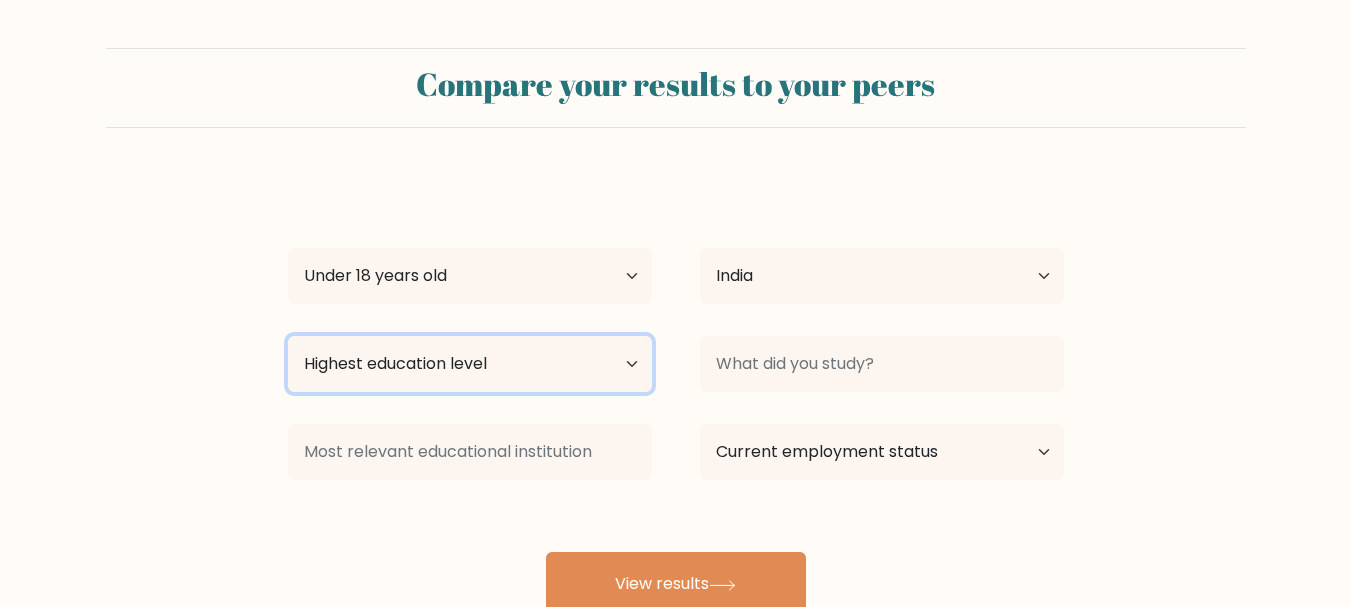 click on "Highest education level
No schooling
Primary
Lower Secondary
Upper Secondary
Occupation Specific
Bachelor's degree
Master's degree
Doctoral degree" at bounding box center [470, 364] 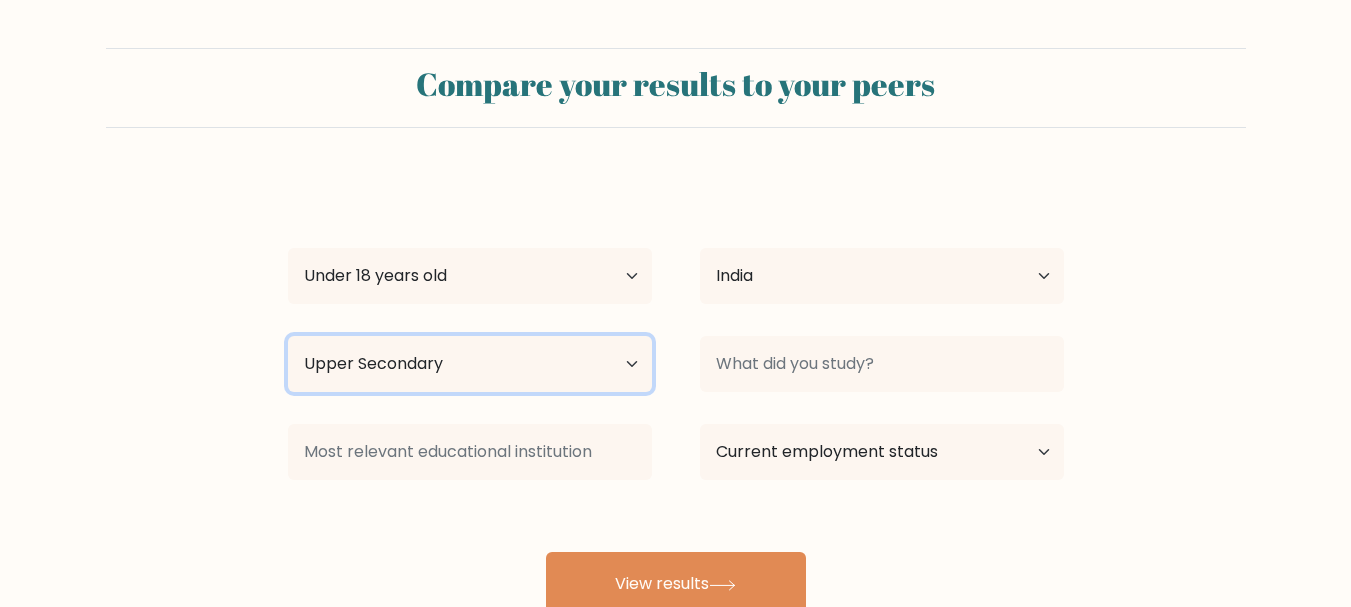 click on "Highest education level
No schooling
Primary
Lower Secondary
Upper Secondary
Occupation Specific
Bachelor's degree
Master's degree
Doctoral degree" at bounding box center [470, 364] 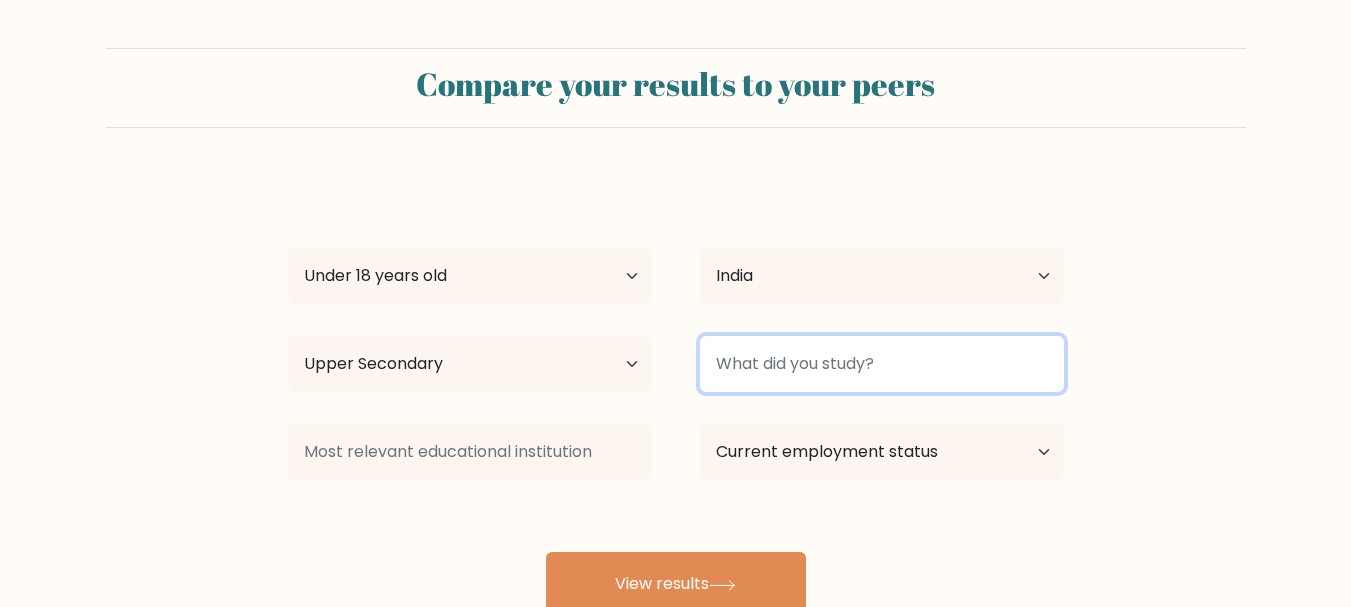 click at bounding box center [882, 364] 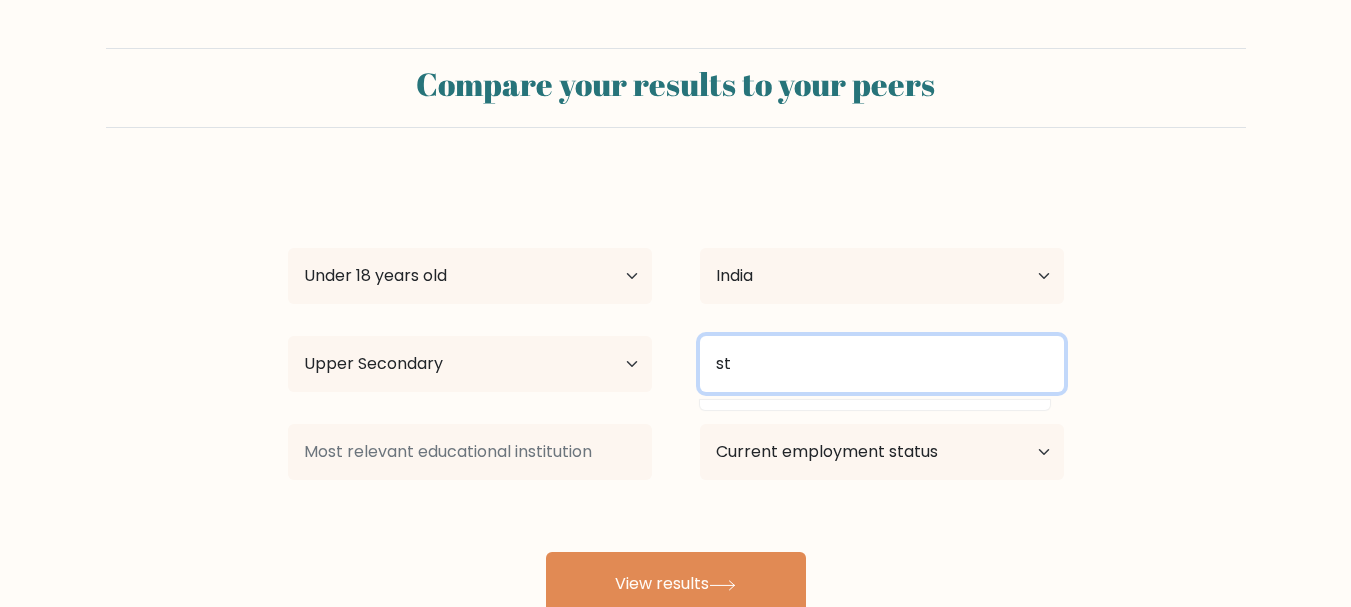 type on "s" 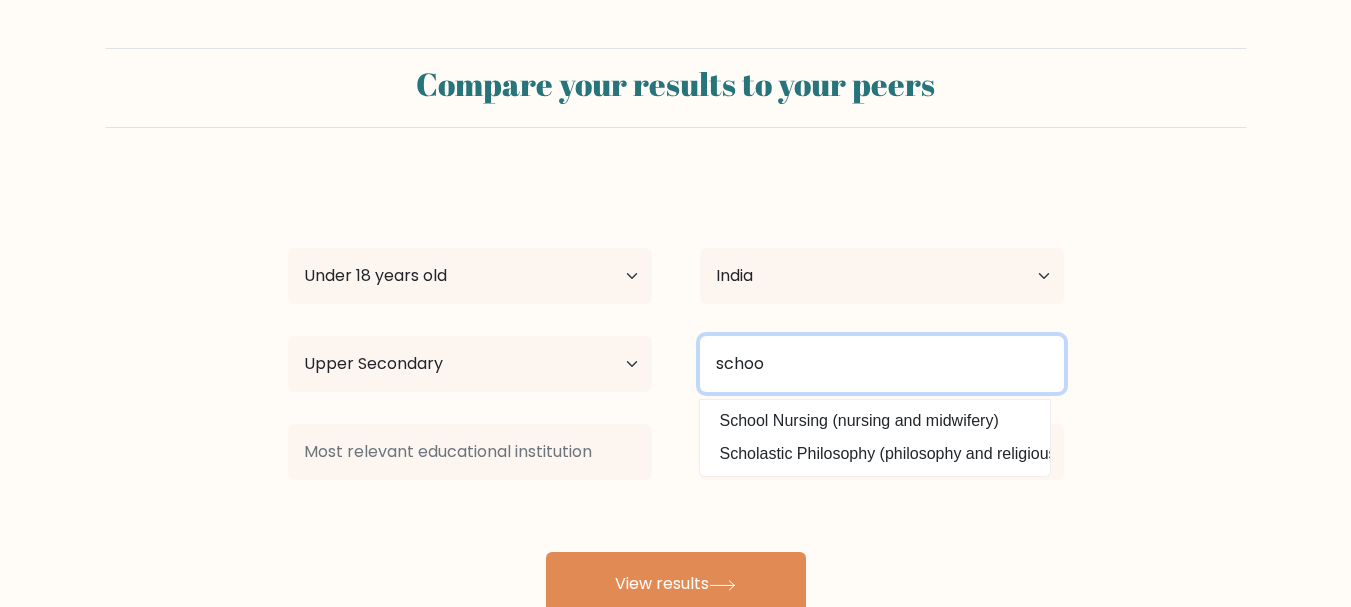 type on "school" 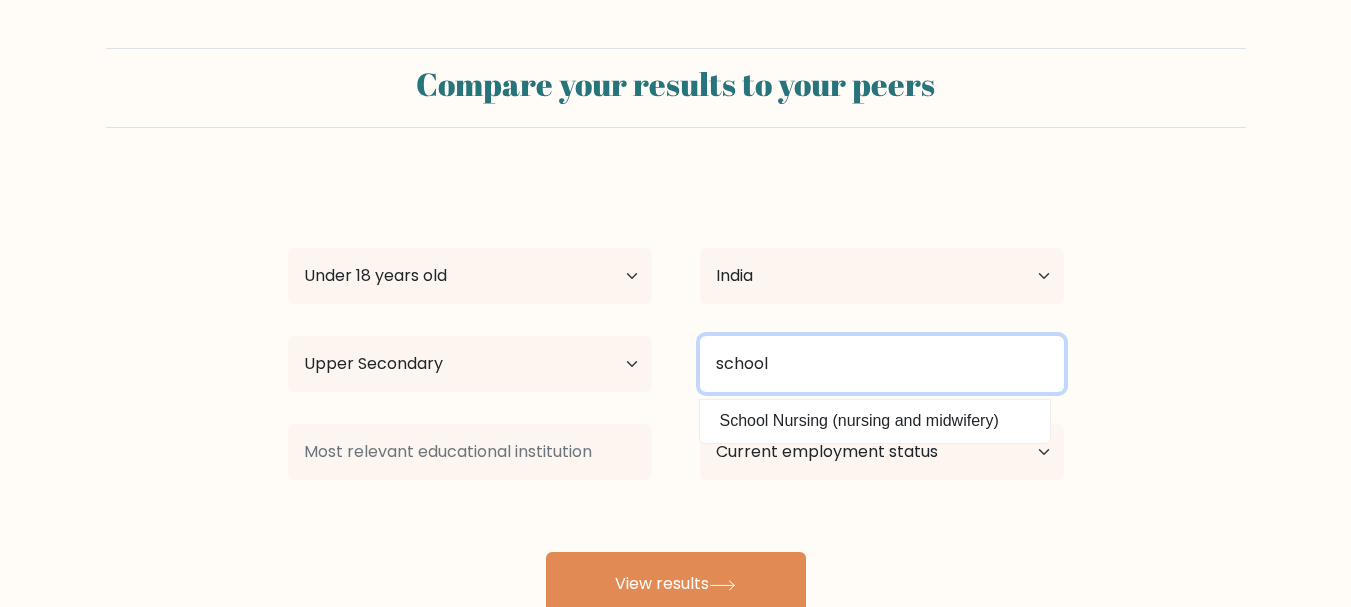 click on "school" at bounding box center [882, 364] 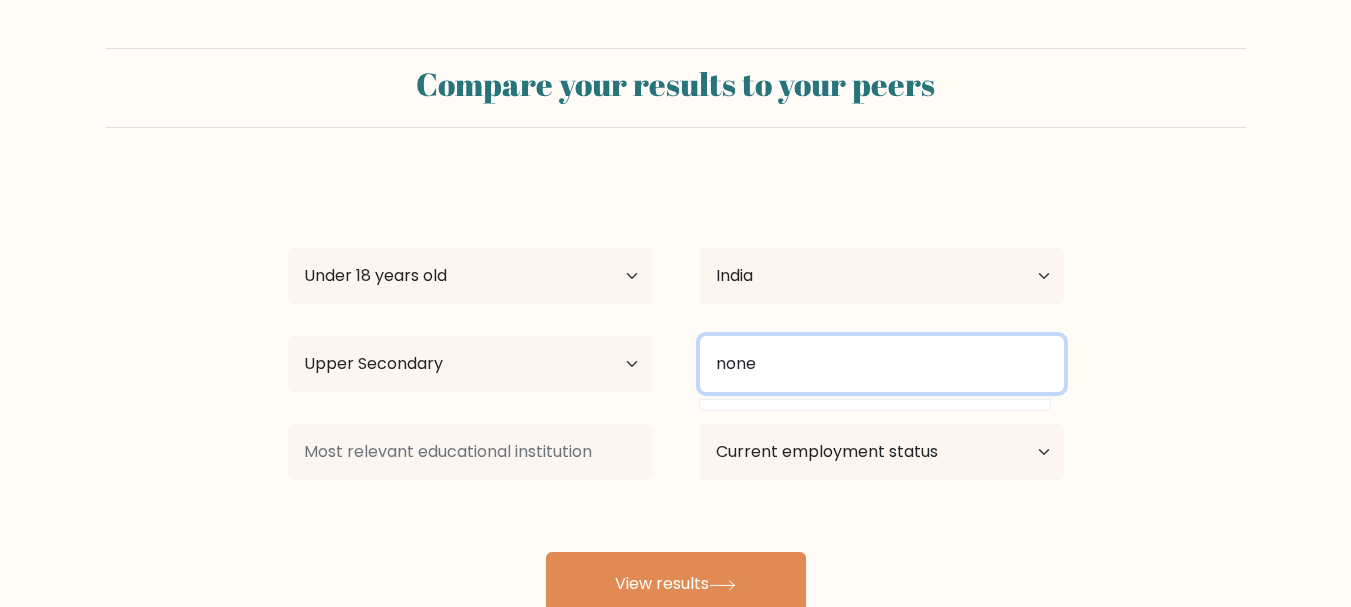 type on "none" 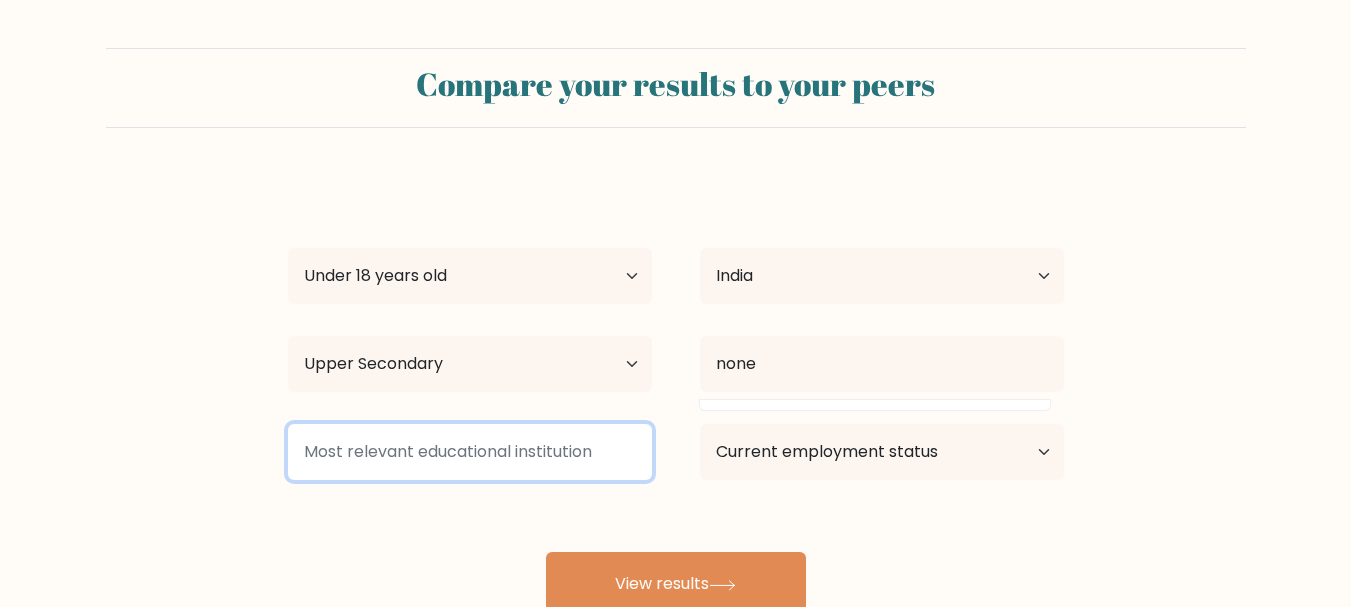 click at bounding box center [470, 452] 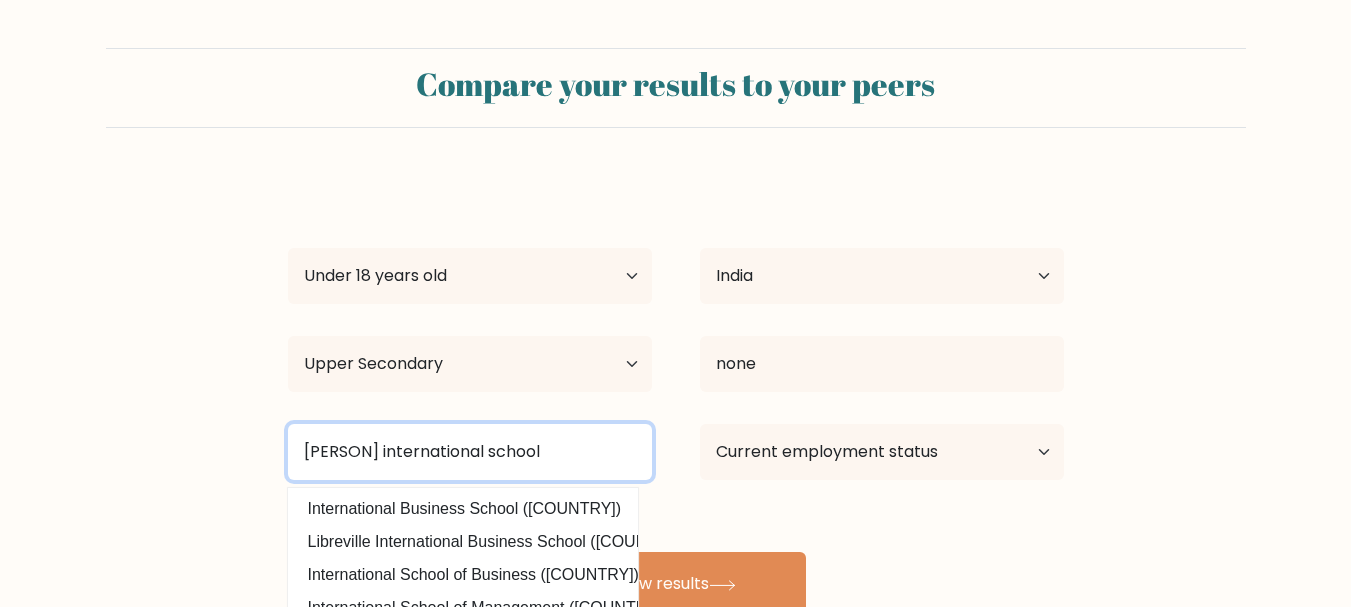 type on "ryan international school" 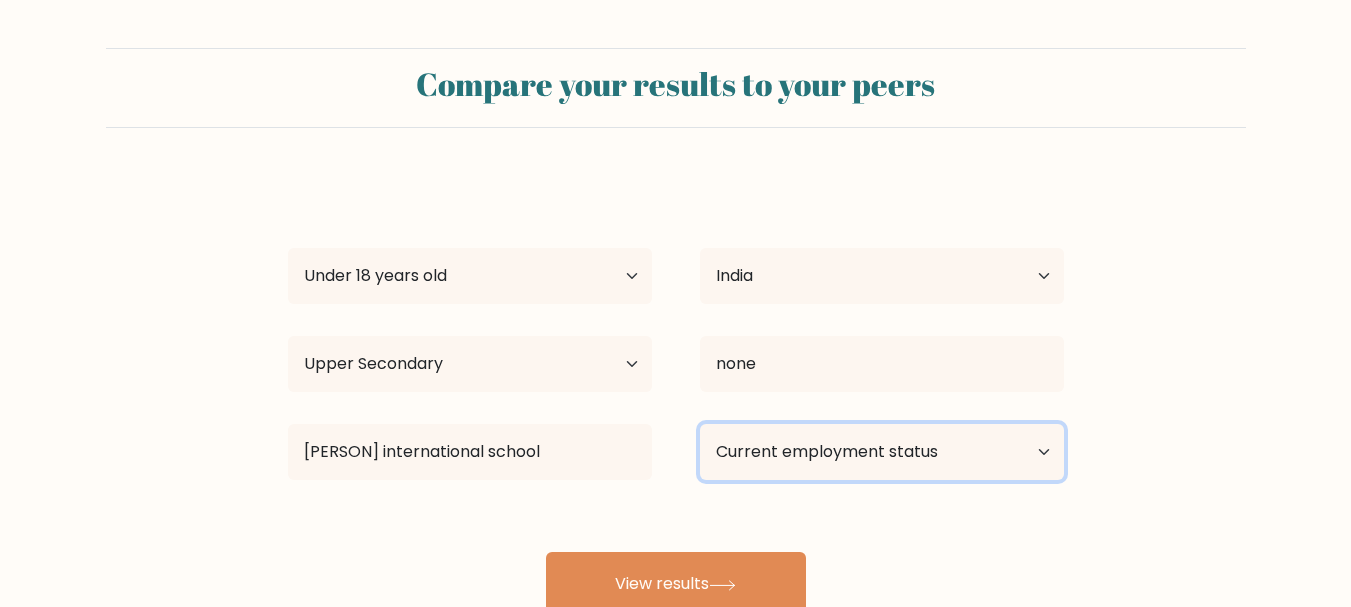 click on "Current employment status
Employed
Student
Retired
Other / prefer not to answer" at bounding box center [882, 452] 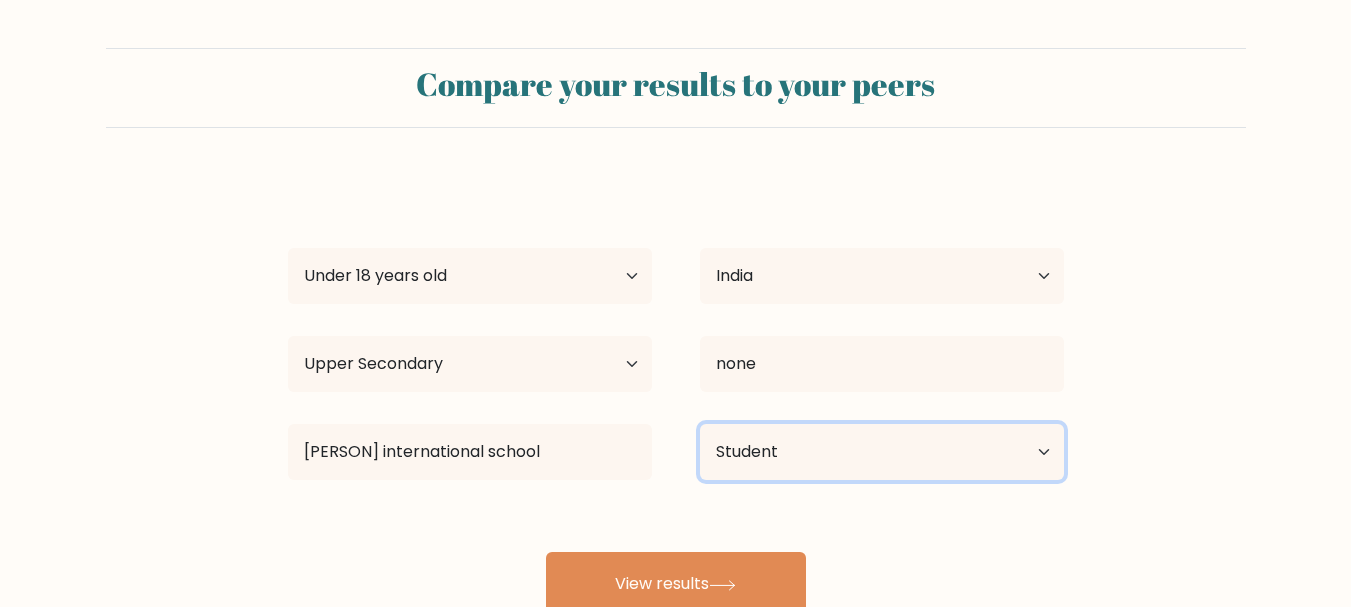 click on "Current employment status
Employed
Student
Retired
Other / prefer not to answer" at bounding box center (882, 452) 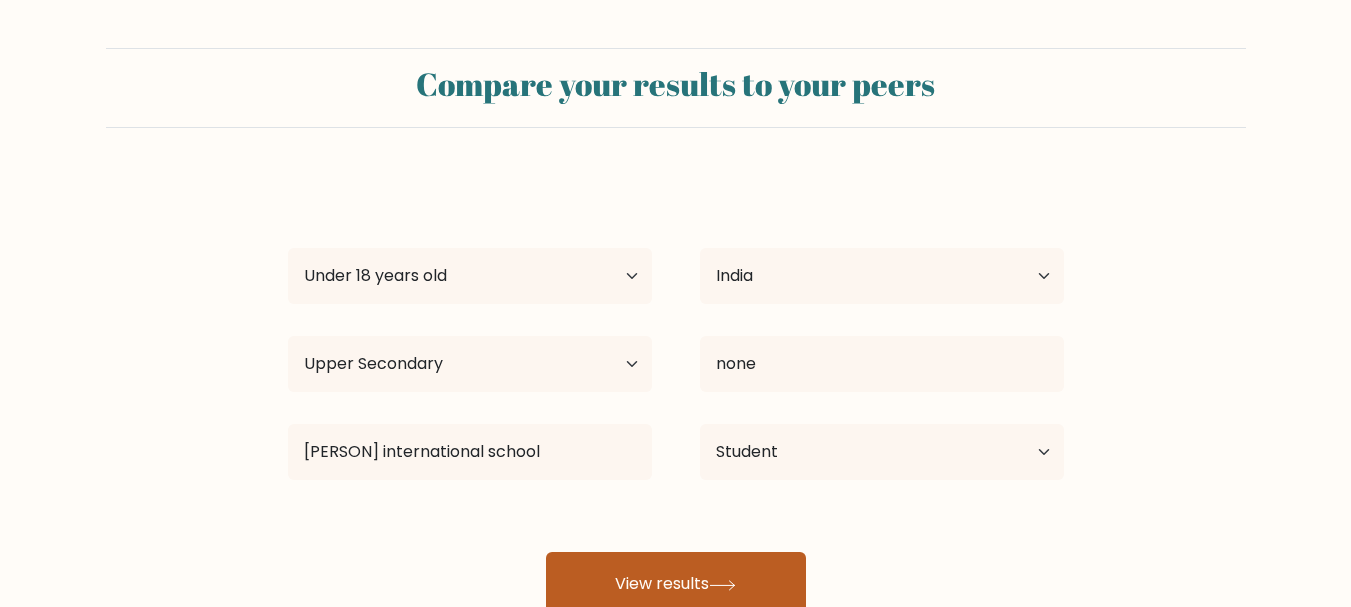 click on "View results" at bounding box center (676, 584) 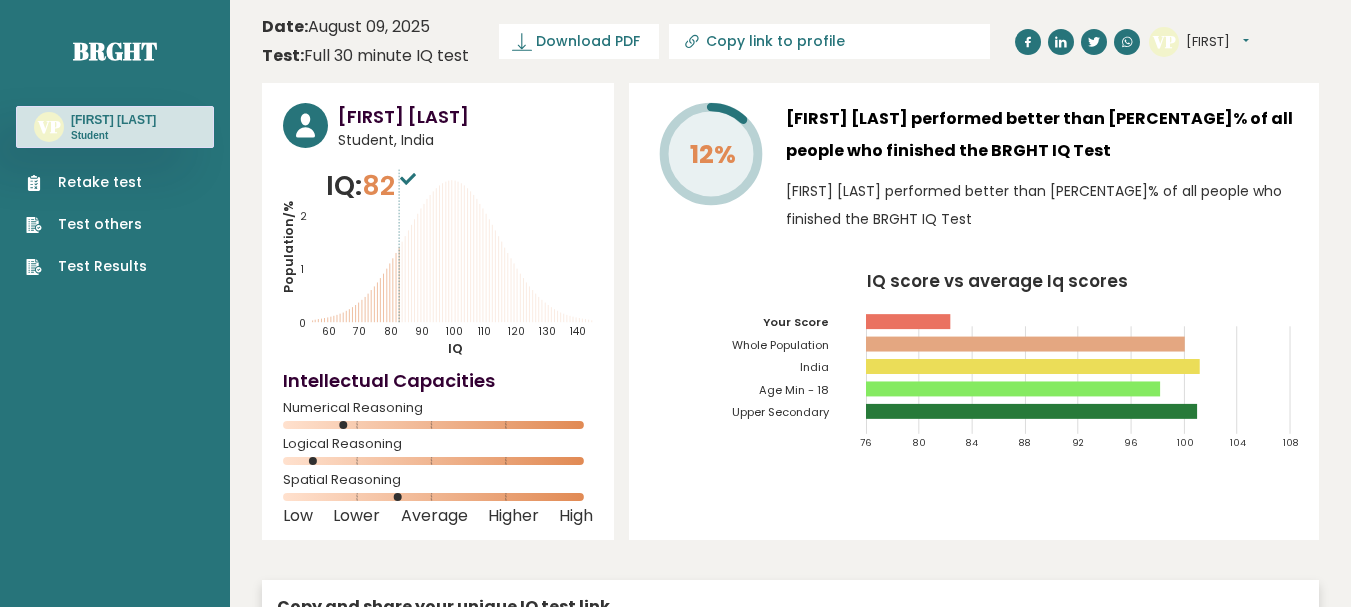 scroll, scrollTop: 0, scrollLeft: 0, axis: both 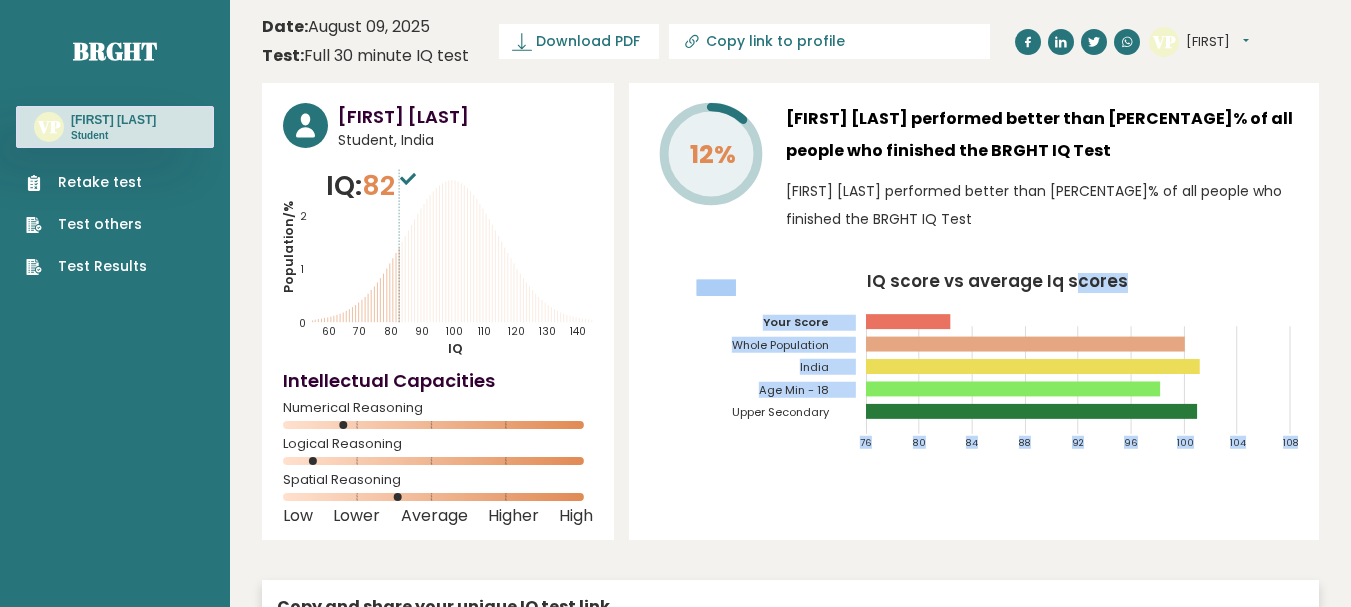 drag, startPoint x: 948, startPoint y: 442, endPoint x: 1068, endPoint y: 369, distance: 140.45996 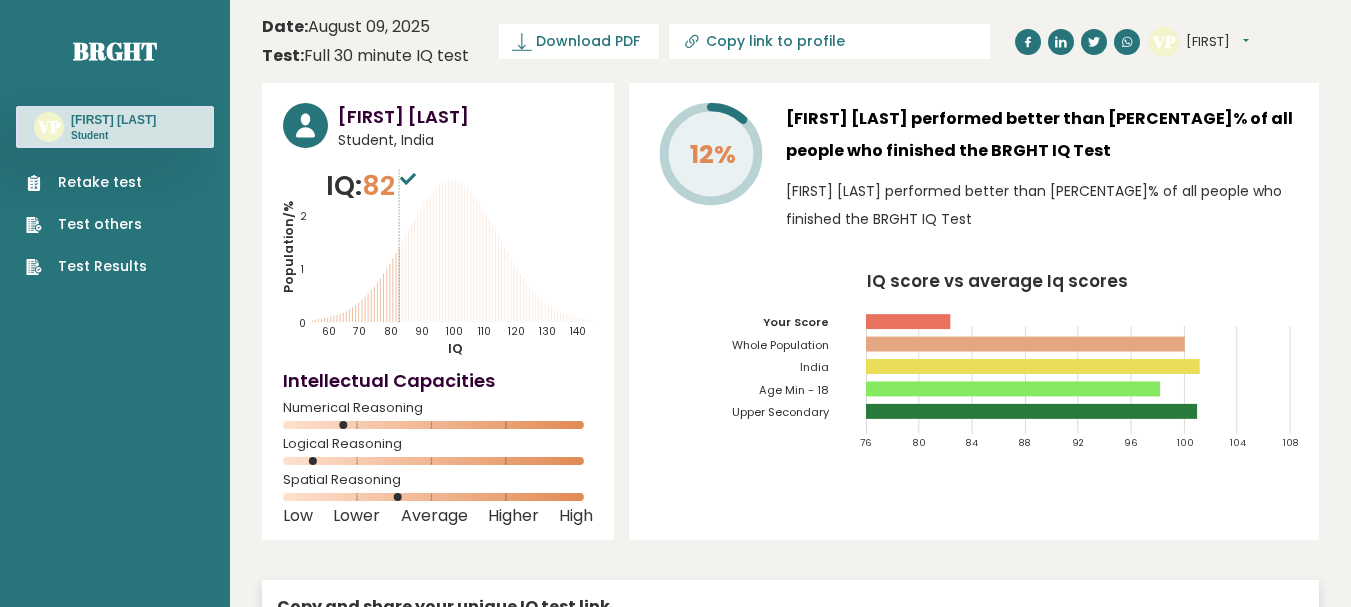 drag, startPoint x: 399, startPoint y: 497, endPoint x: 469, endPoint y: 499, distance: 70.028564 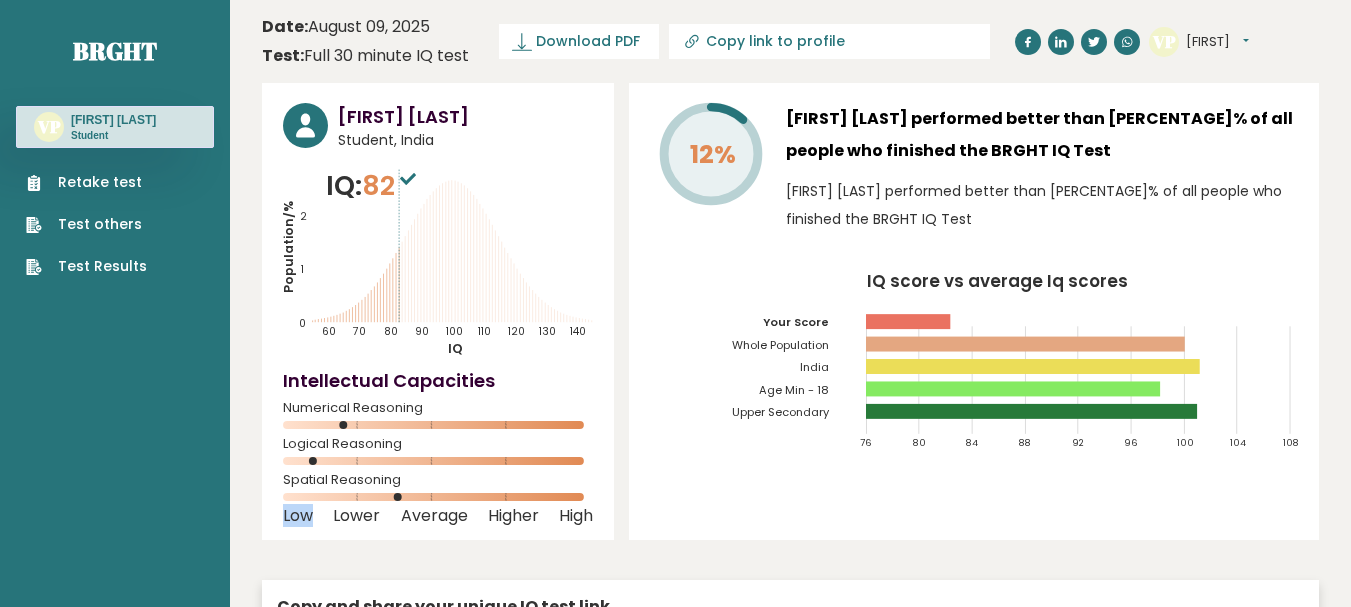 click 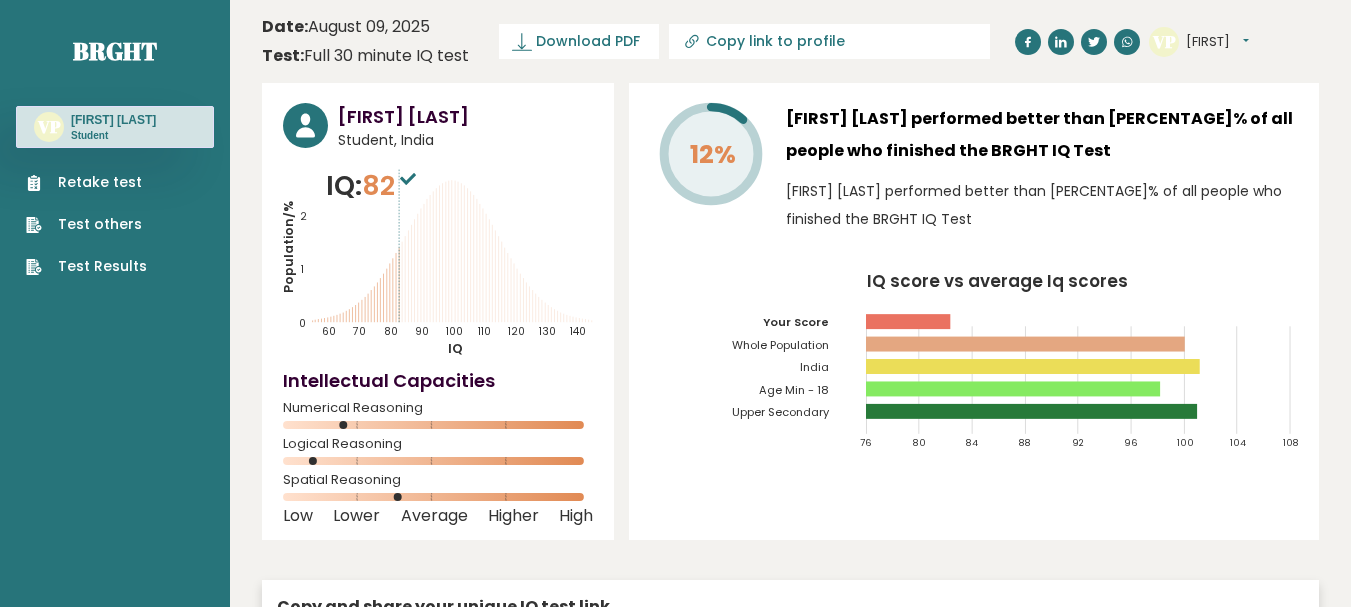 click 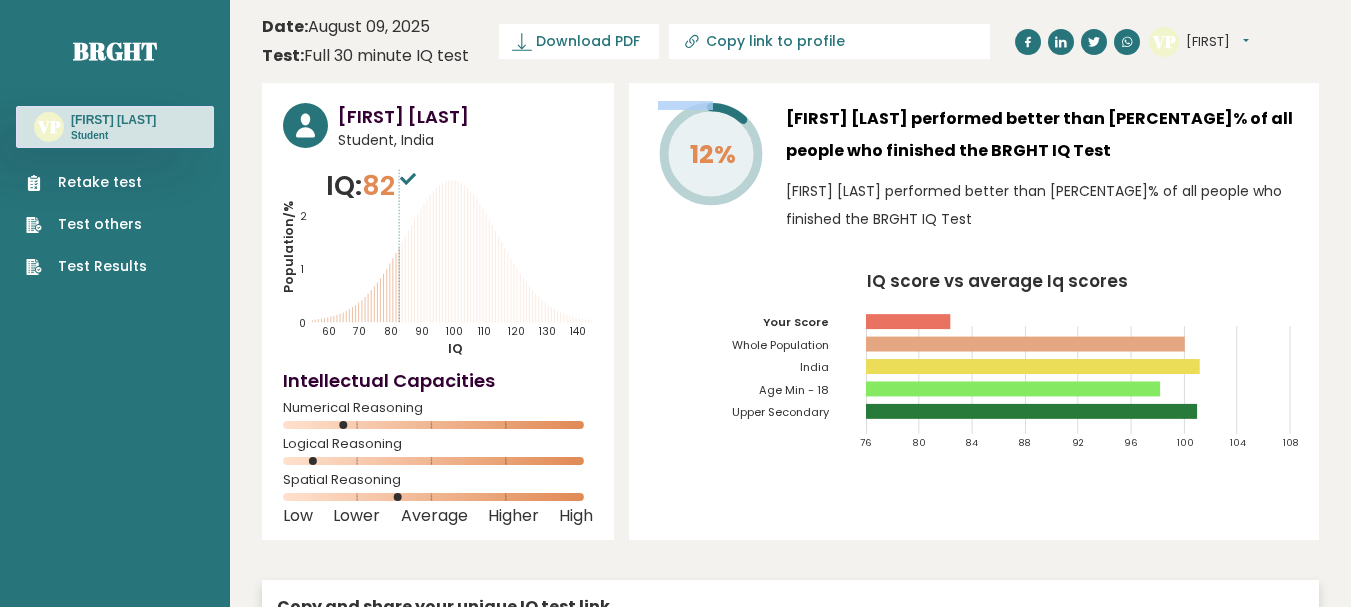 click 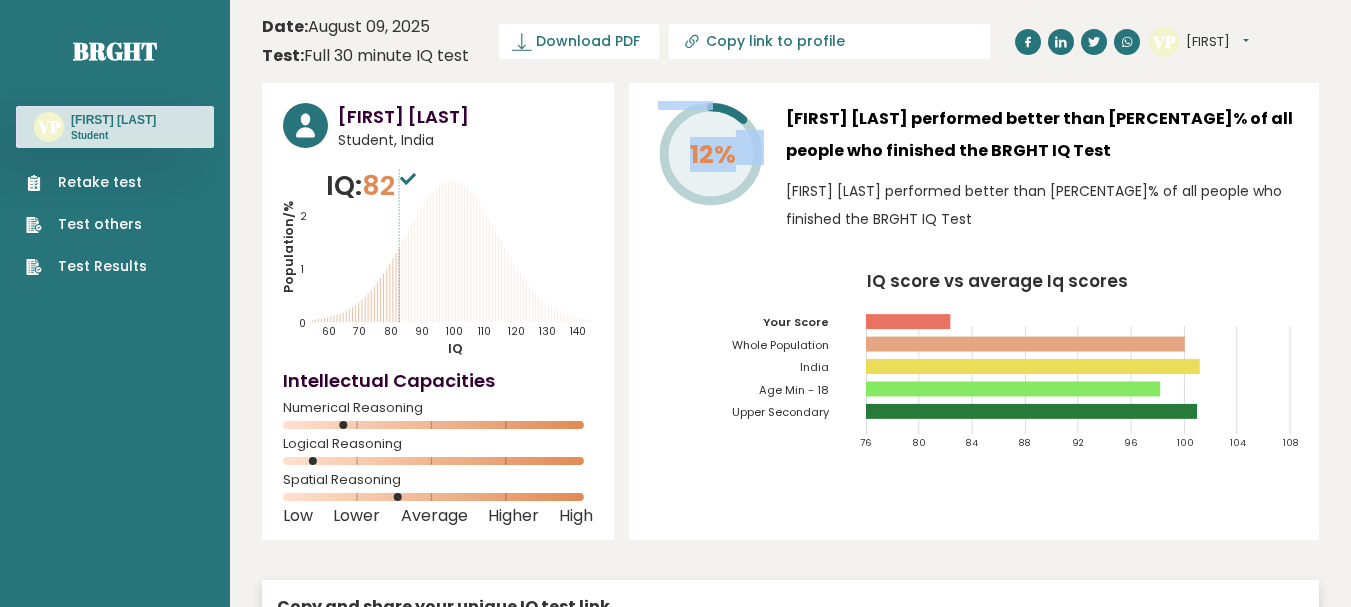 click 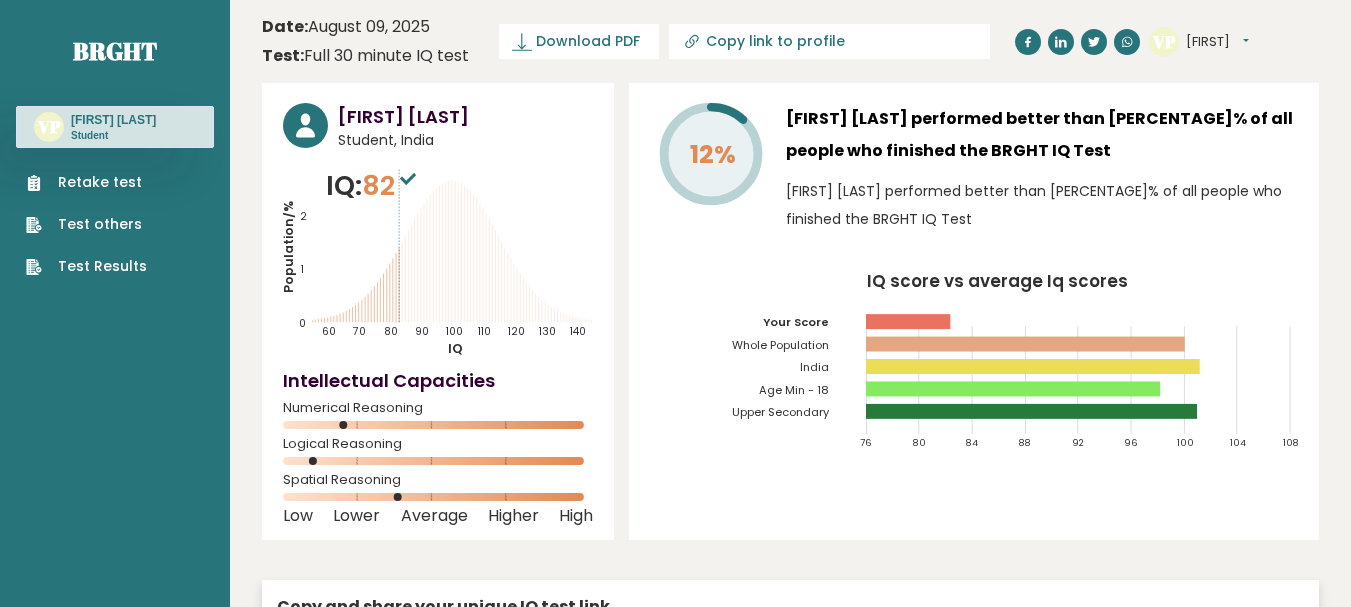 click 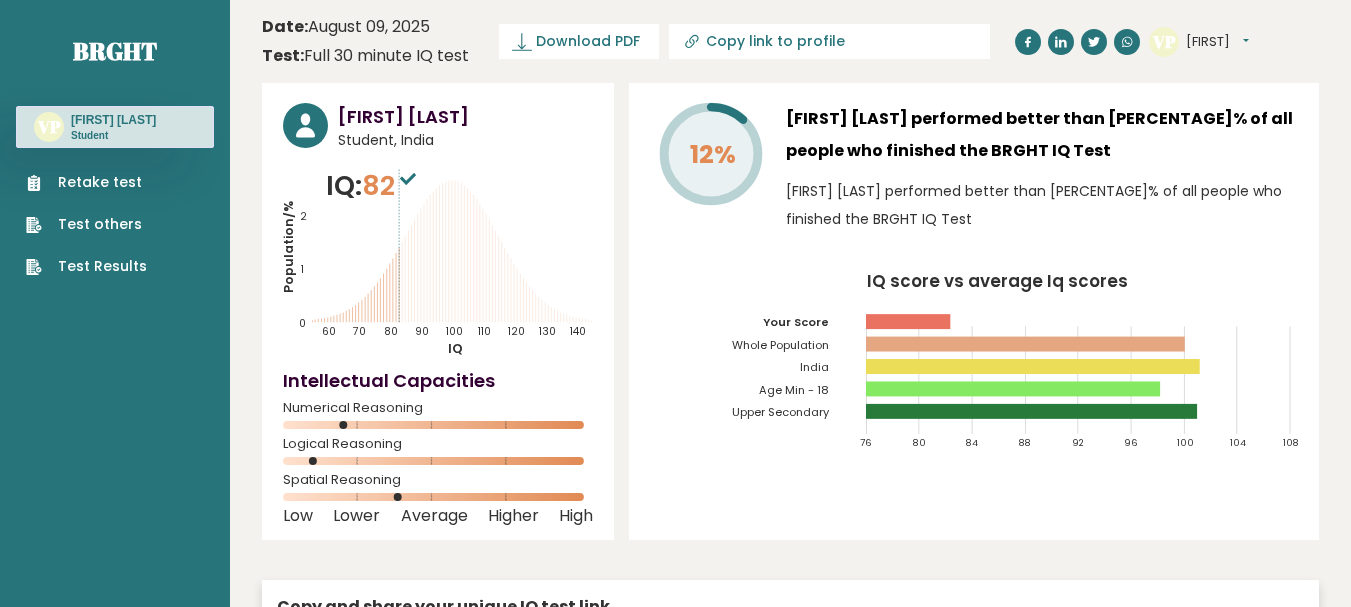 click on "Test others" at bounding box center (86, 224) 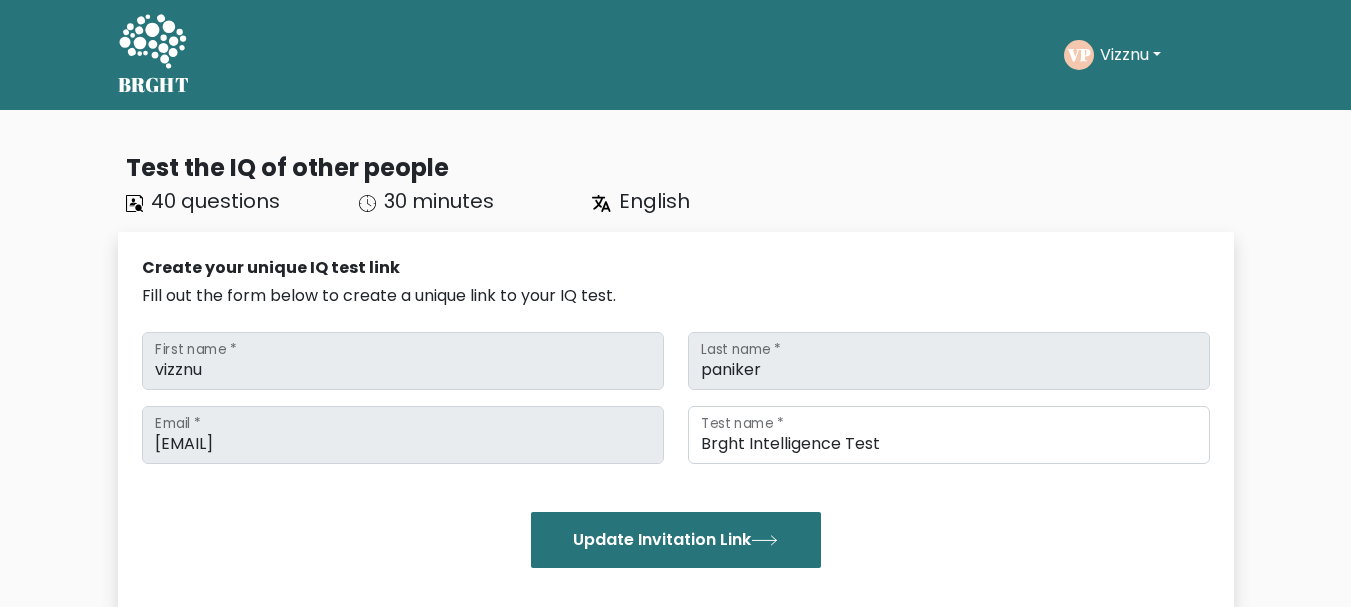 scroll, scrollTop: 0, scrollLeft: 0, axis: both 